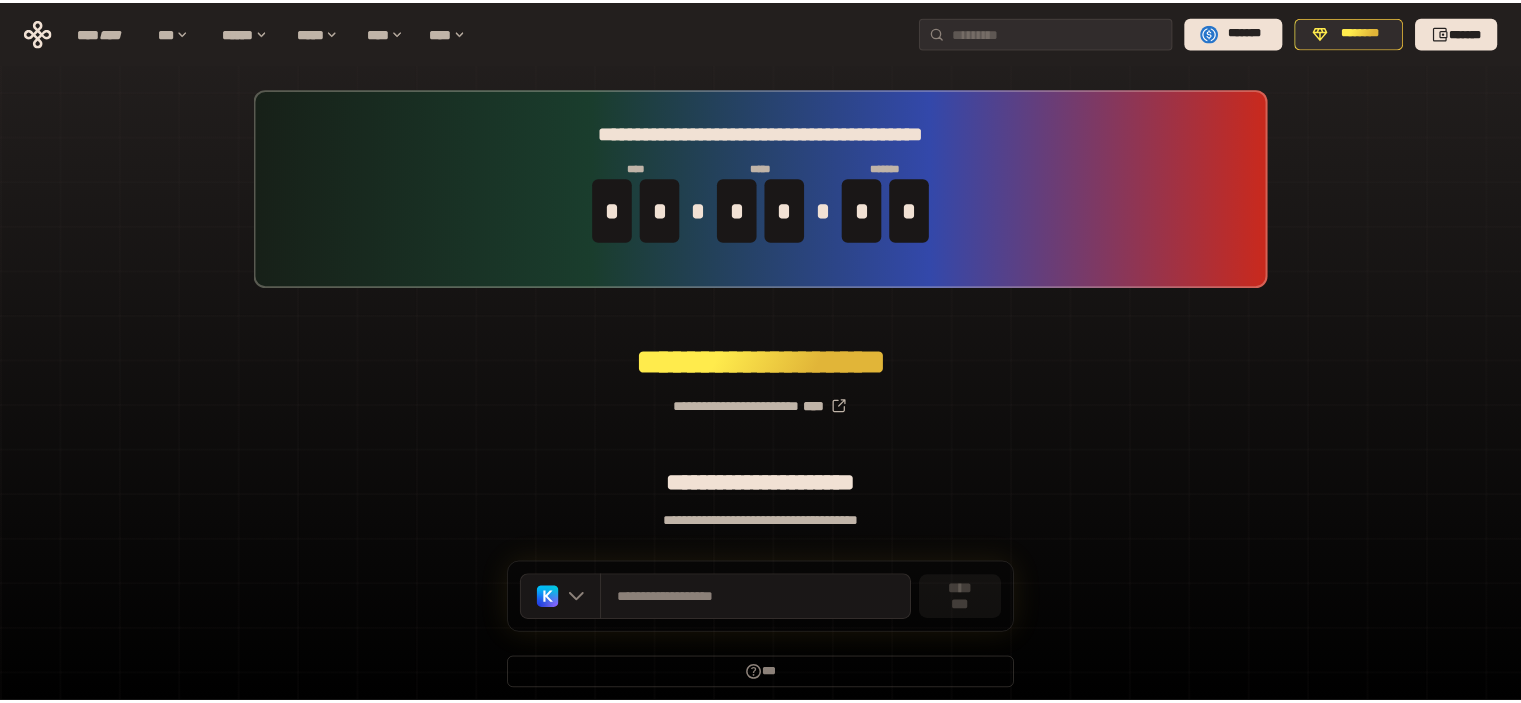 scroll, scrollTop: 0, scrollLeft: 0, axis: both 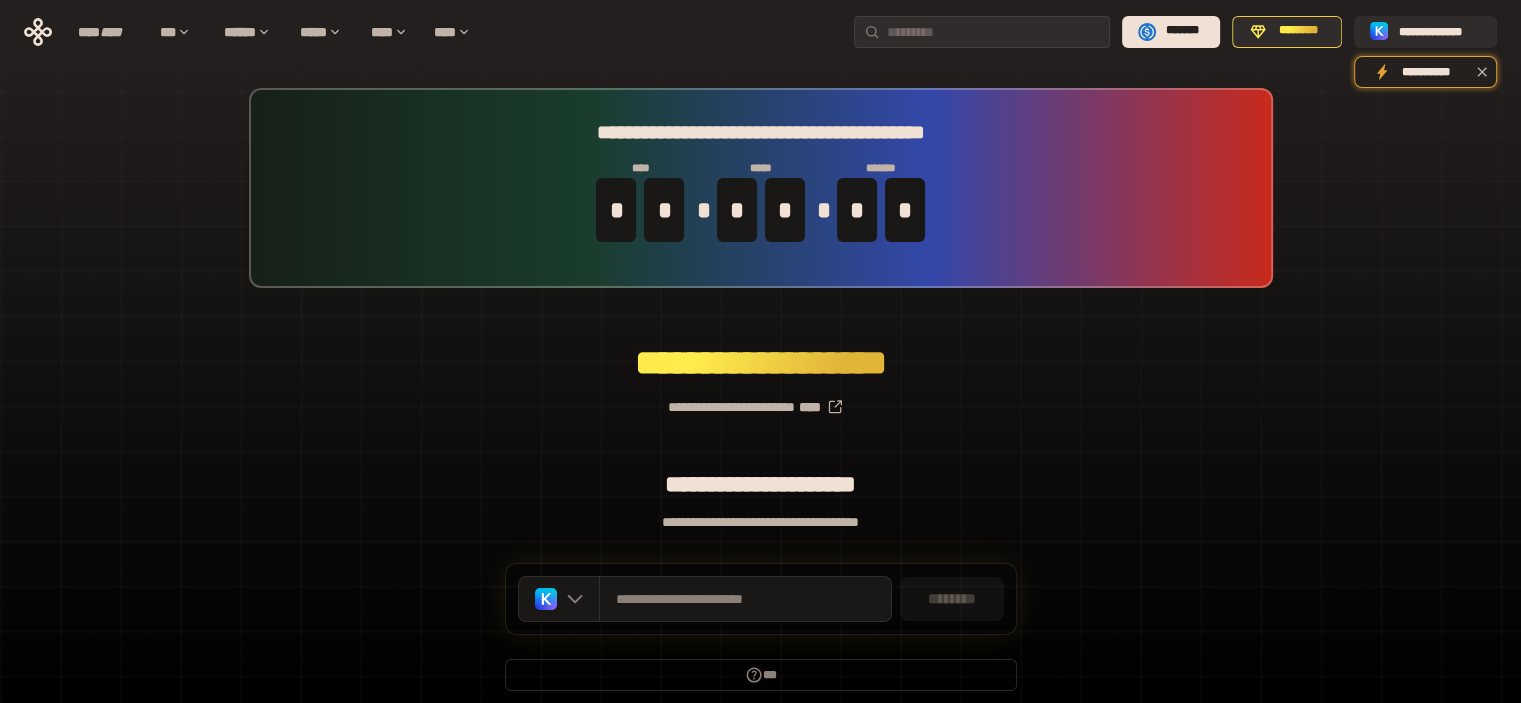 click on "**********" at bounding box center [760, 399] 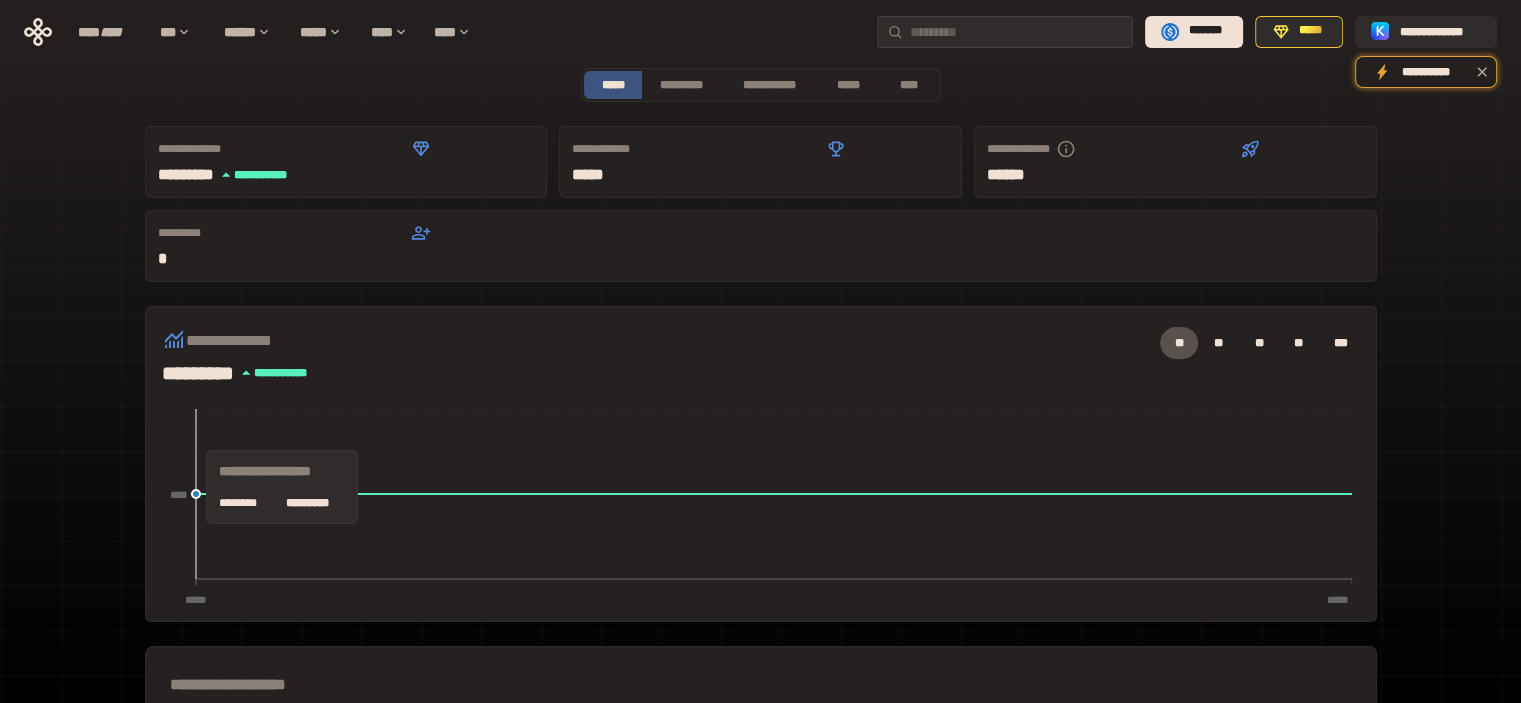 scroll, scrollTop: 500, scrollLeft: 0, axis: vertical 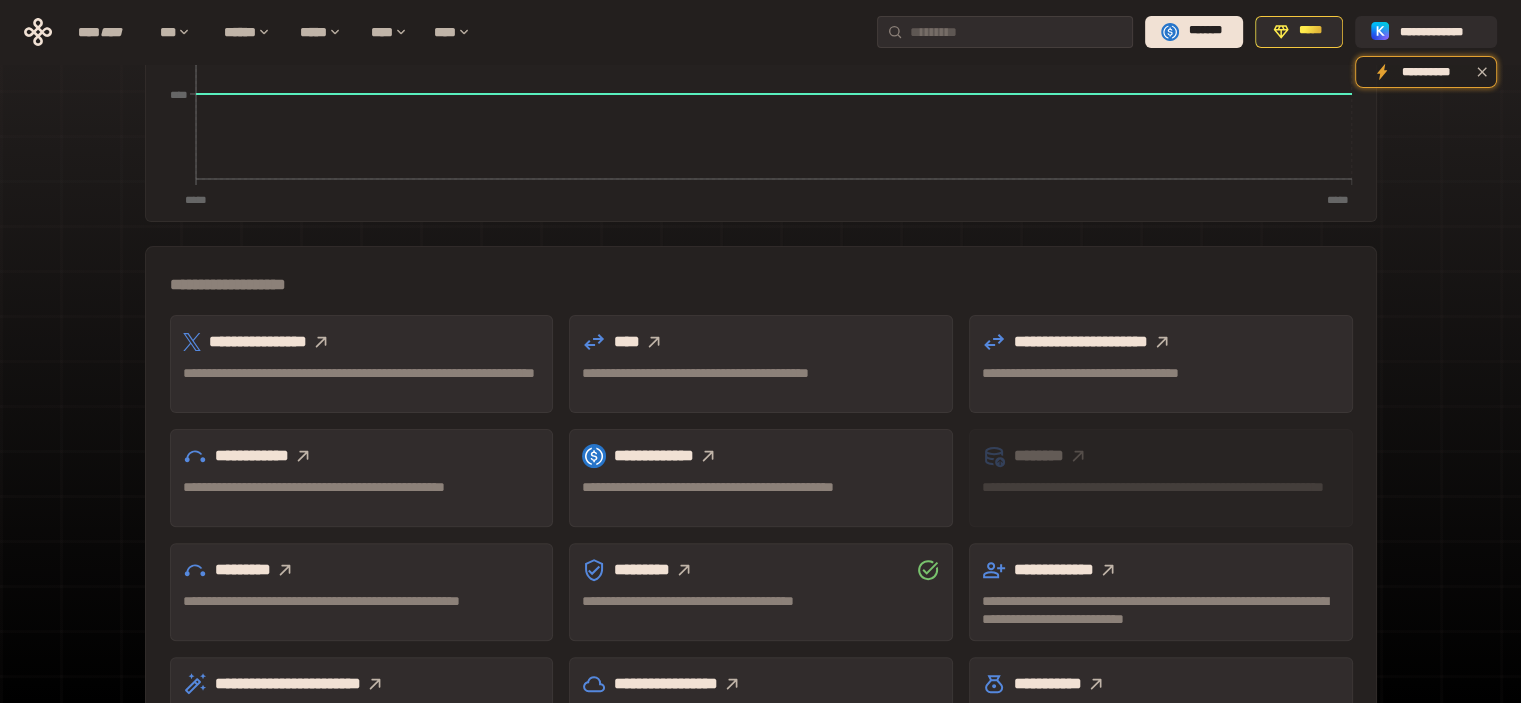 click 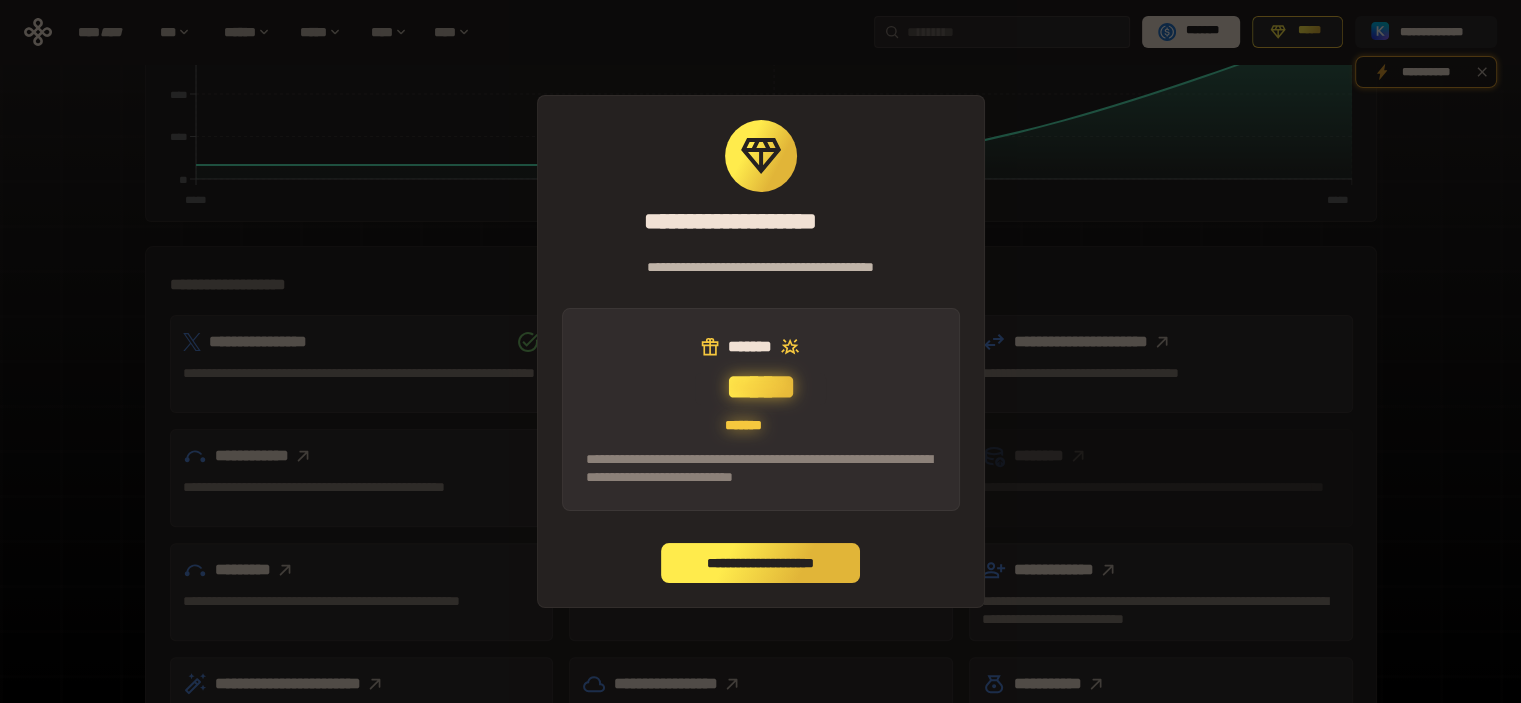 click on "**********" at bounding box center [761, 563] 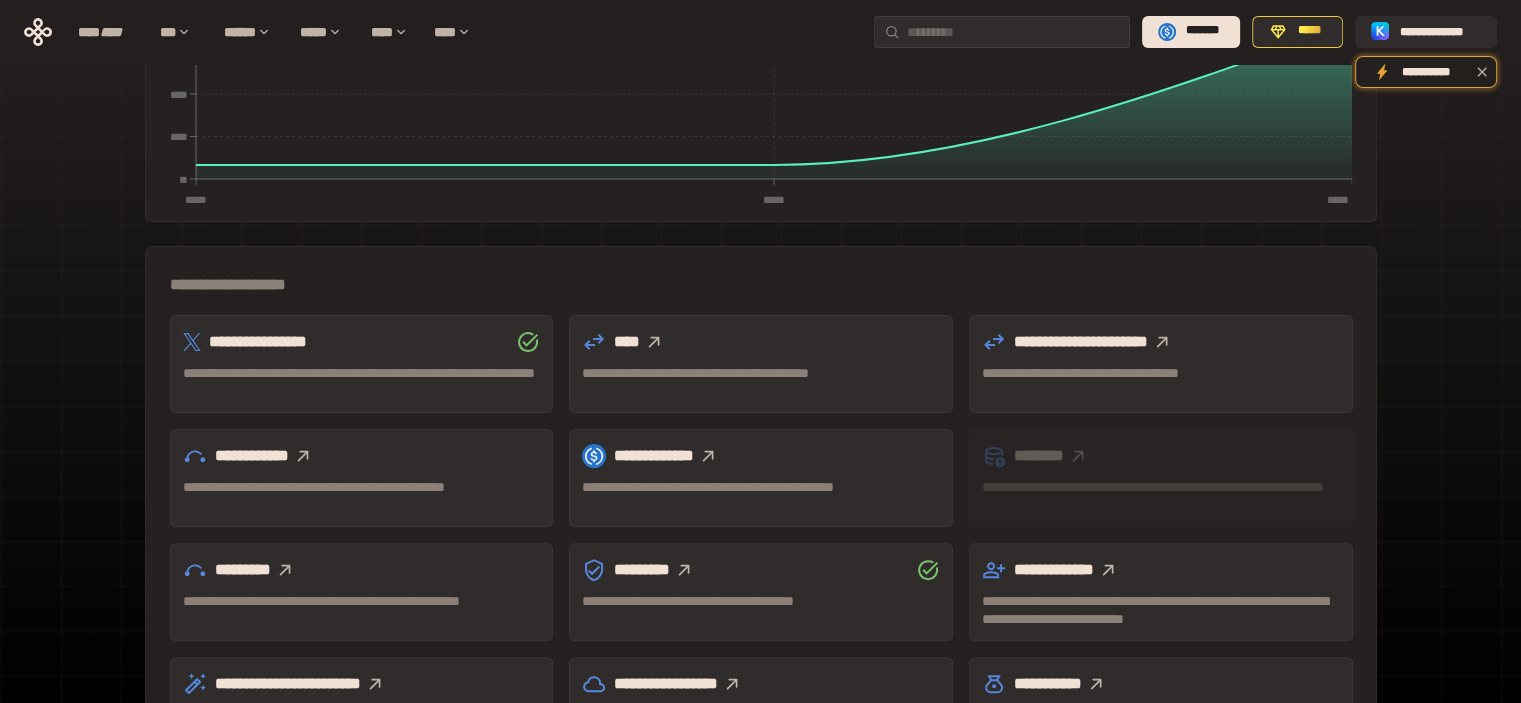 click 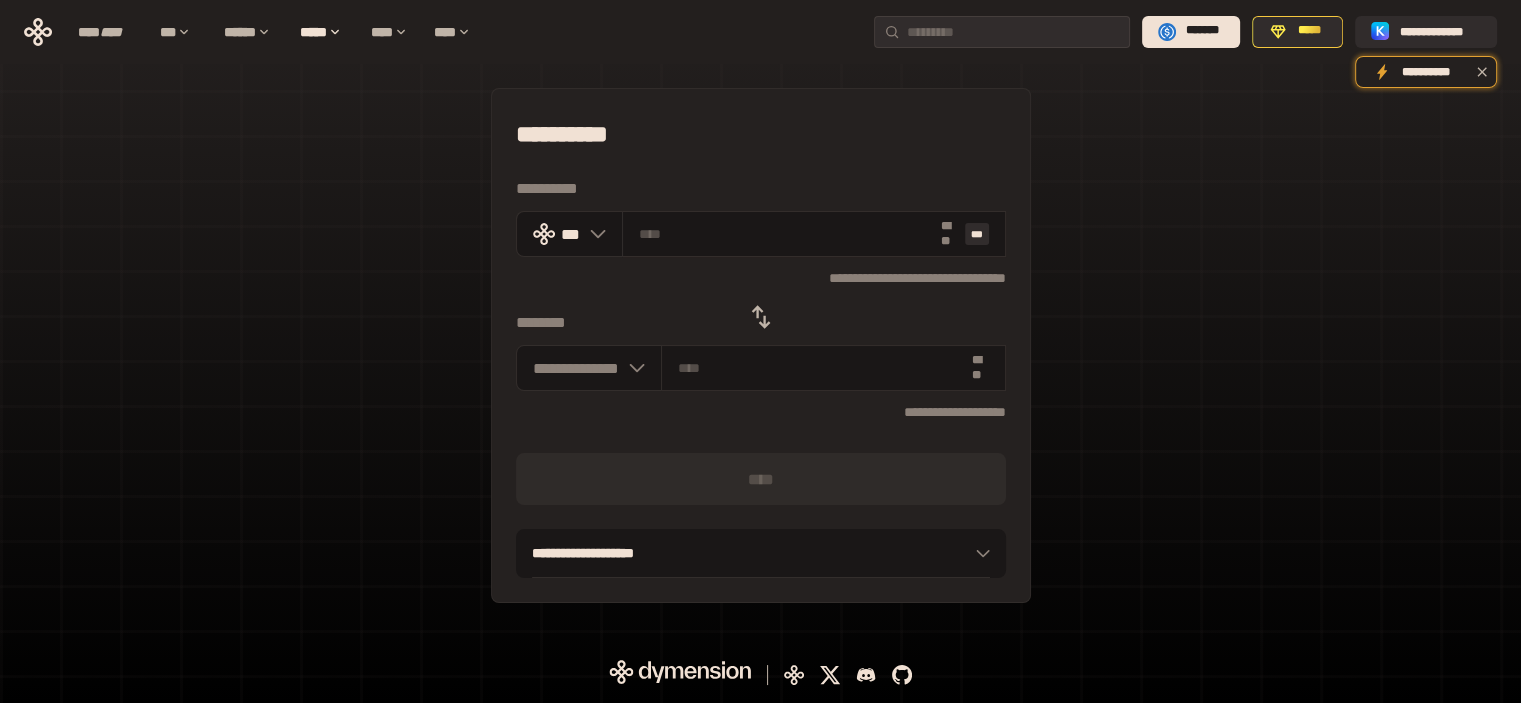 scroll, scrollTop: 0, scrollLeft: 0, axis: both 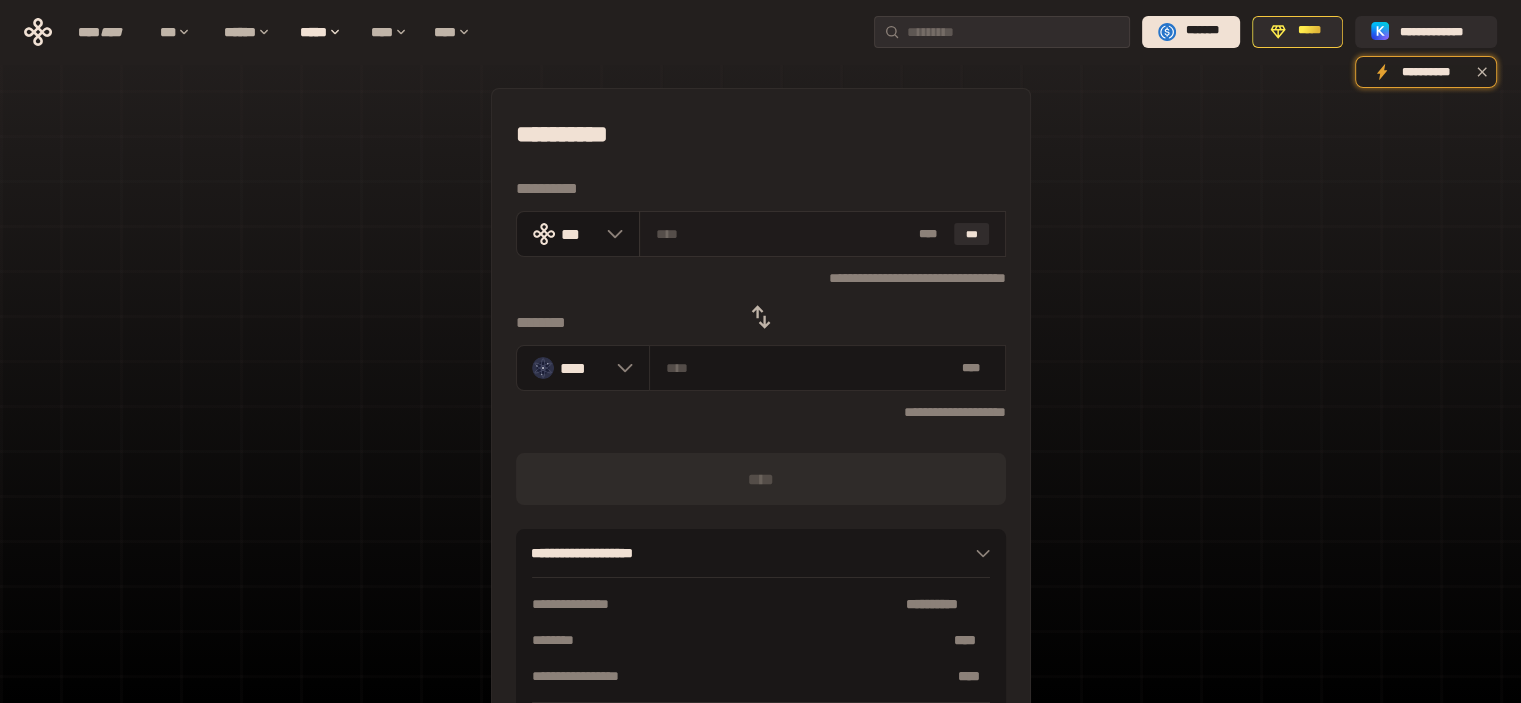 click at bounding box center (783, 234) 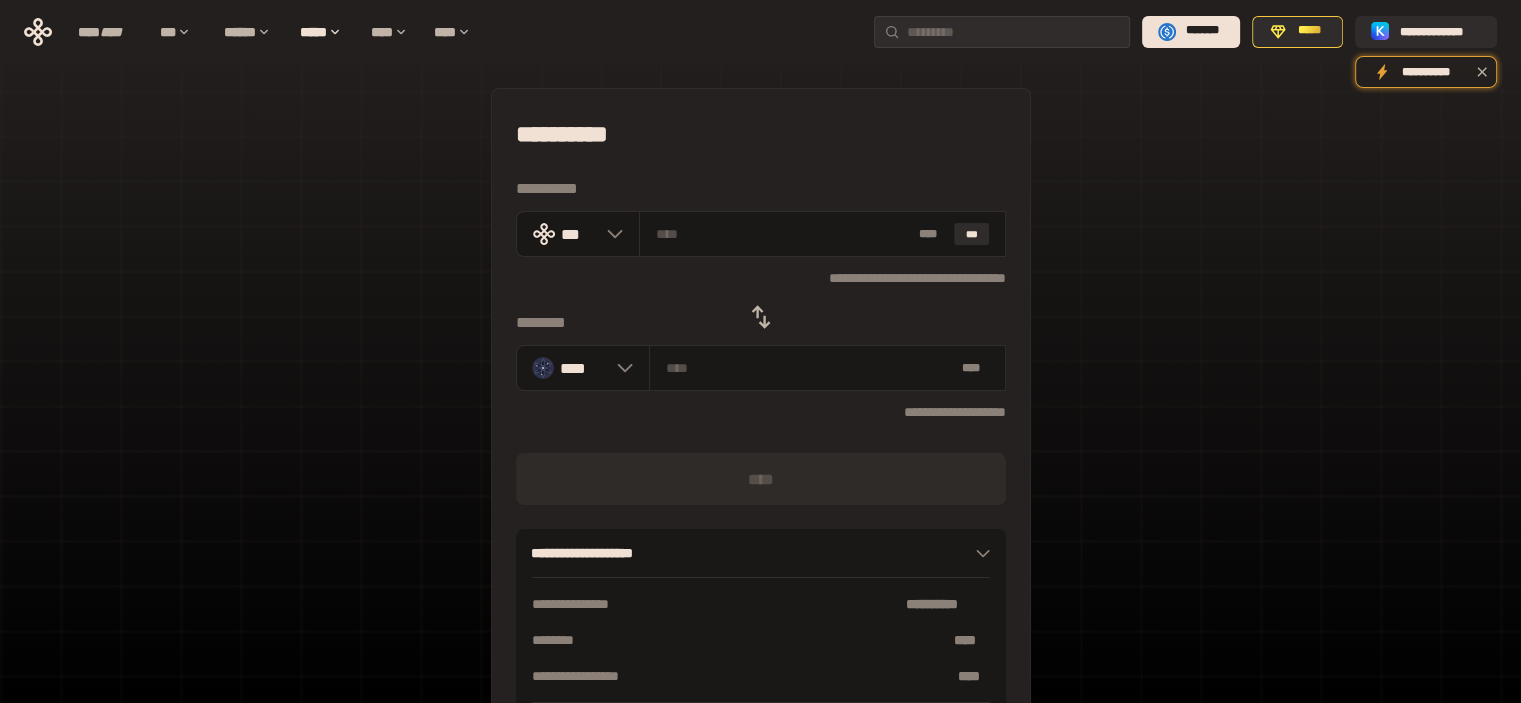 click 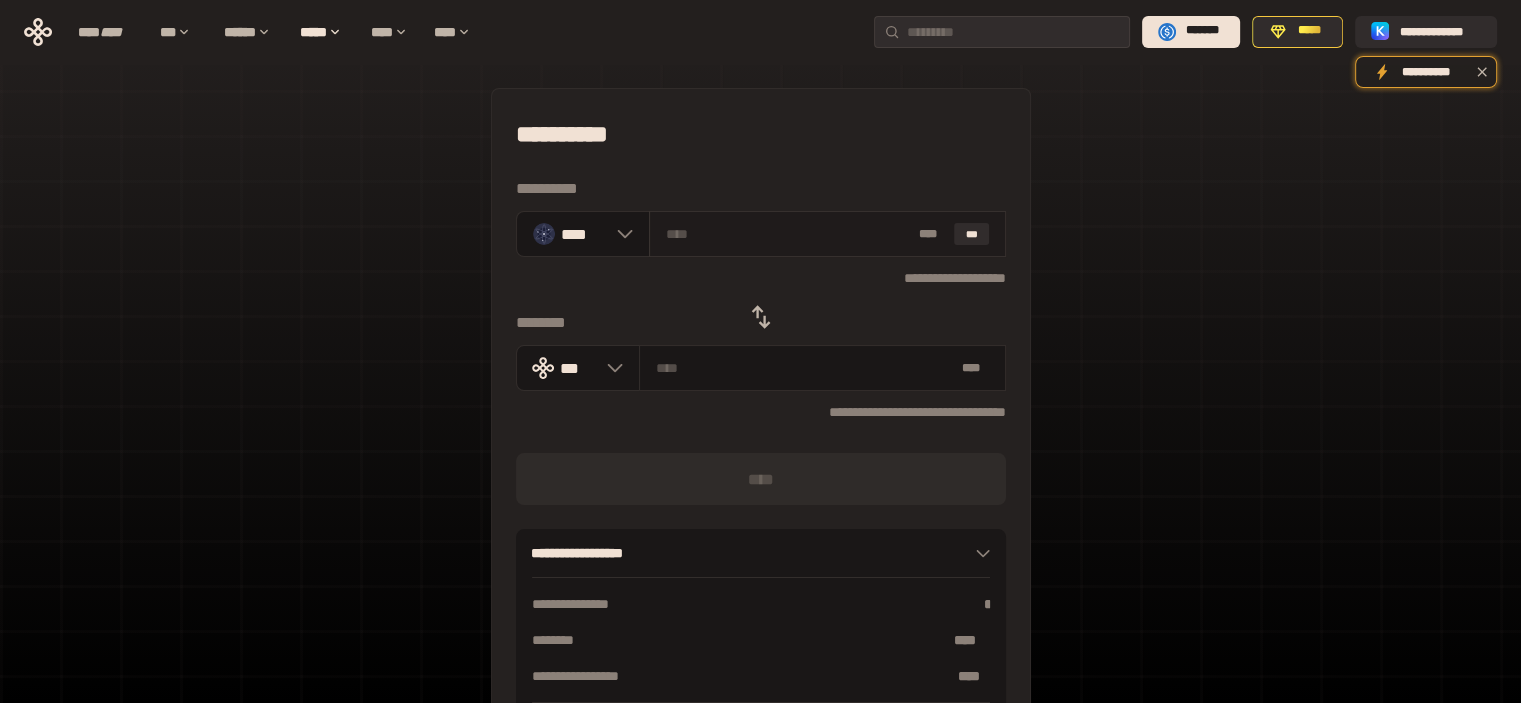 click at bounding box center (788, 234) 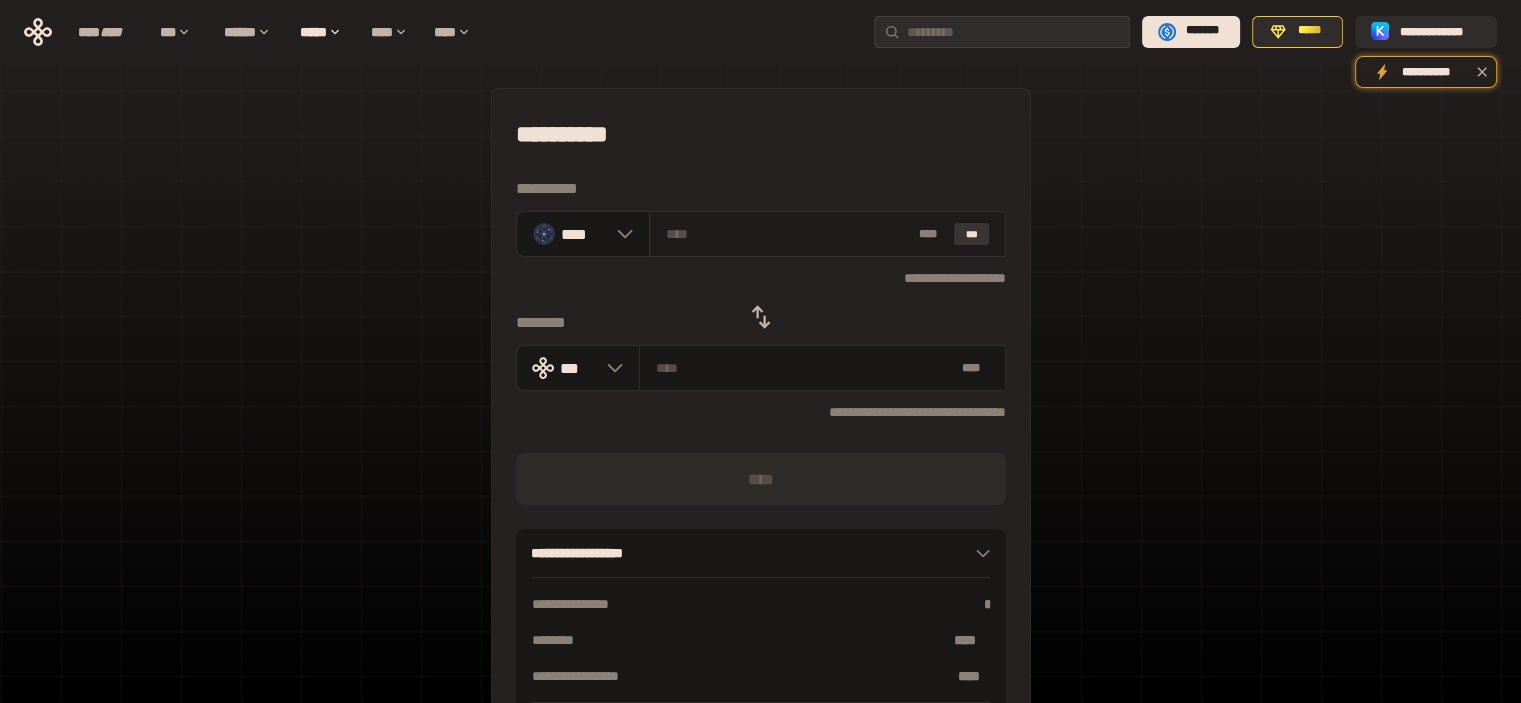 click on "***" at bounding box center (972, 234) 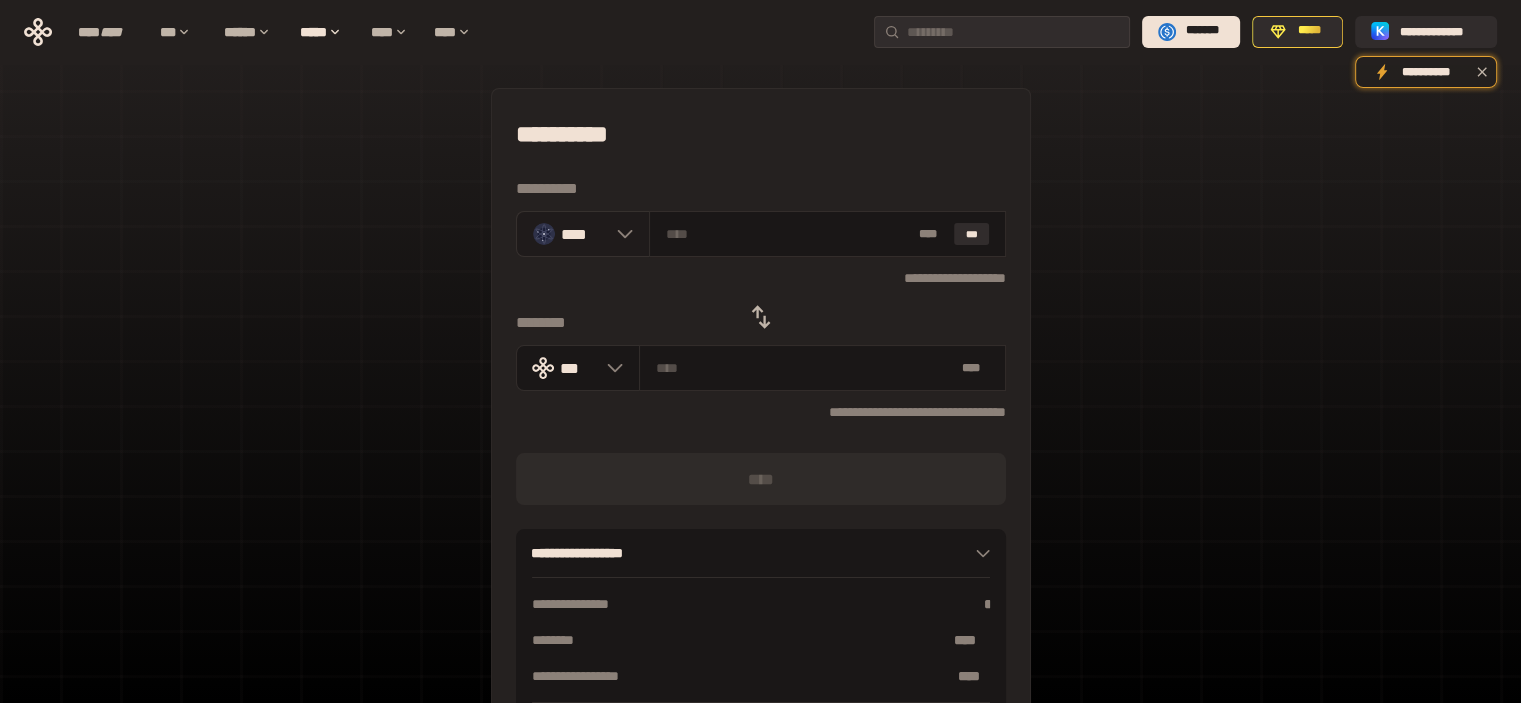 click at bounding box center [620, 234] 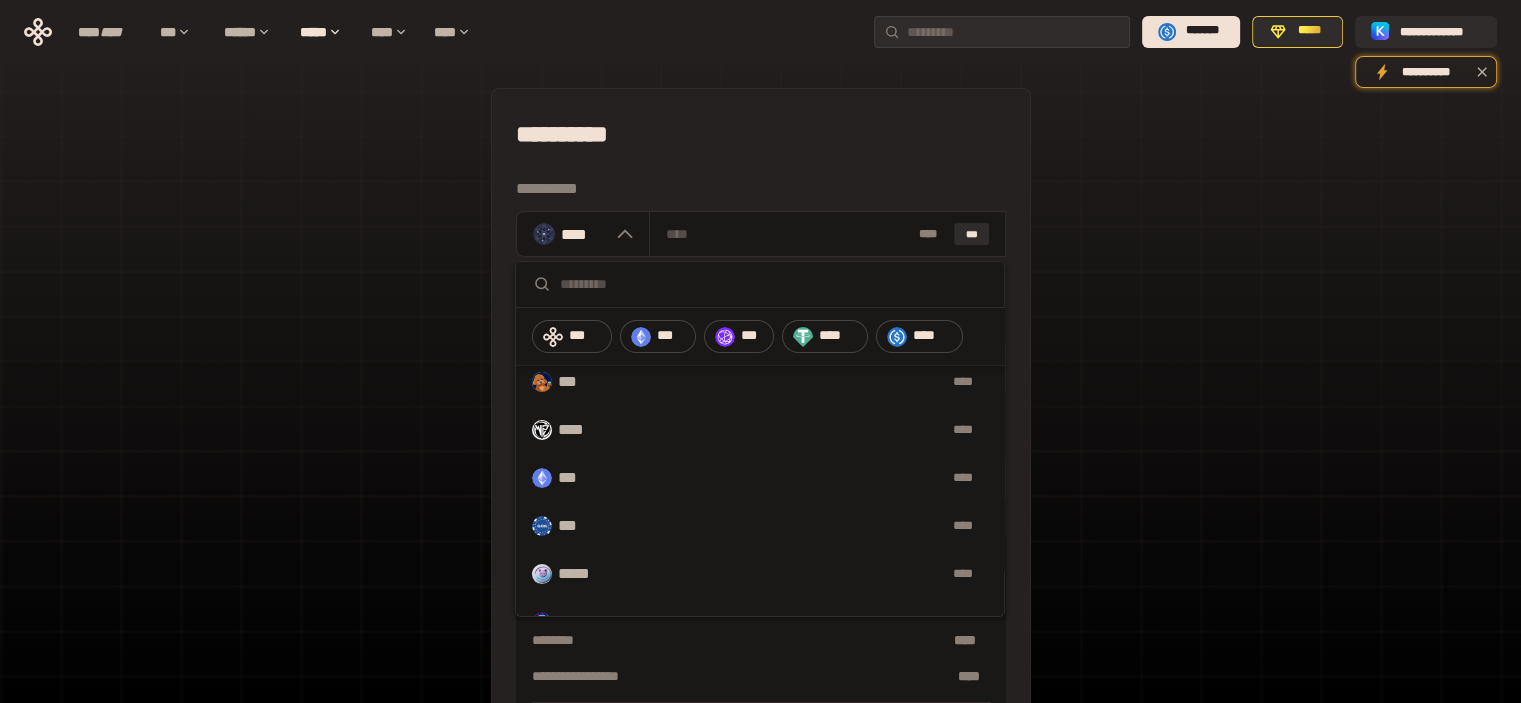 scroll, scrollTop: 0, scrollLeft: 0, axis: both 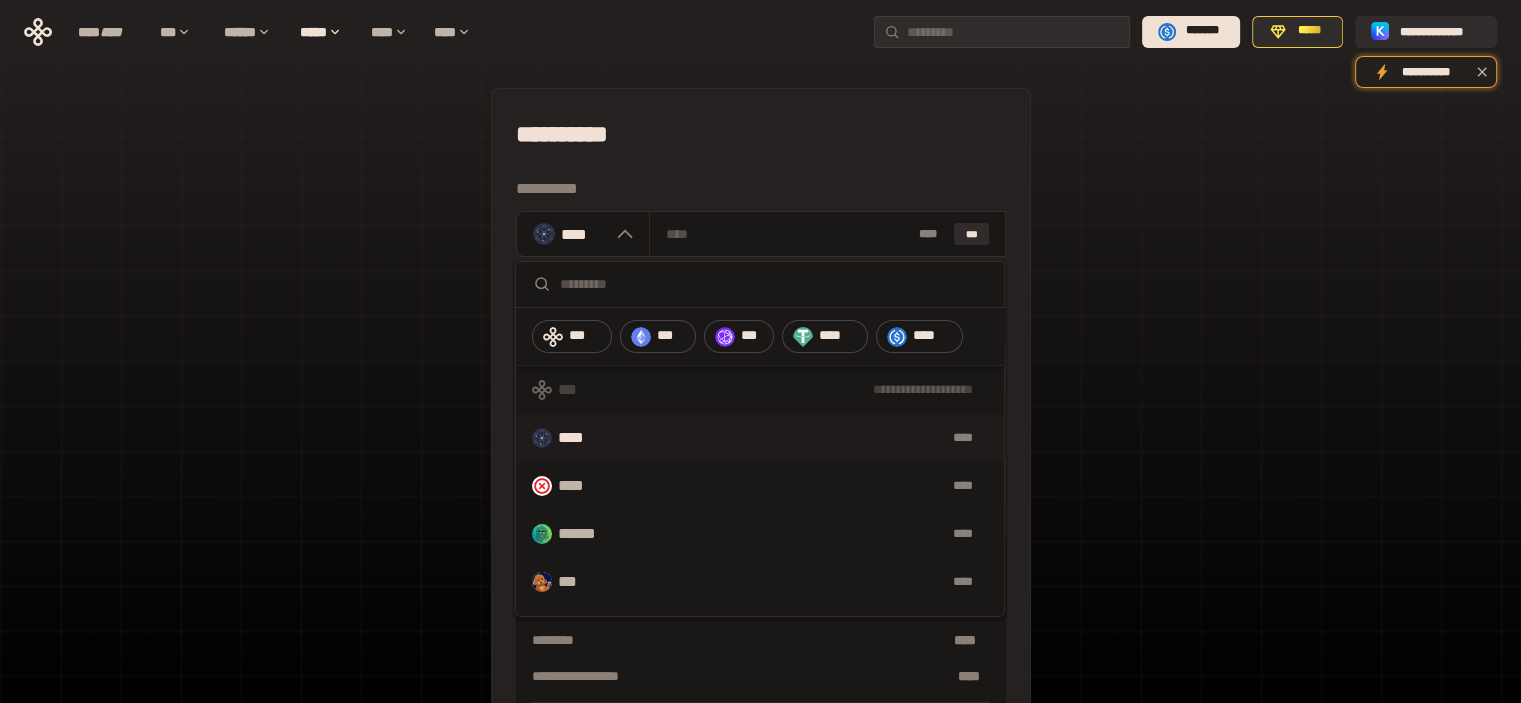 click on "**********" at bounding box center (761, 434) 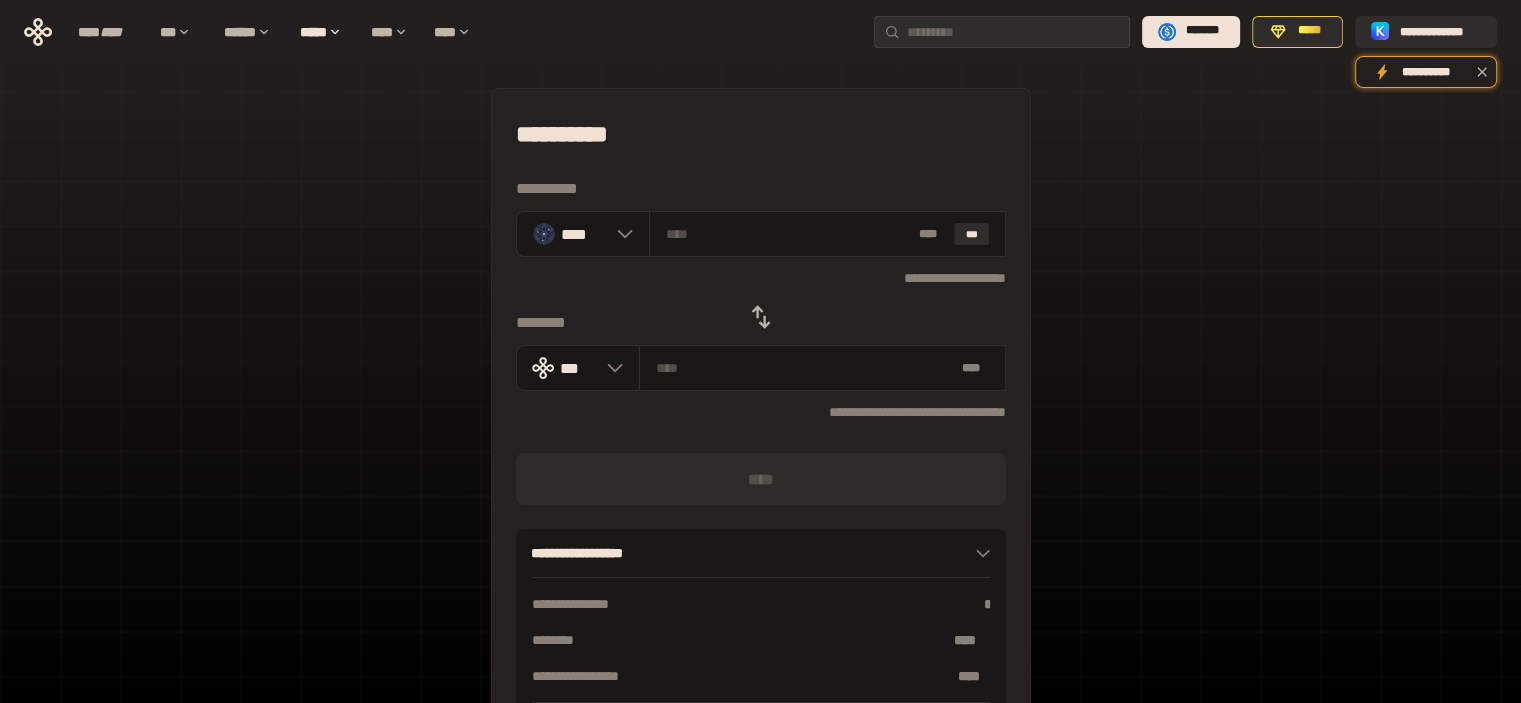 click 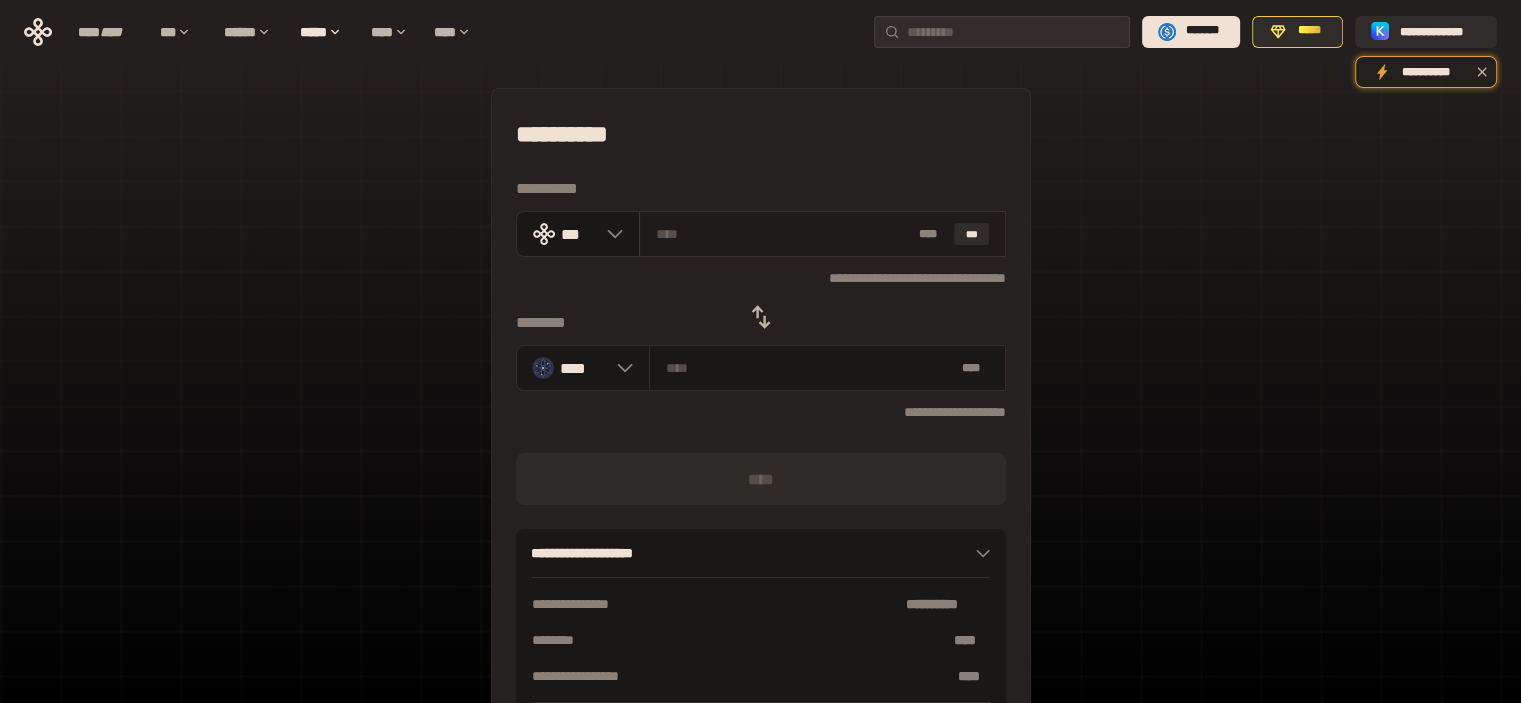 click on "* ** ***" at bounding box center (822, 234) 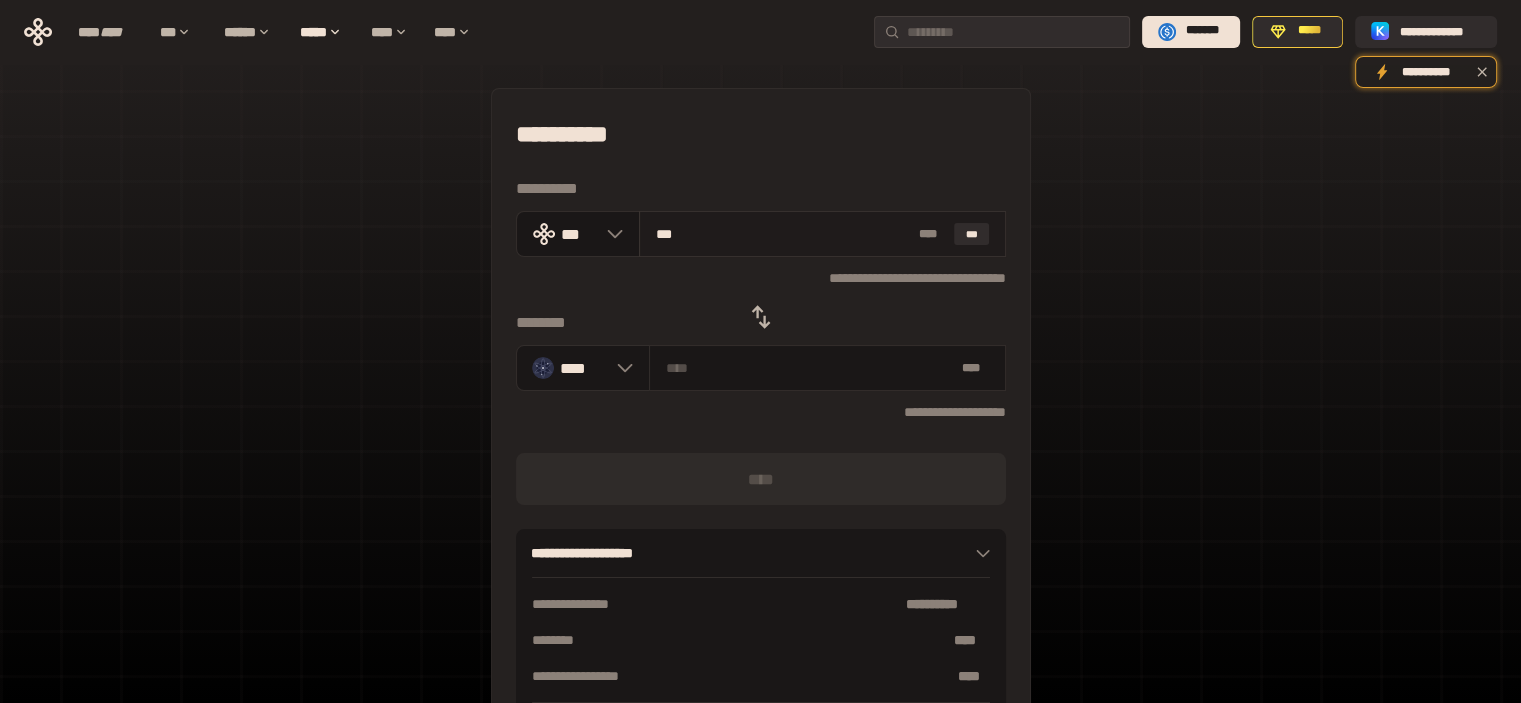 type on "****" 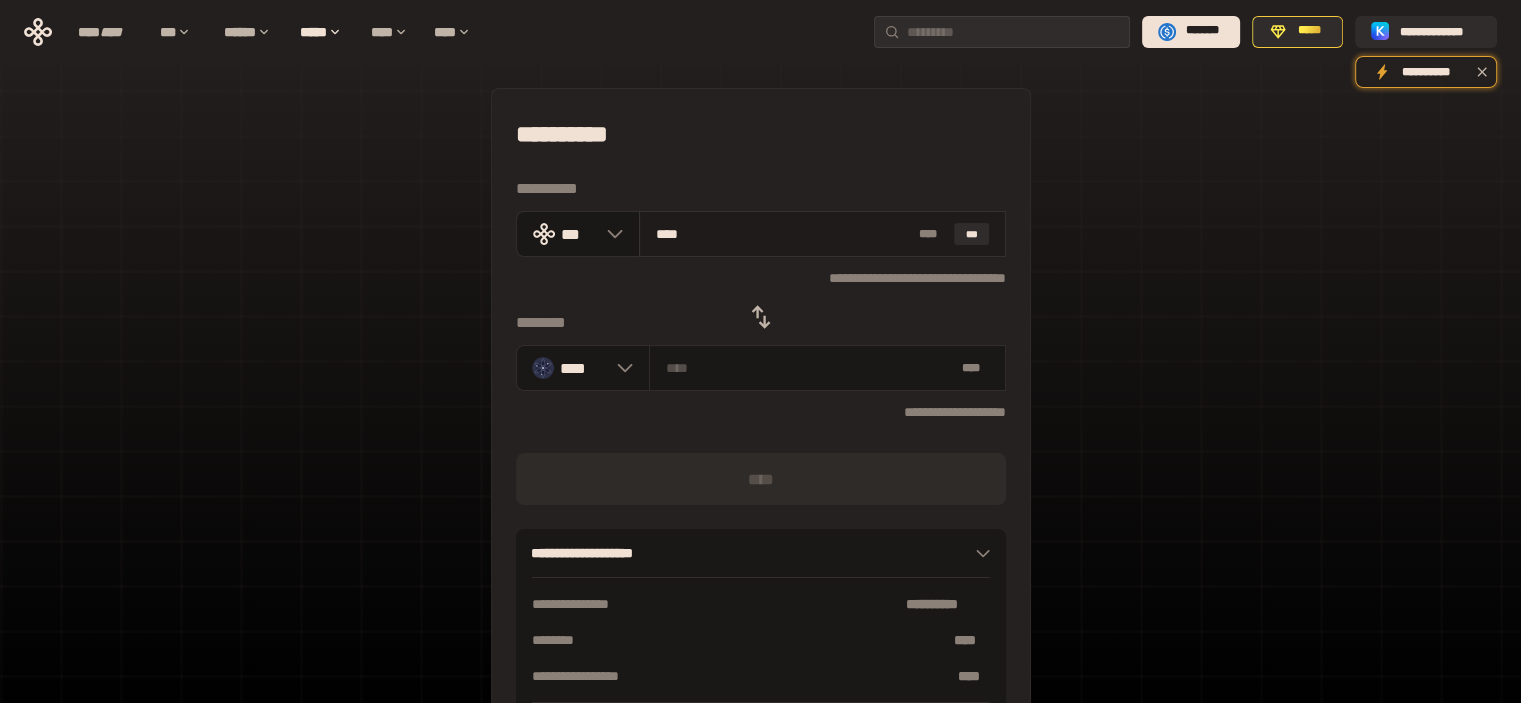 type on "********" 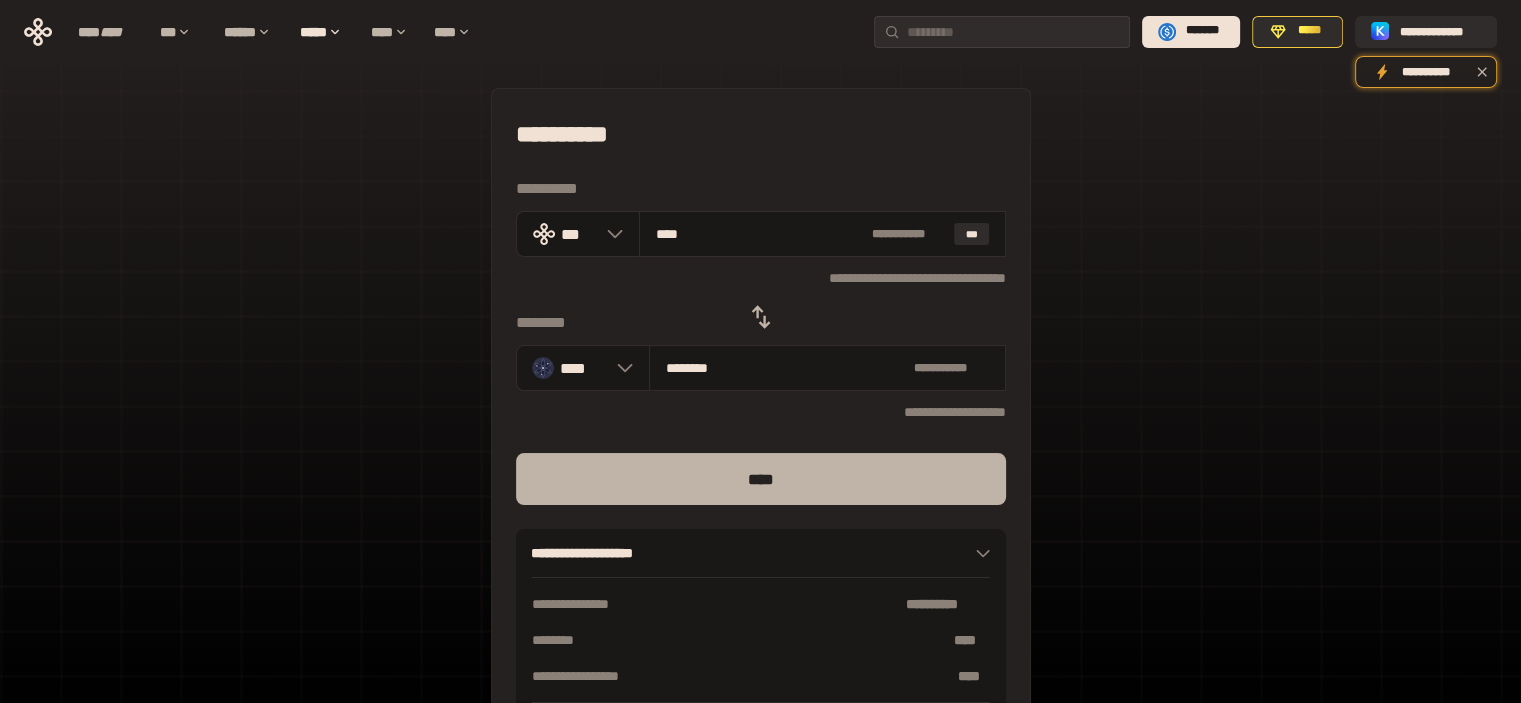 type on "****" 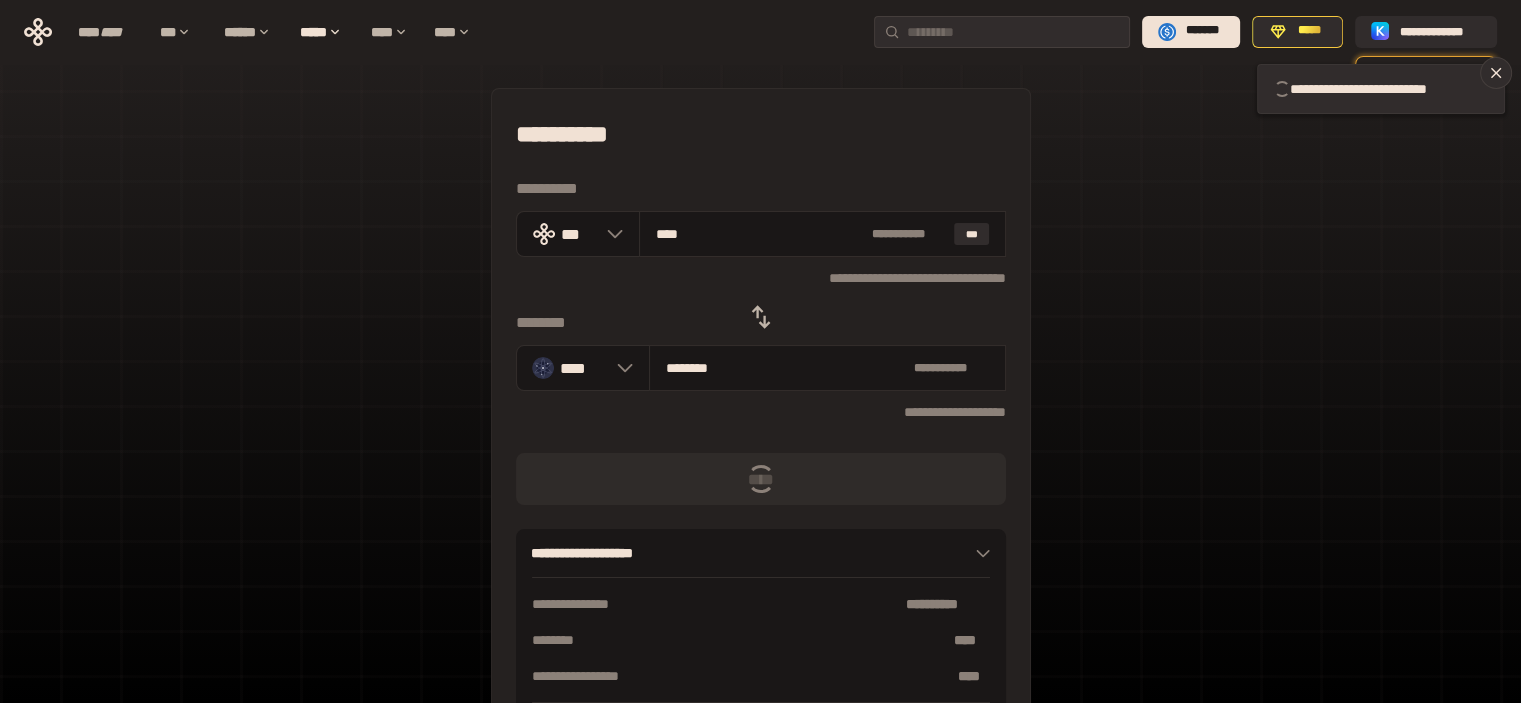 type 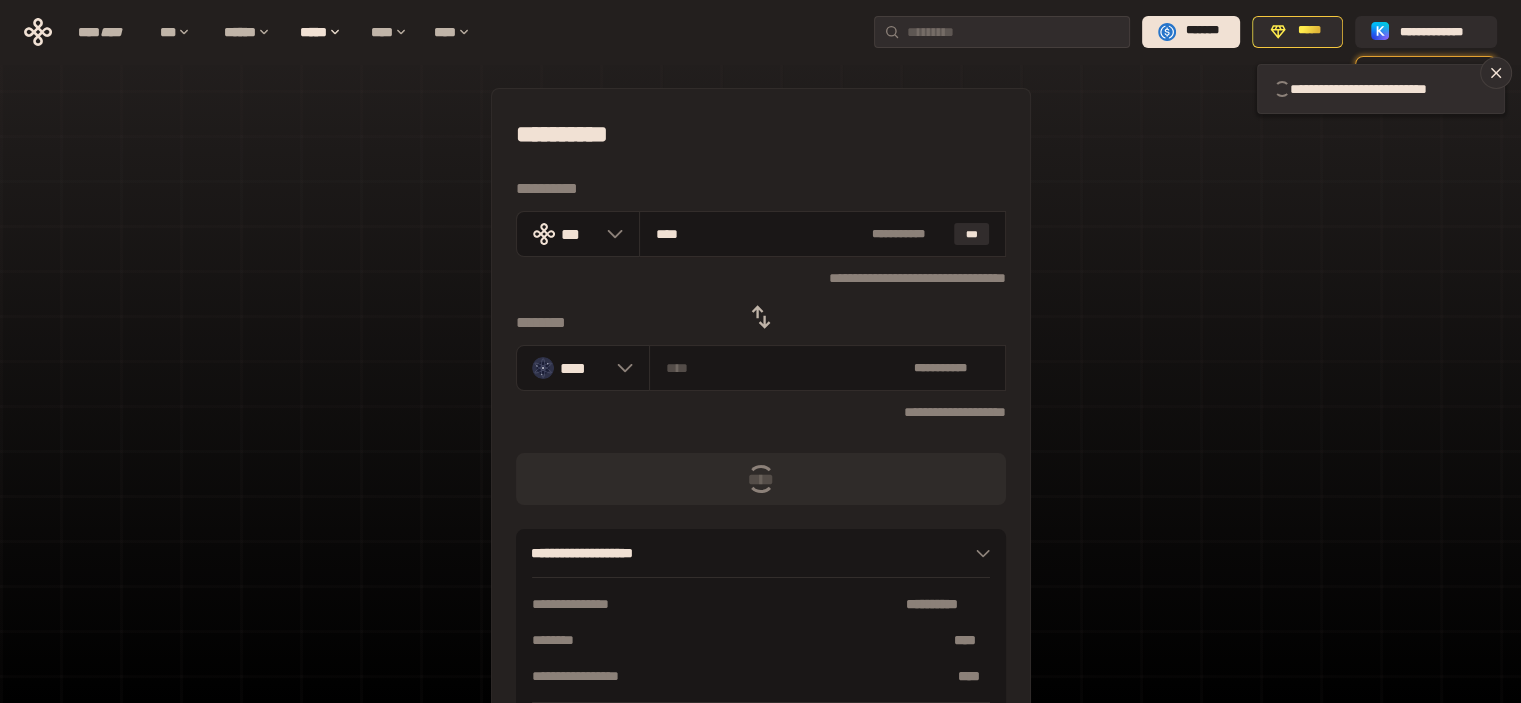 type 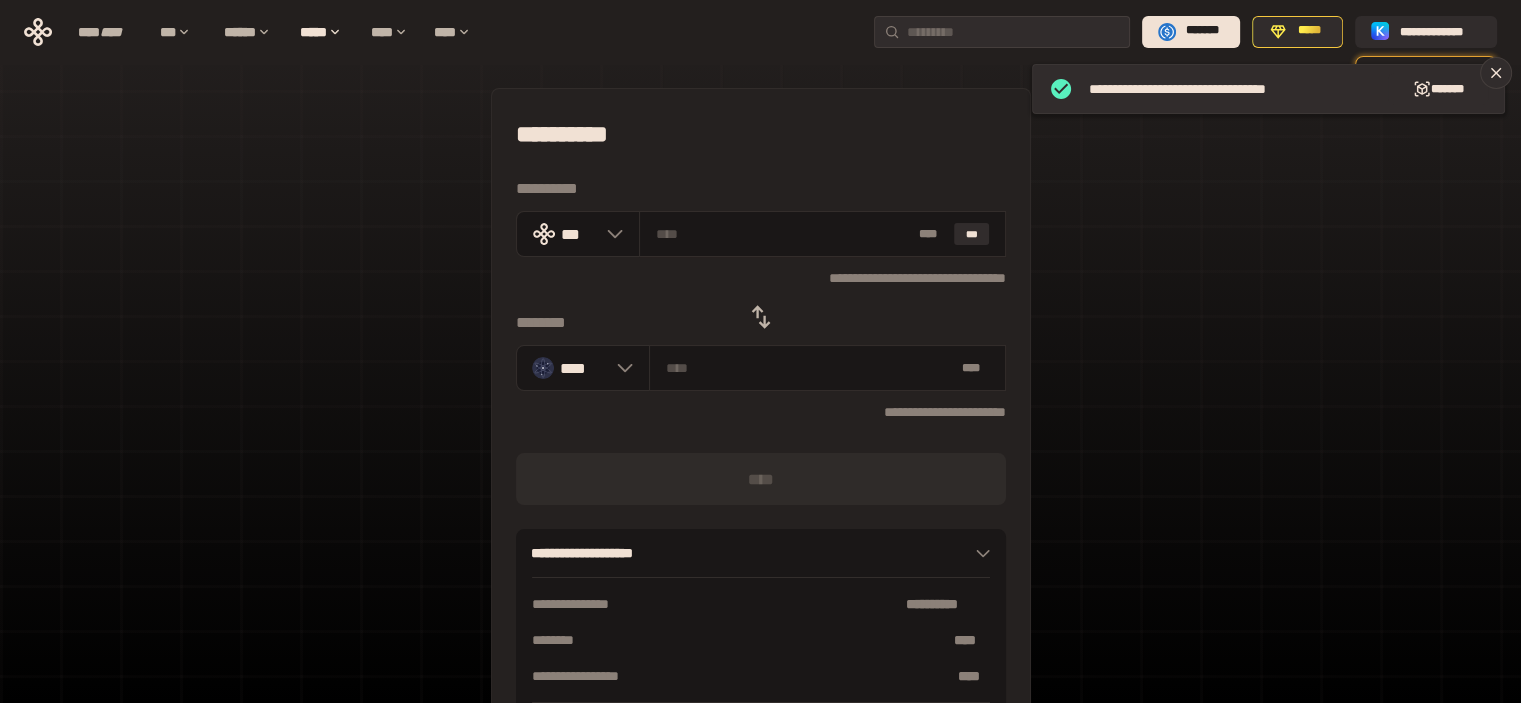 click on "**********" at bounding box center (760, 444) 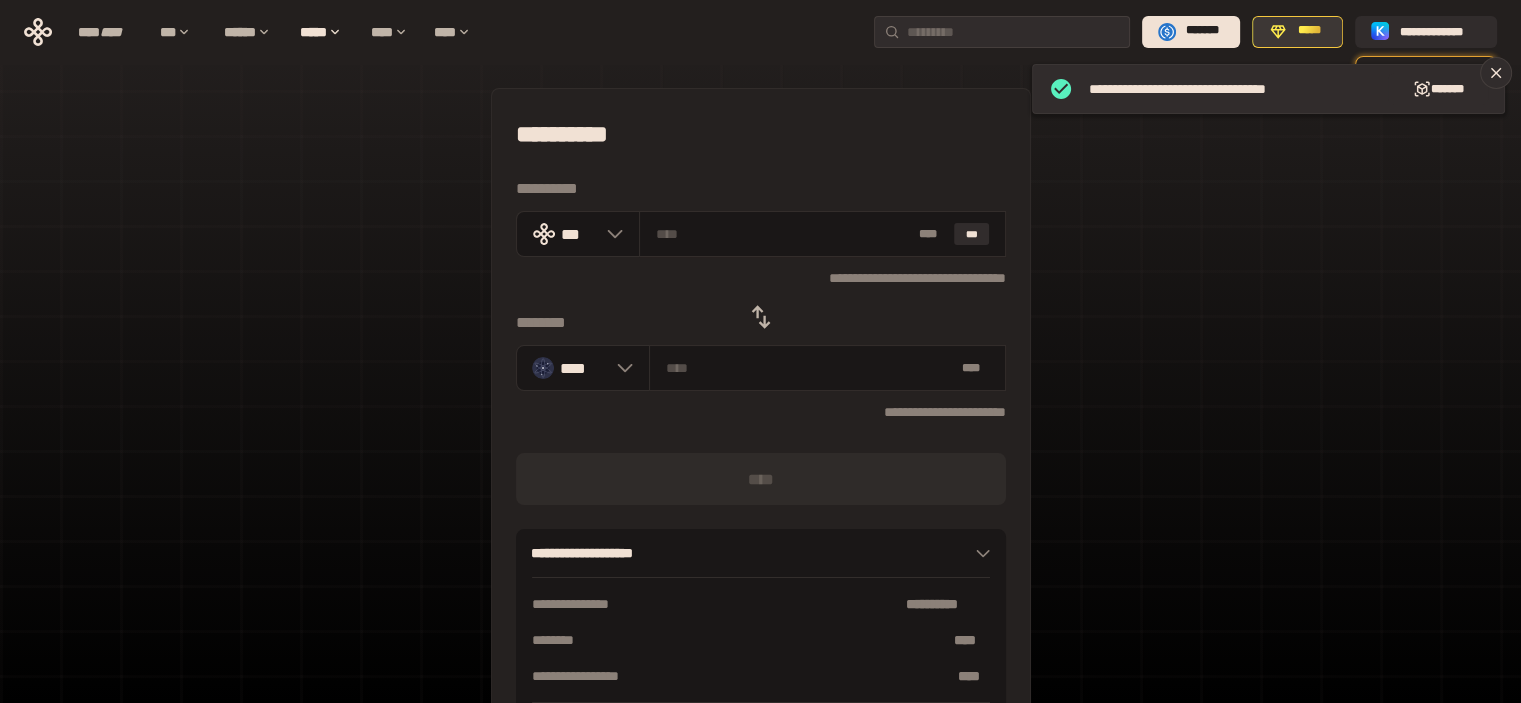 click 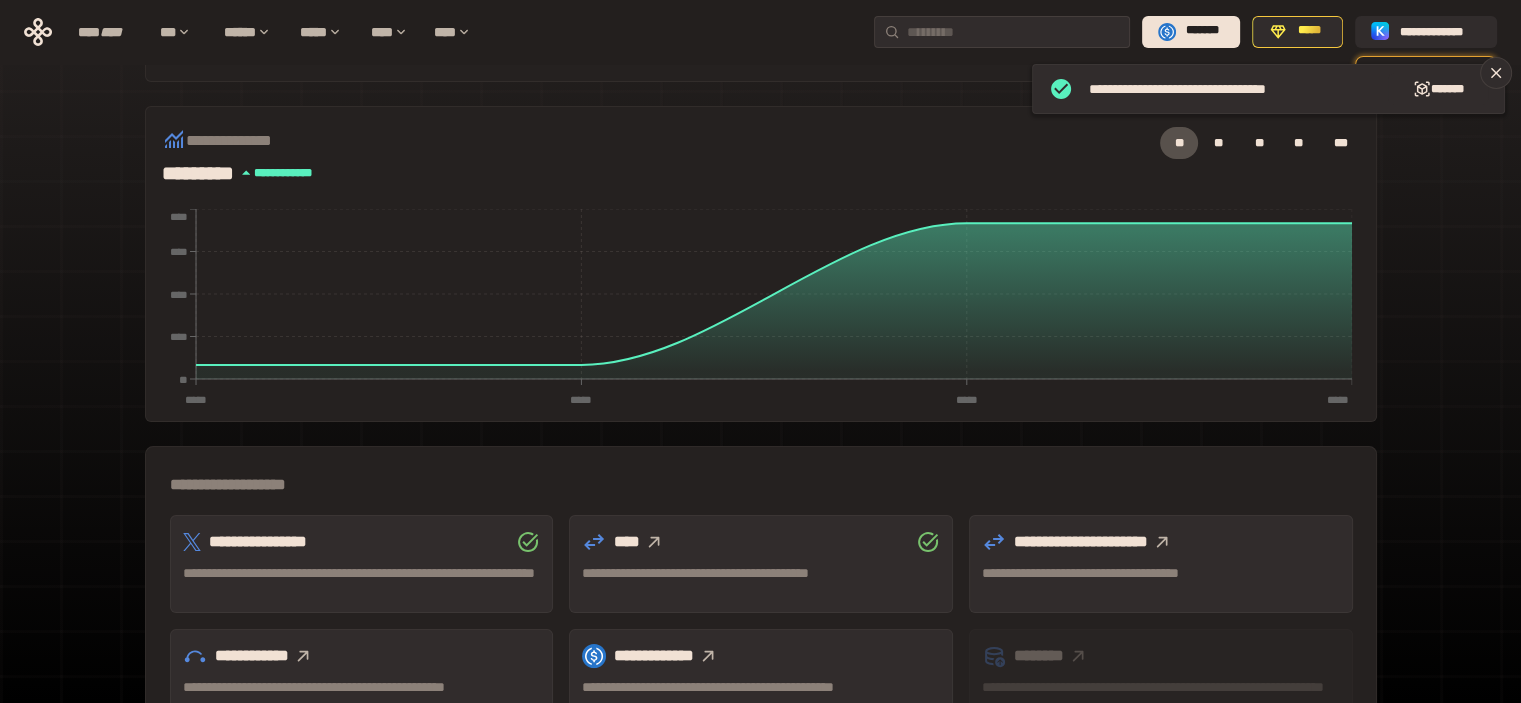 scroll, scrollTop: 500, scrollLeft: 0, axis: vertical 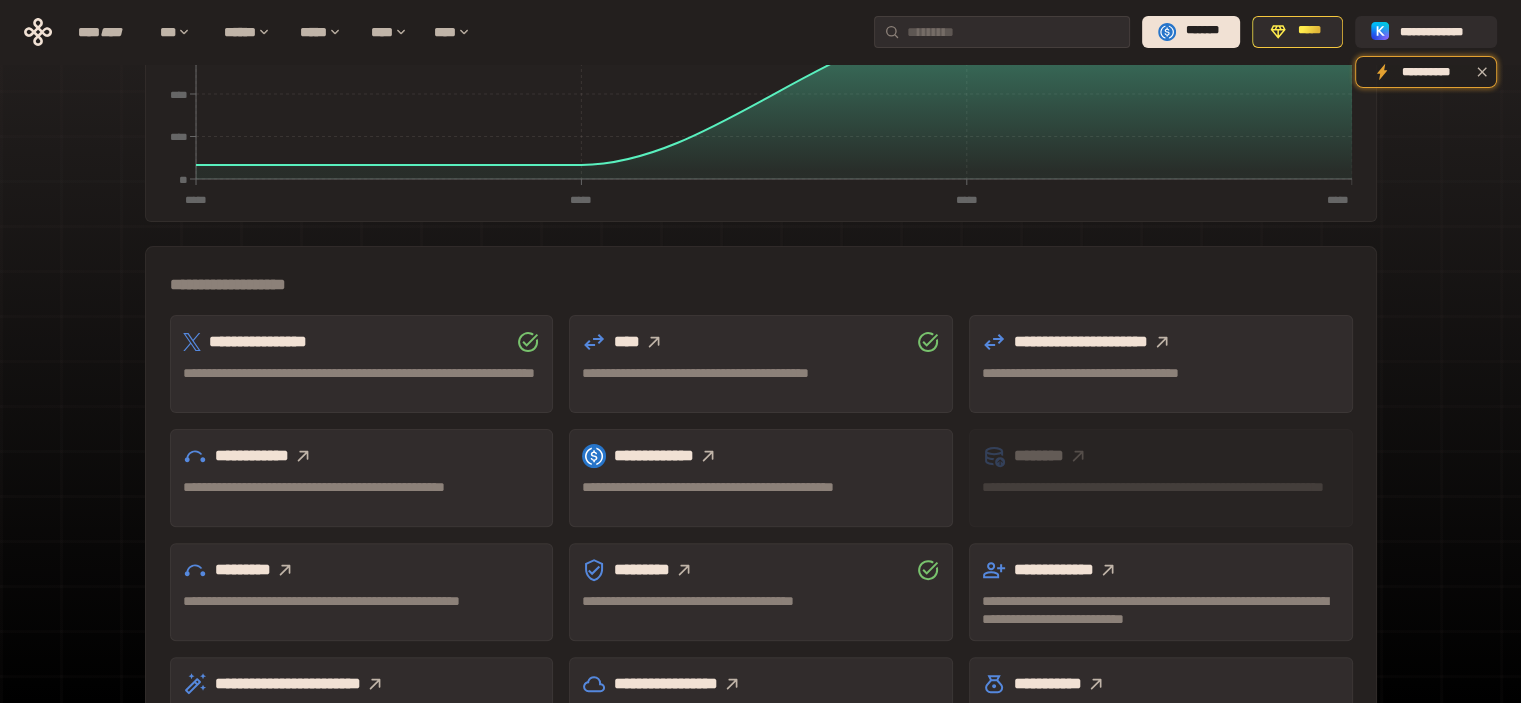 click 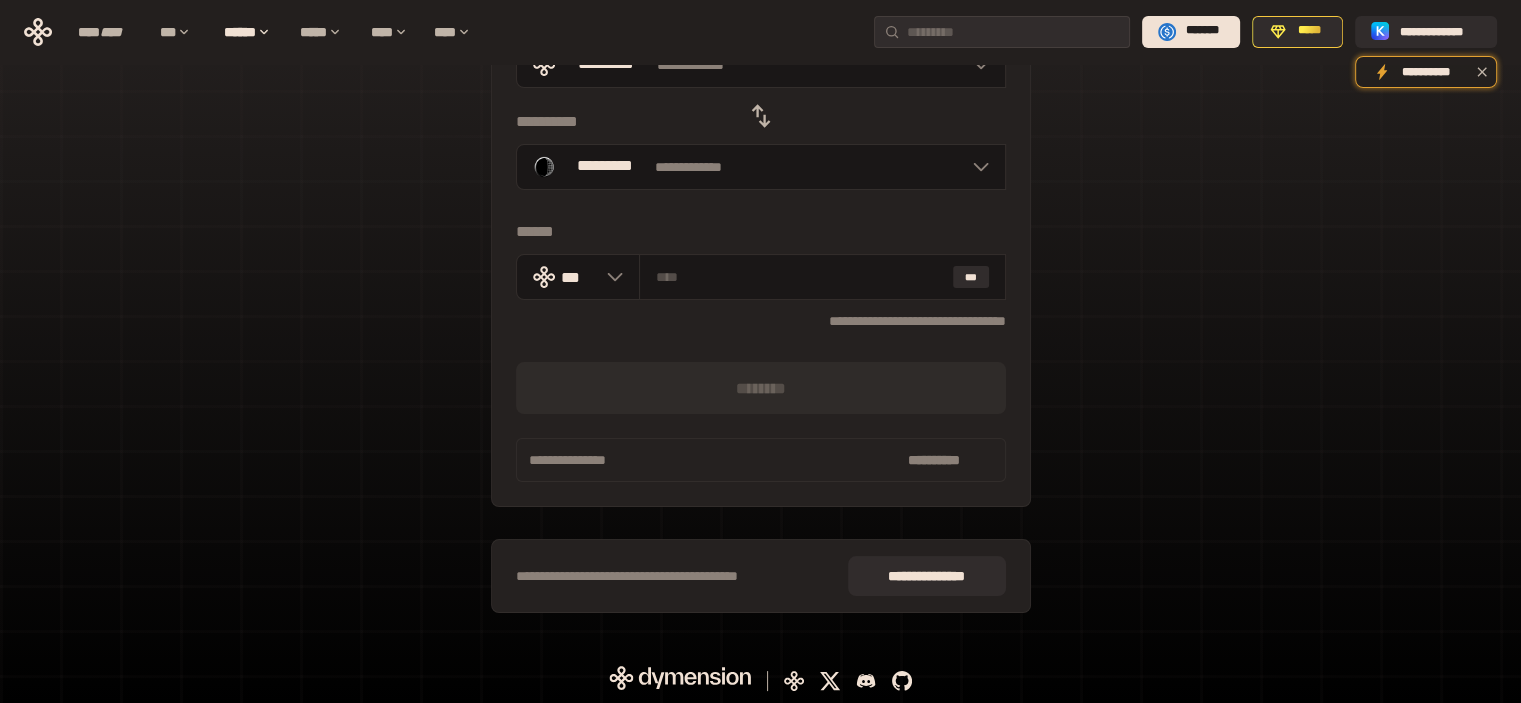 scroll, scrollTop: 0, scrollLeft: 0, axis: both 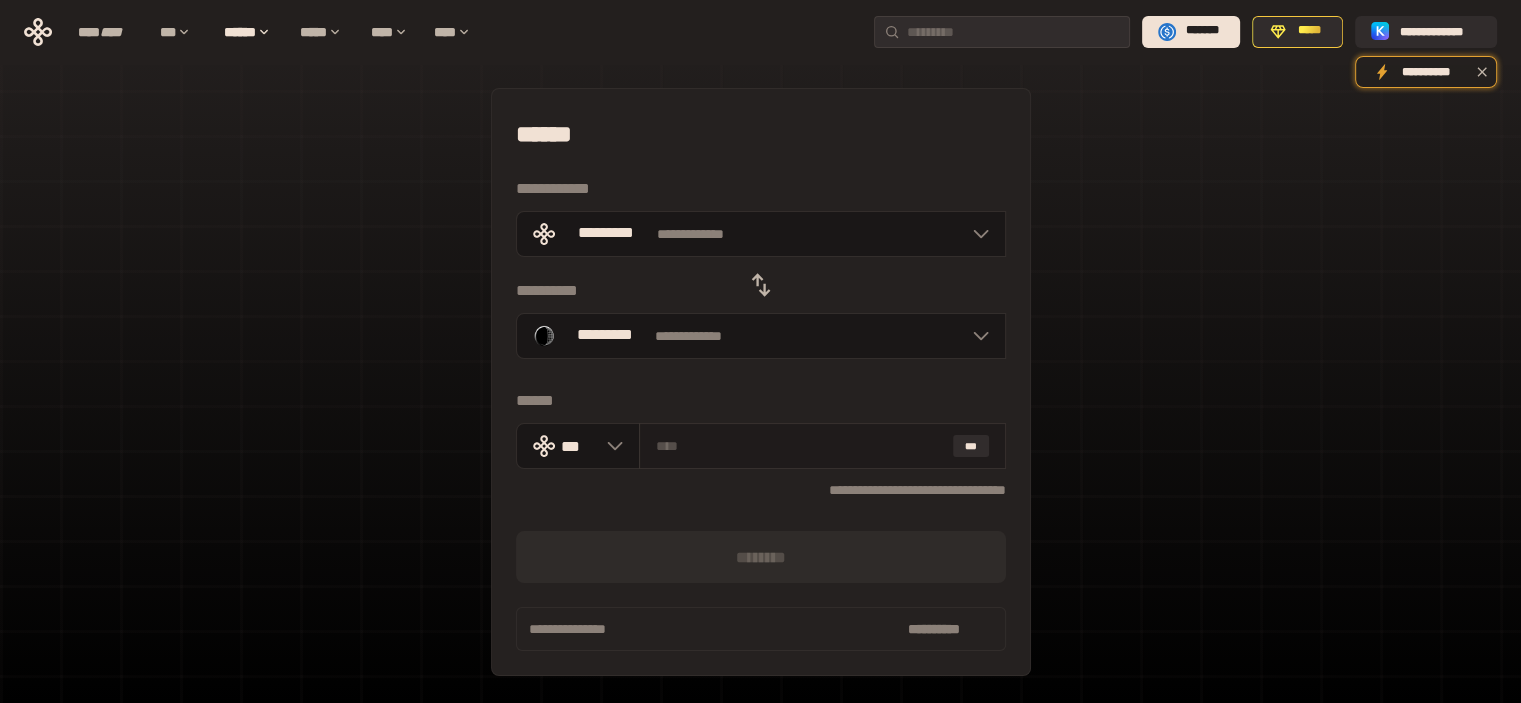 click at bounding box center [800, 446] 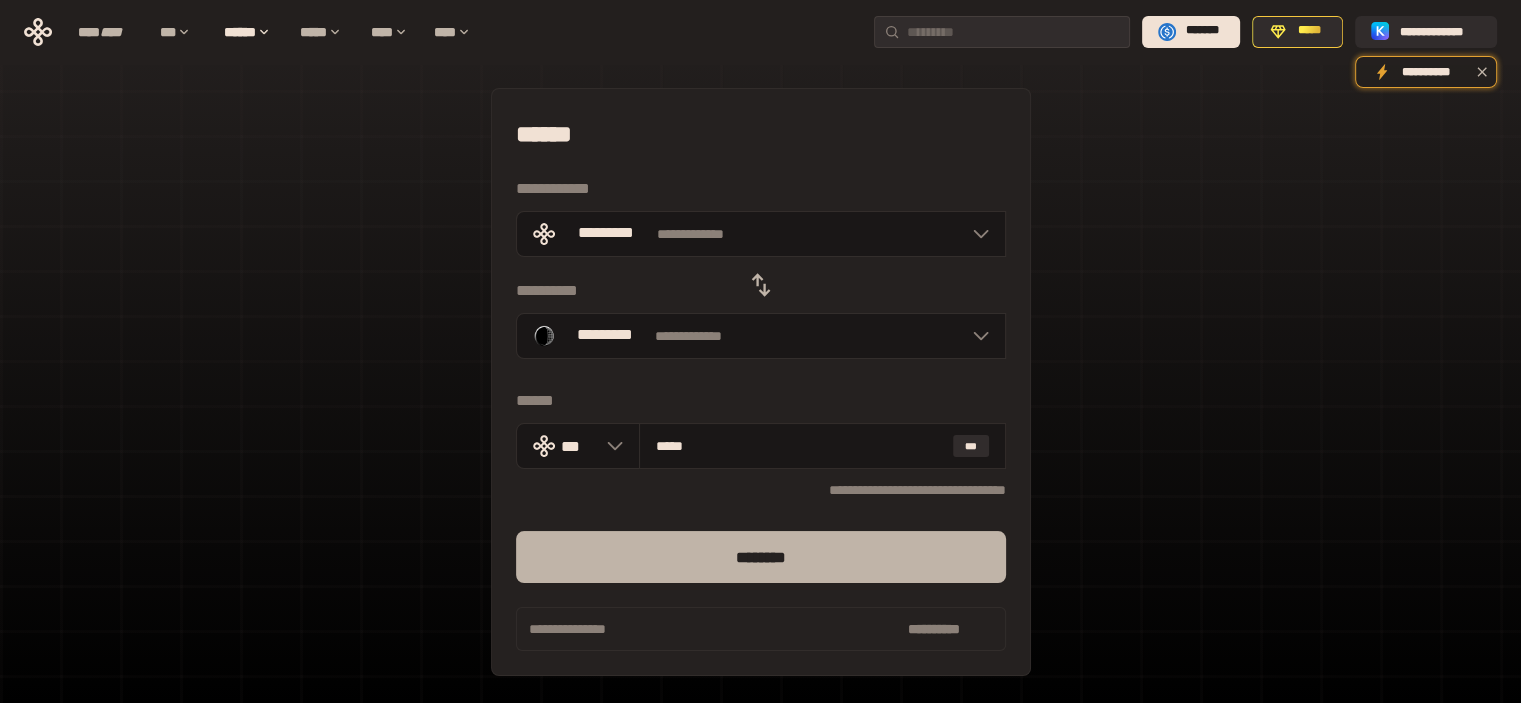 type on "*****" 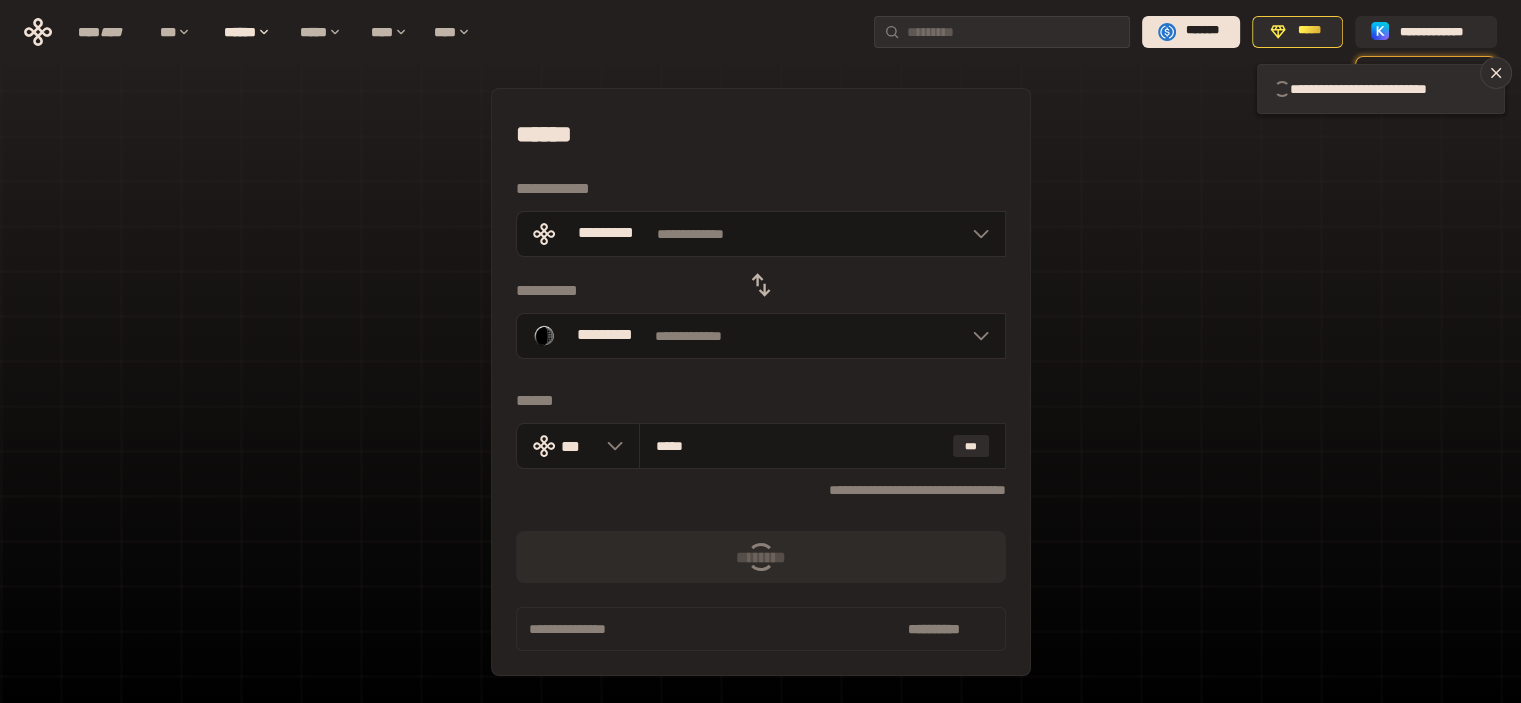 type 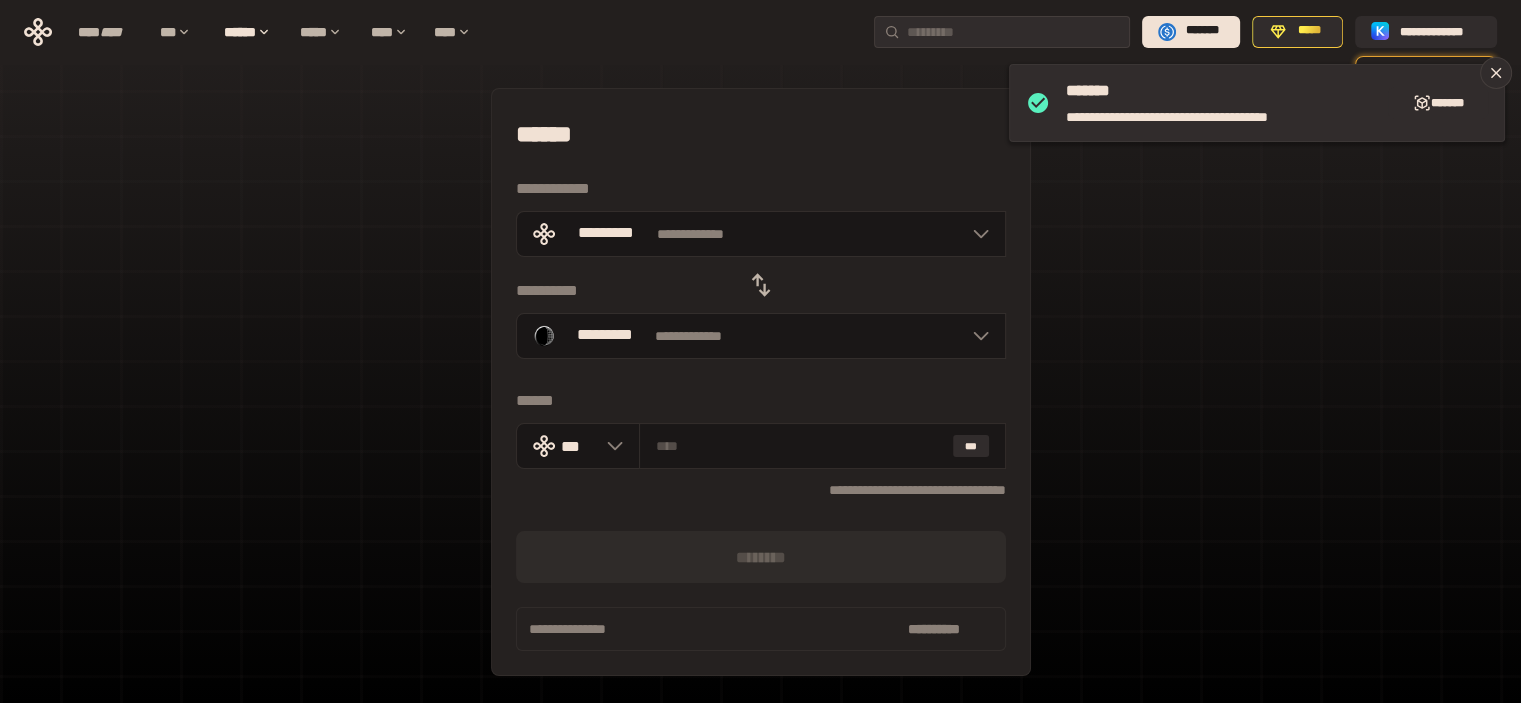 drag, startPoint x: 1300, startPoint y: 283, endPoint x: 1271, endPoint y: 240, distance: 51.86521 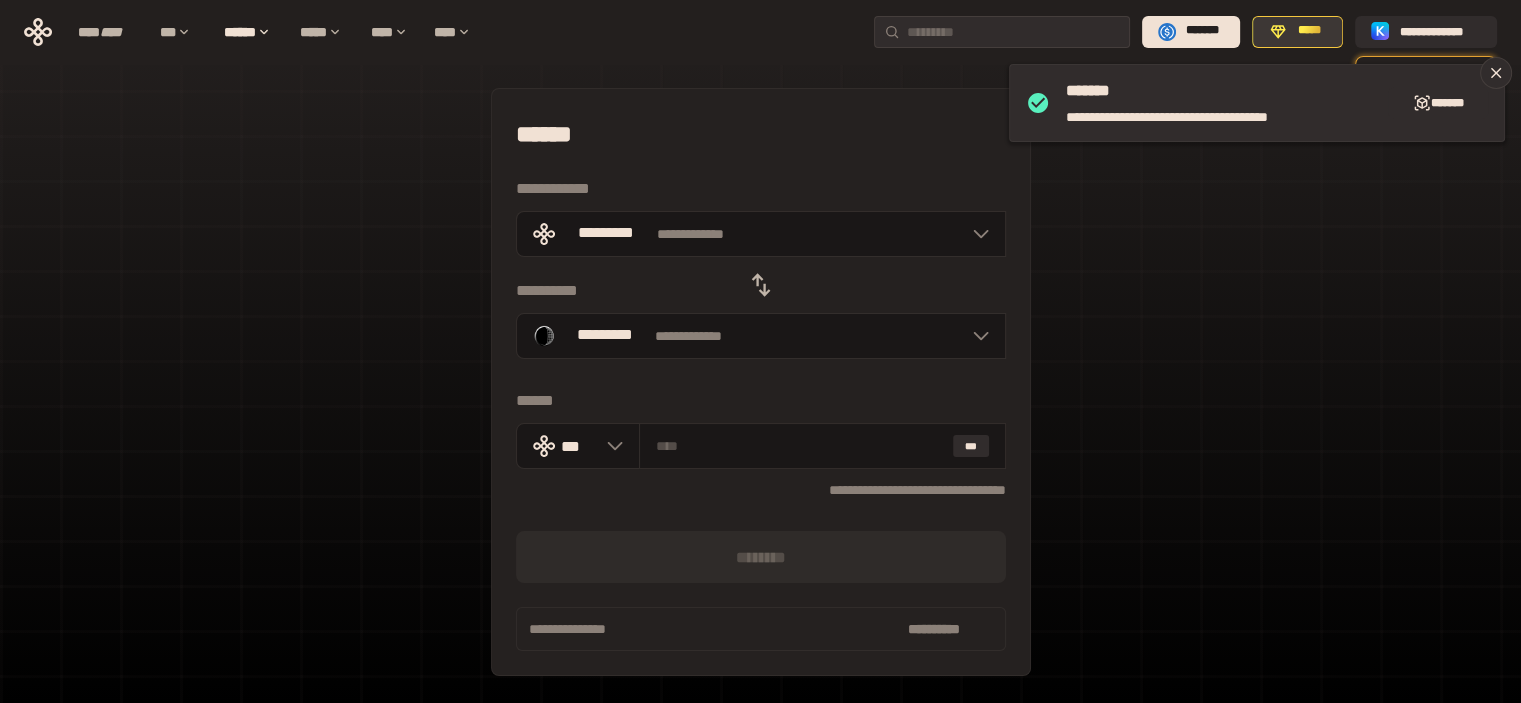 click on "*****" at bounding box center (1297, 32) 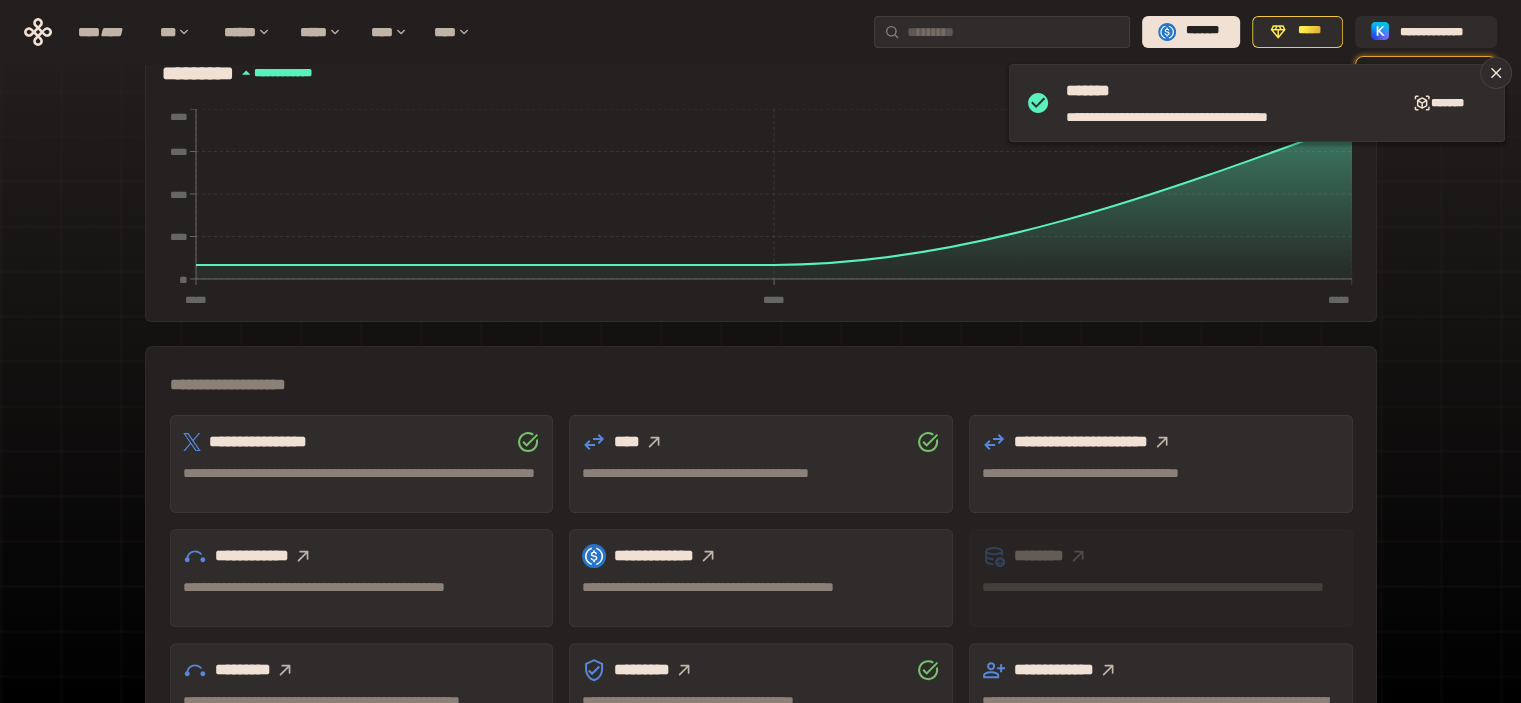 scroll, scrollTop: 500, scrollLeft: 0, axis: vertical 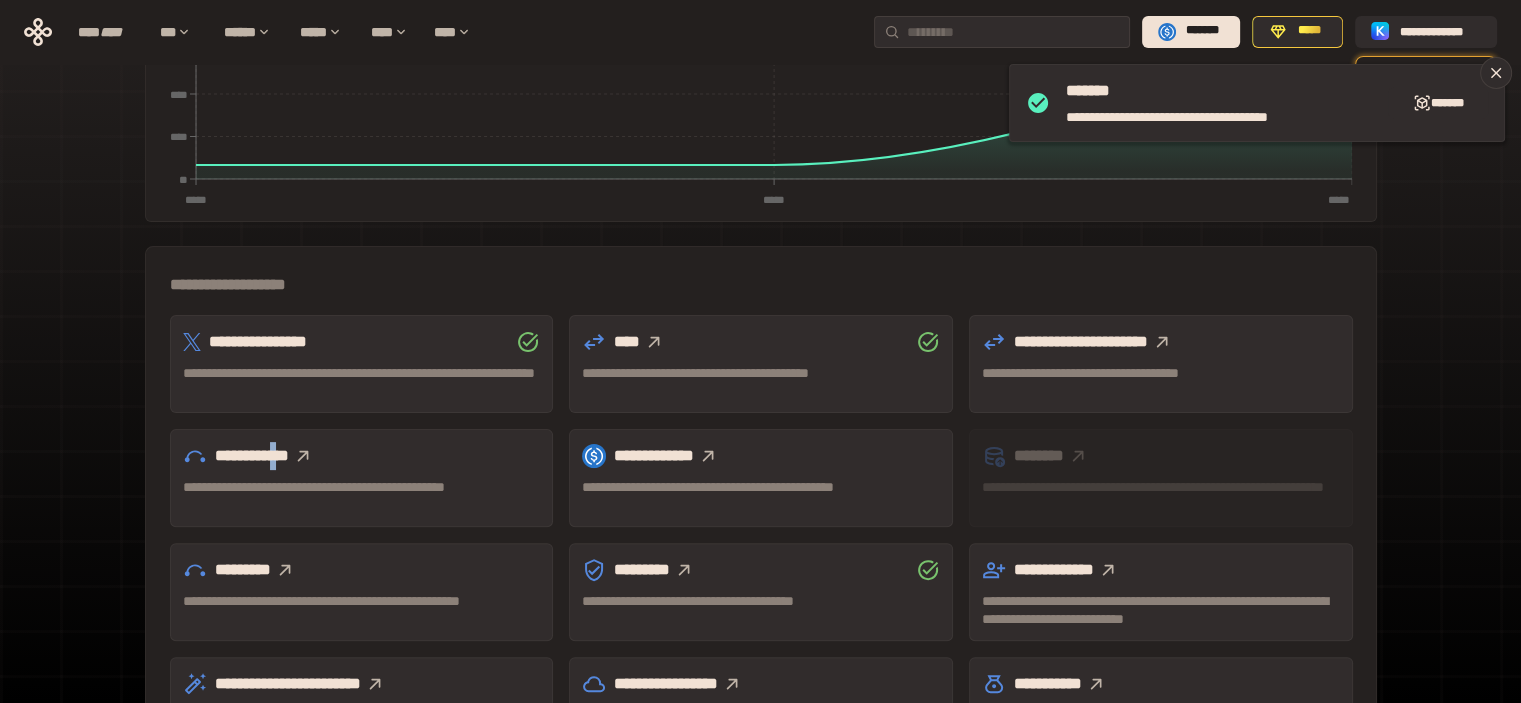 click on "**********" at bounding box center [362, 456] 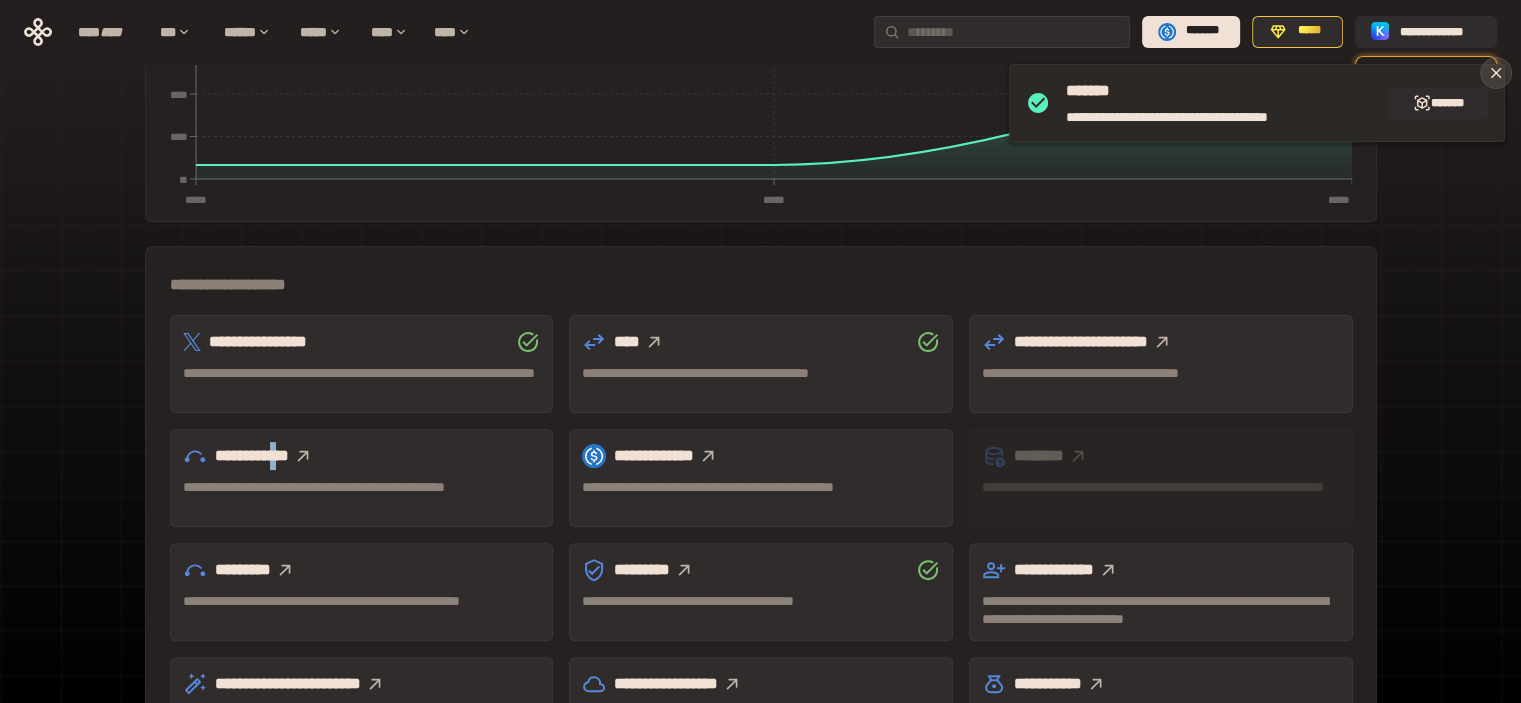 click 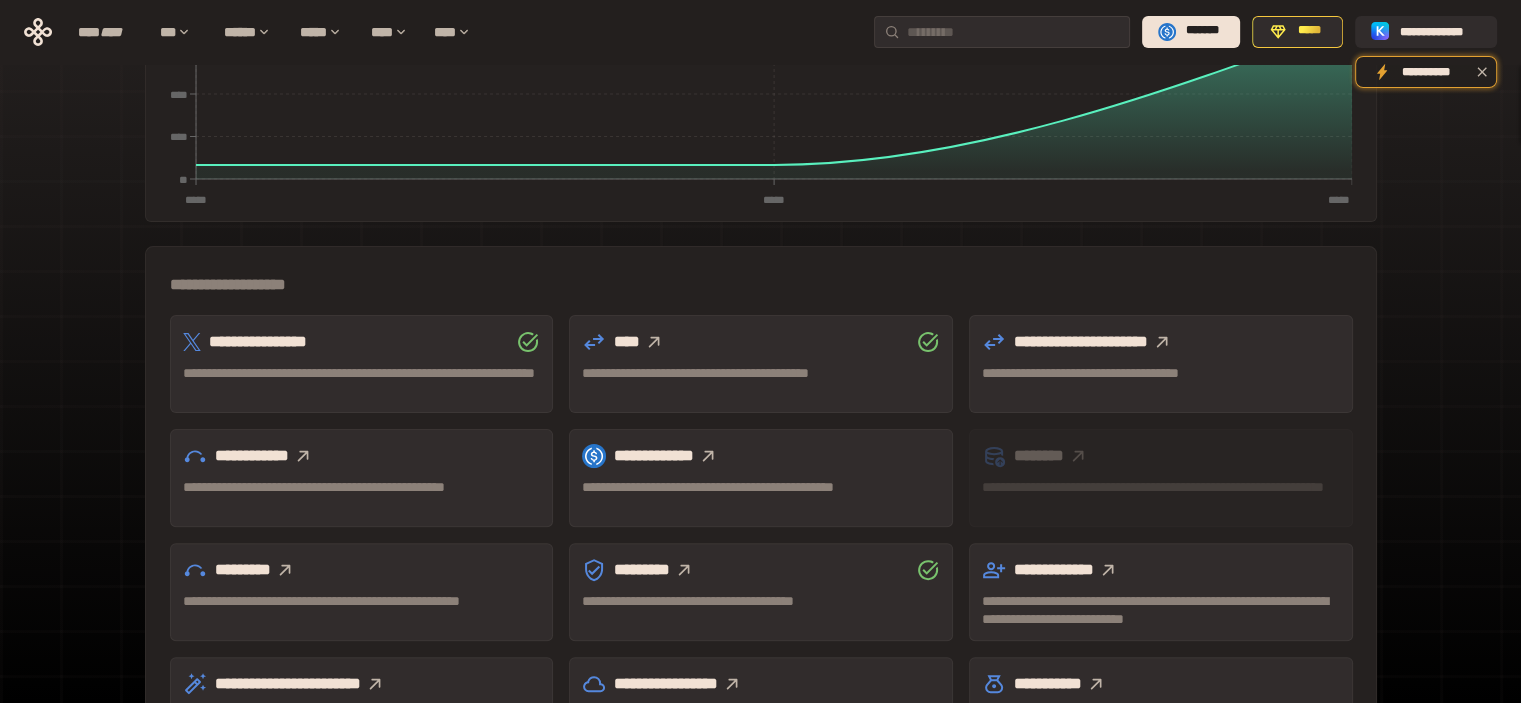 click on "**********" at bounding box center (760, 162) 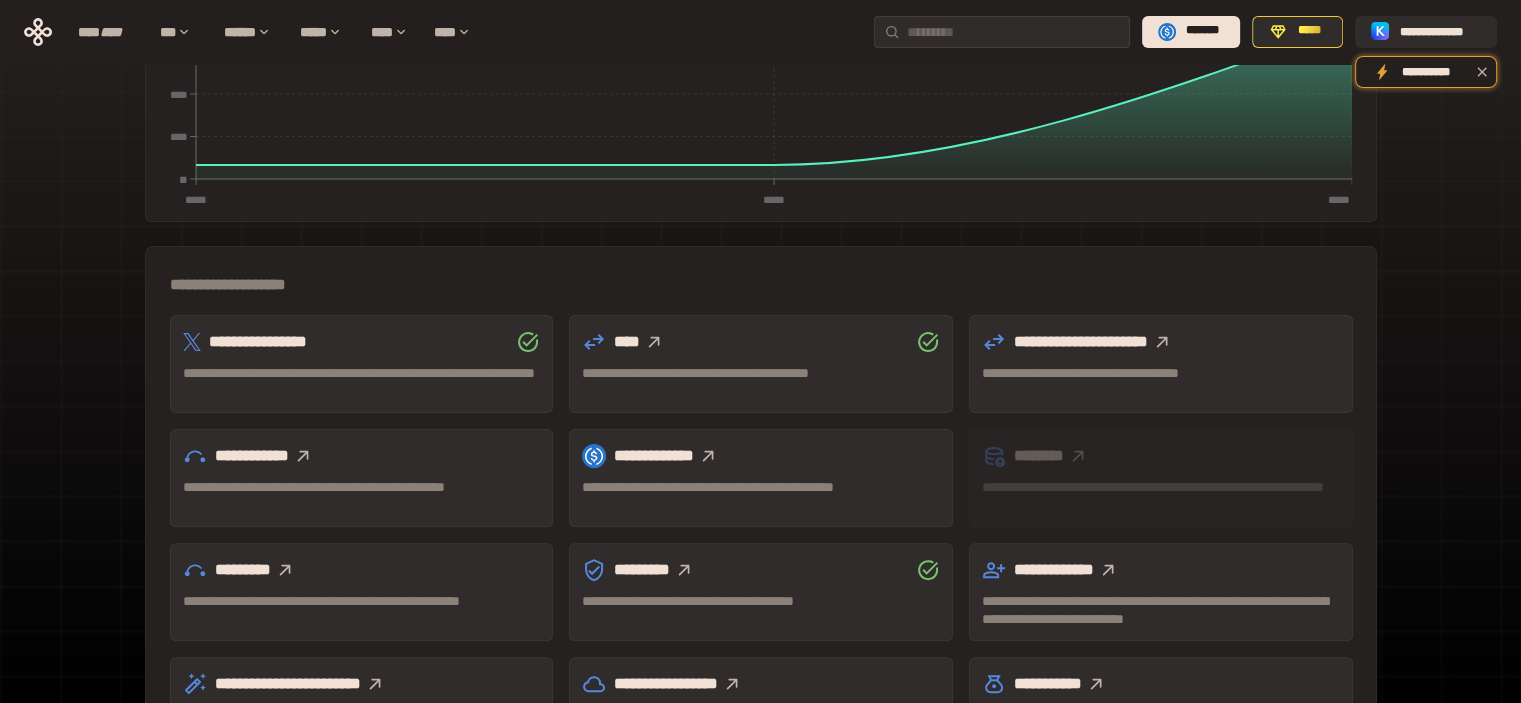 click on "**********" at bounding box center [761, 513] 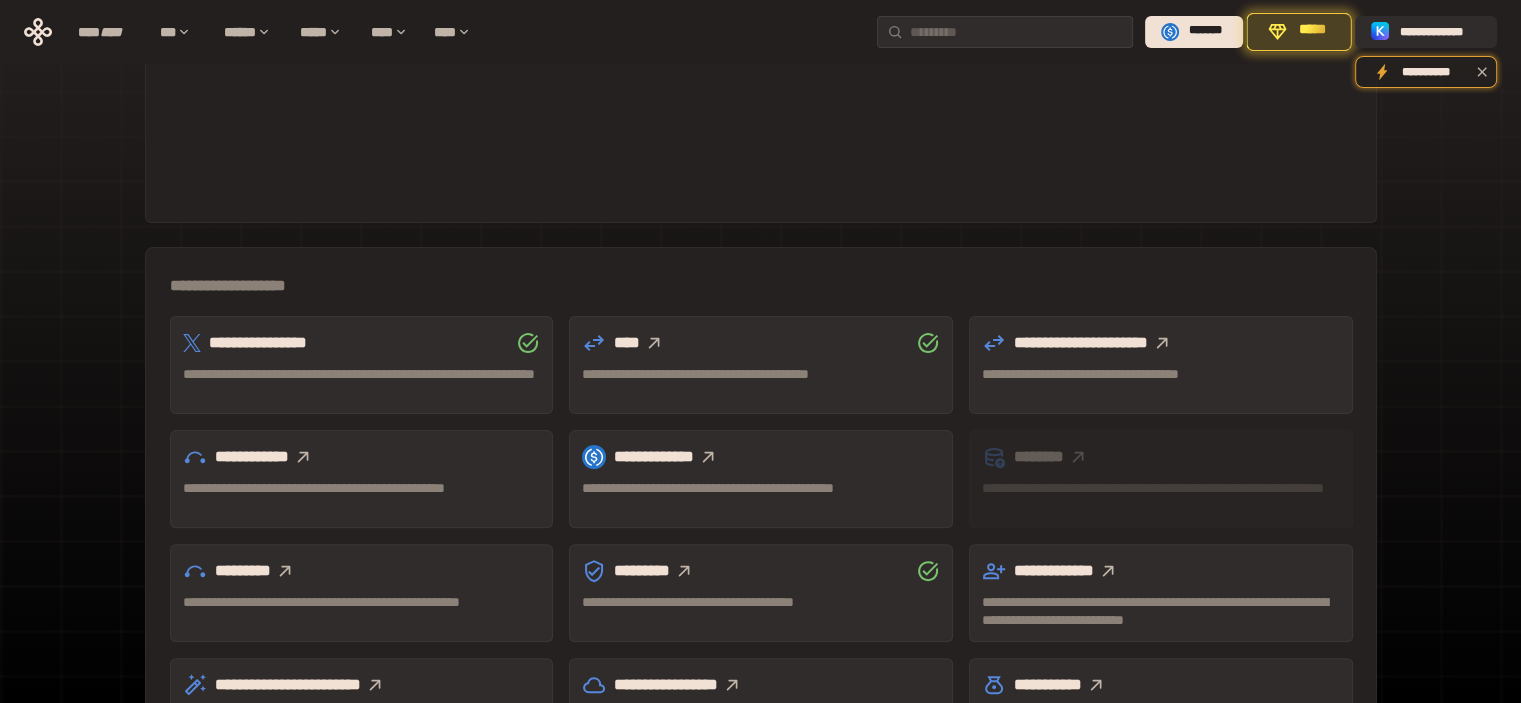 scroll, scrollTop: 500, scrollLeft: 0, axis: vertical 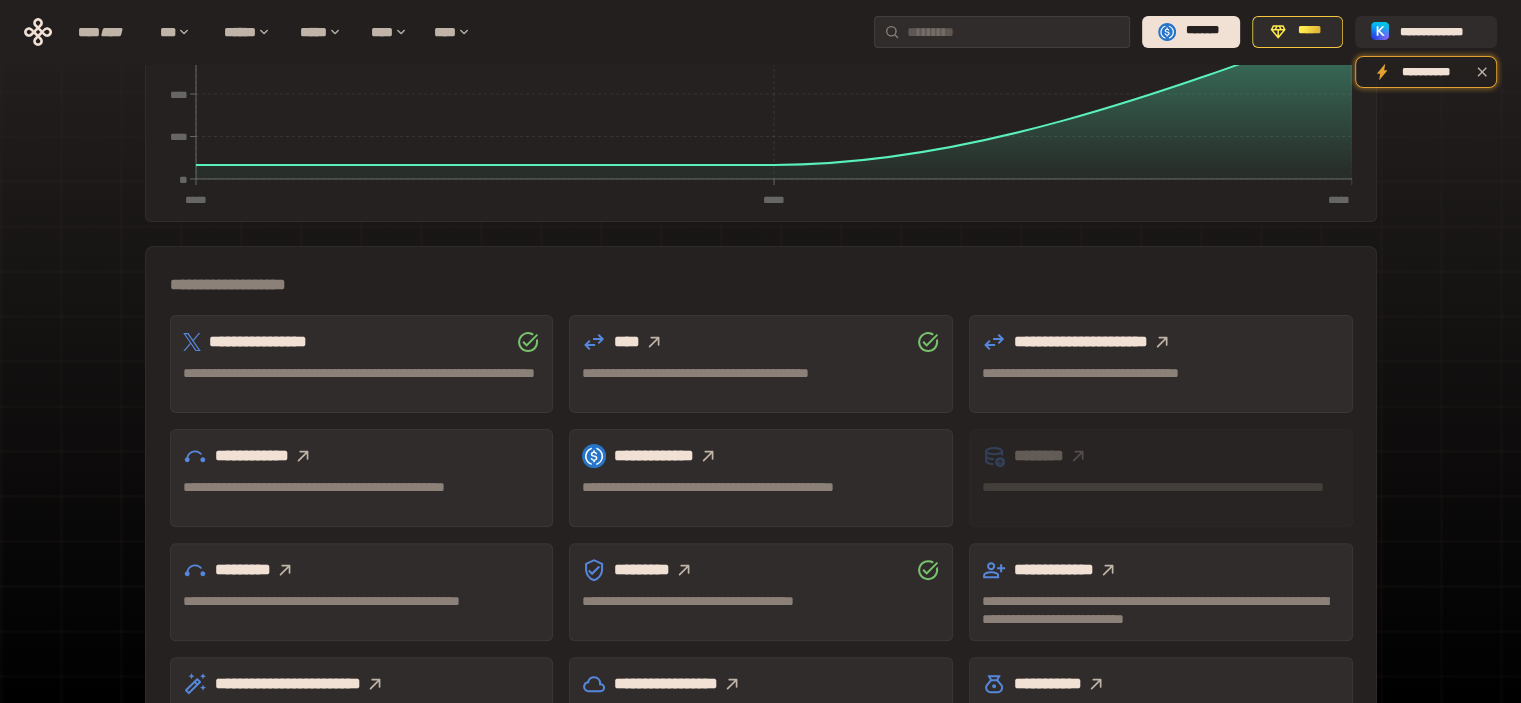 drag, startPoint x: 1220, startPoint y: 254, endPoint x: 1088, endPoint y: 211, distance: 138.82722 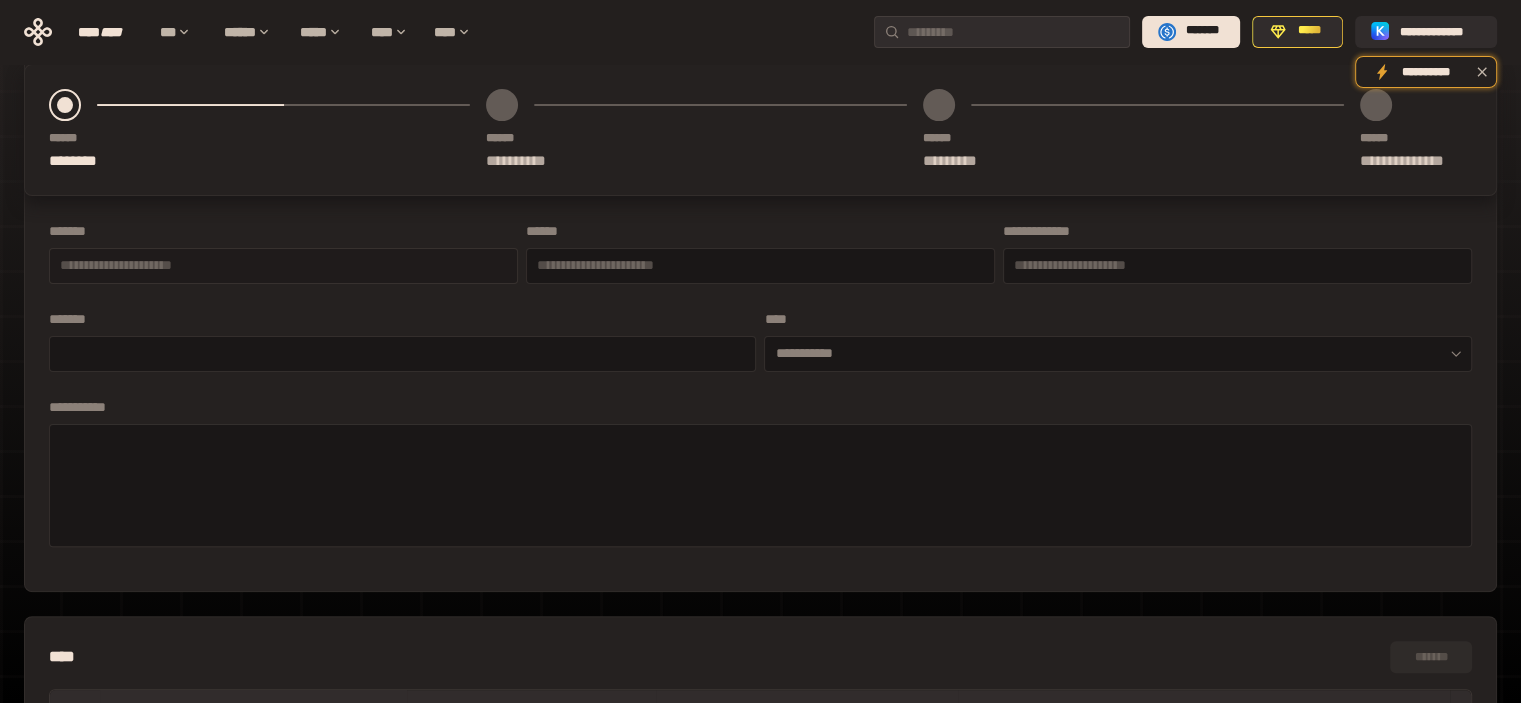 click at bounding box center (283, 265) 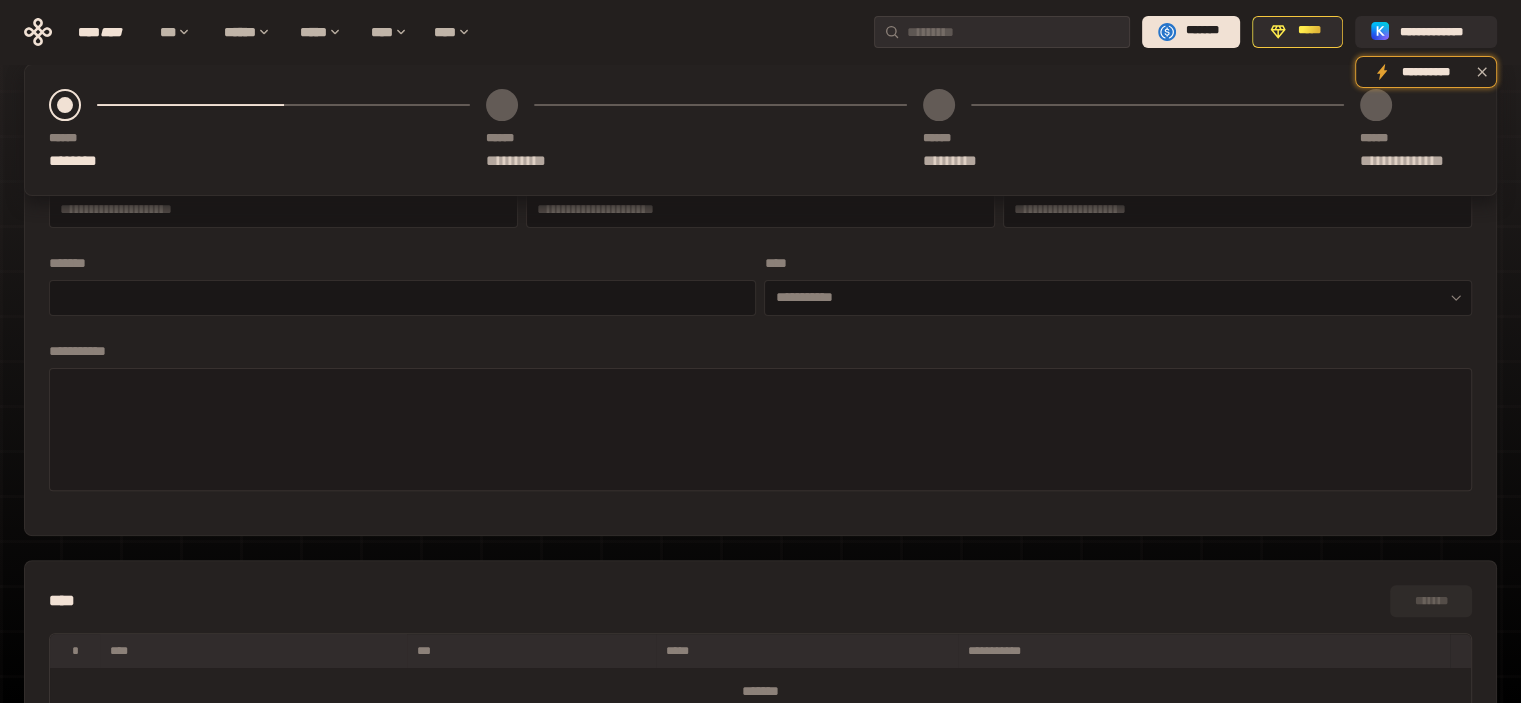 scroll, scrollTop: 456, scrollLeft: 0, axis: vertical 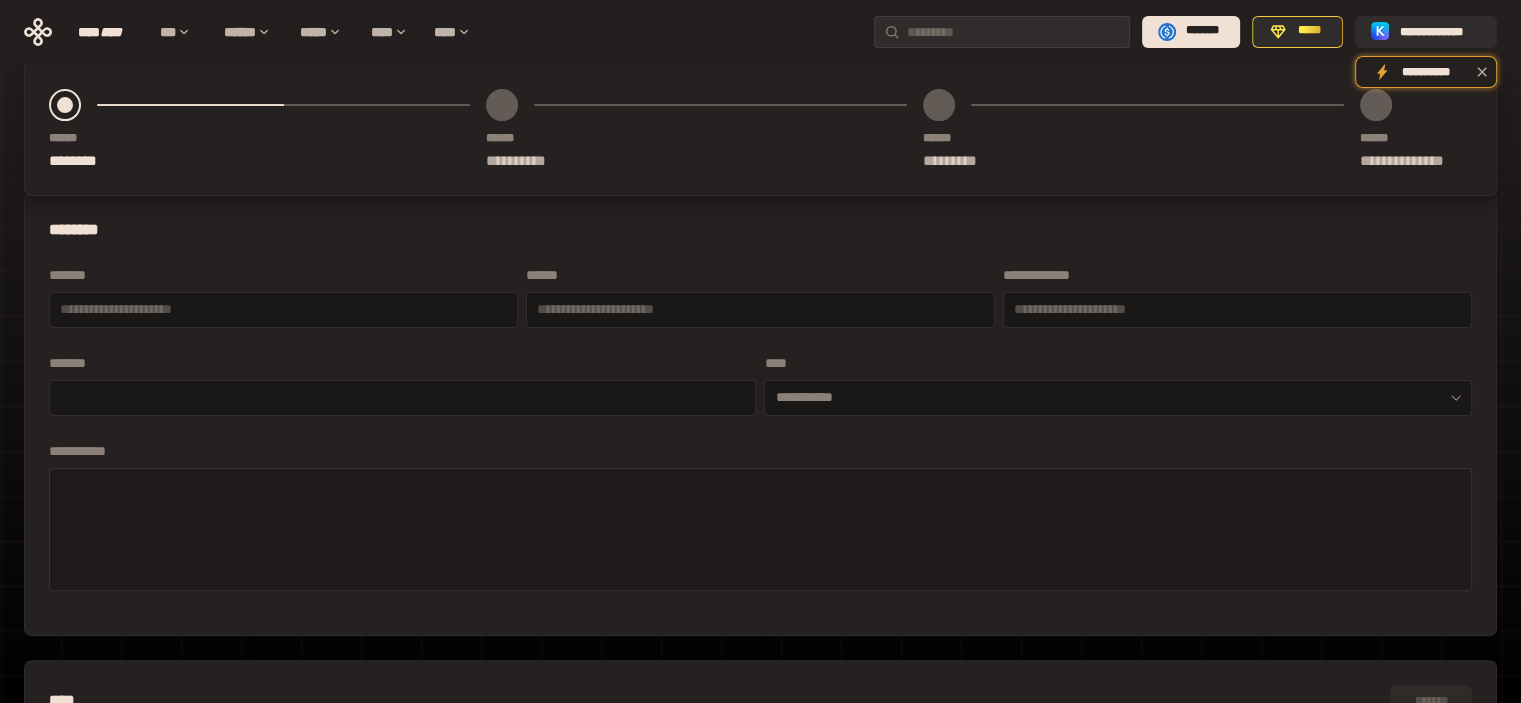 click at bounding box center [760, 527] 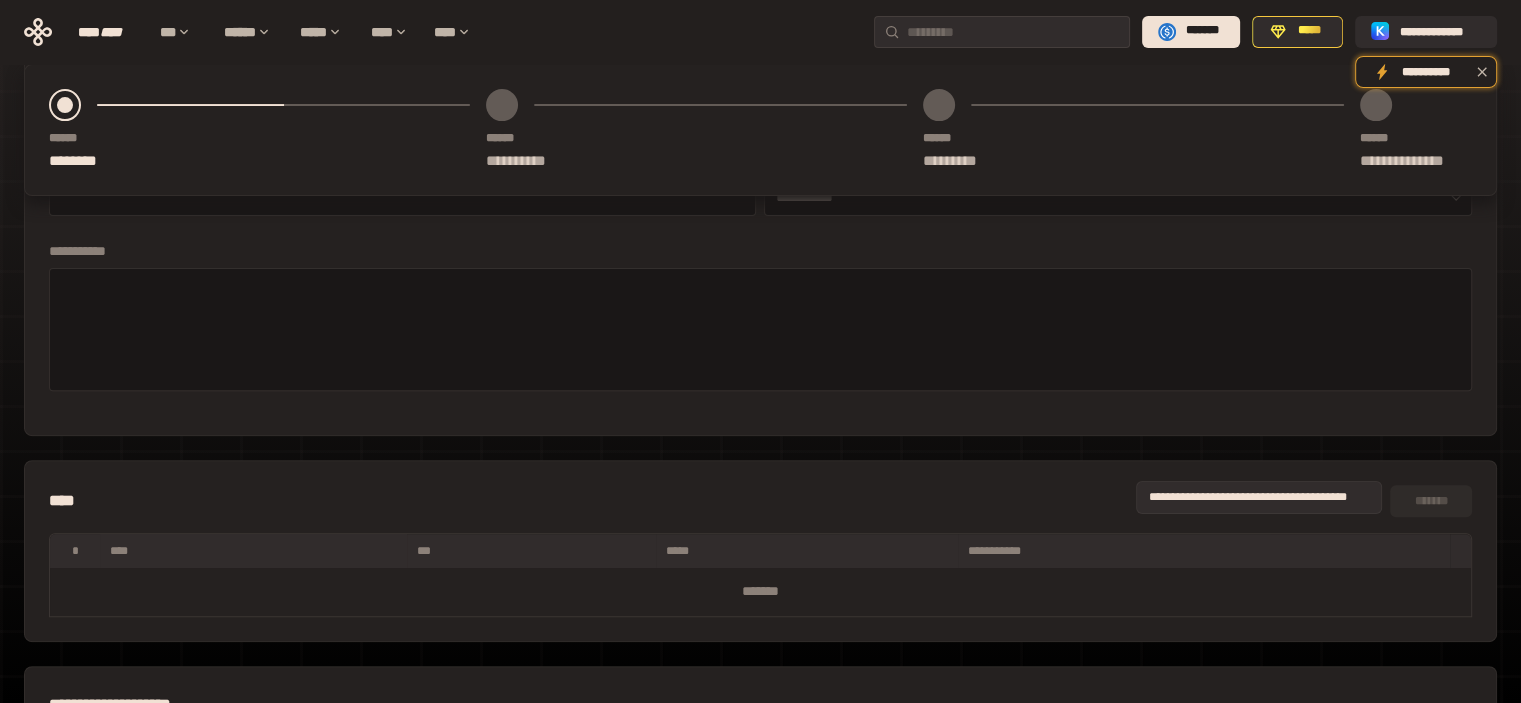 scroll, scrollTop: 956, scrollLeft: 0, axis: vertical 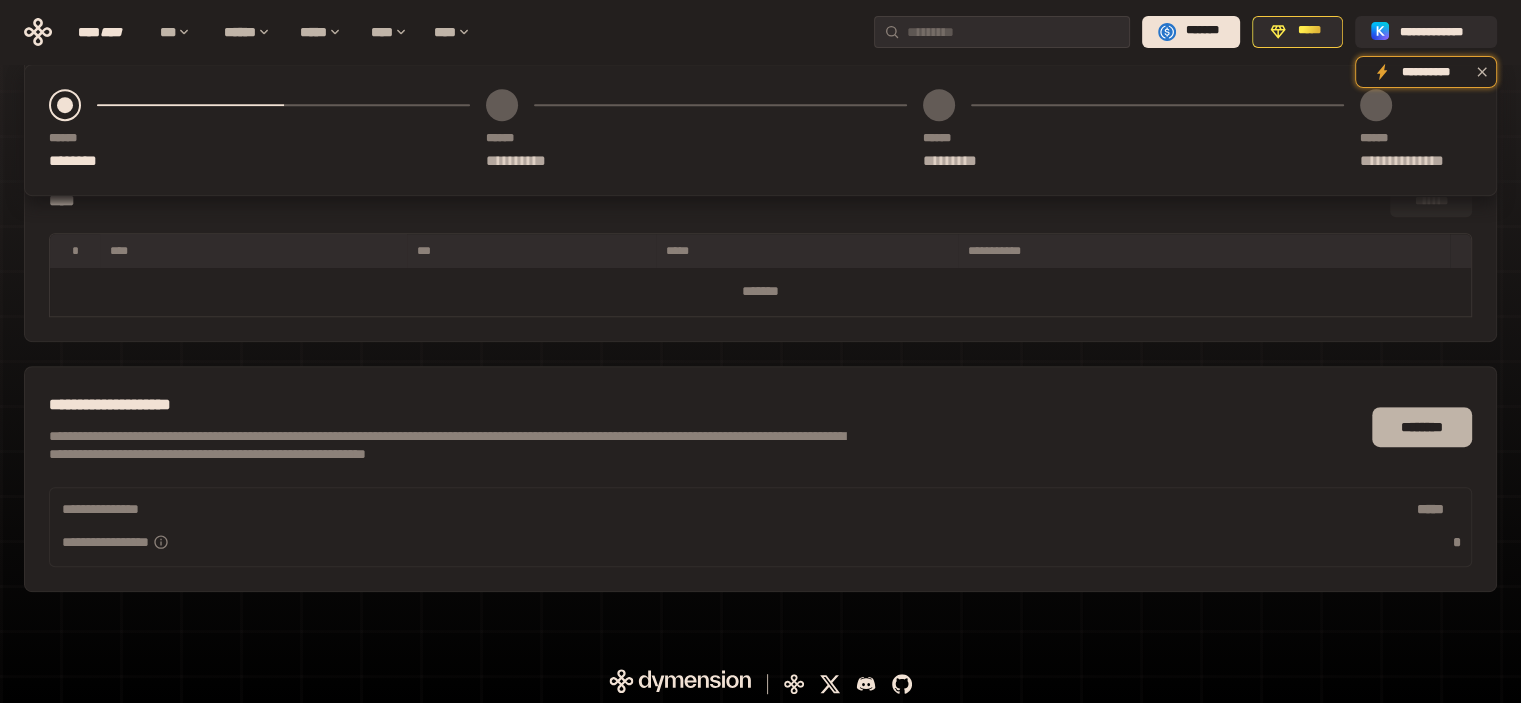 click on "********" at bounding box center (1422, 427) 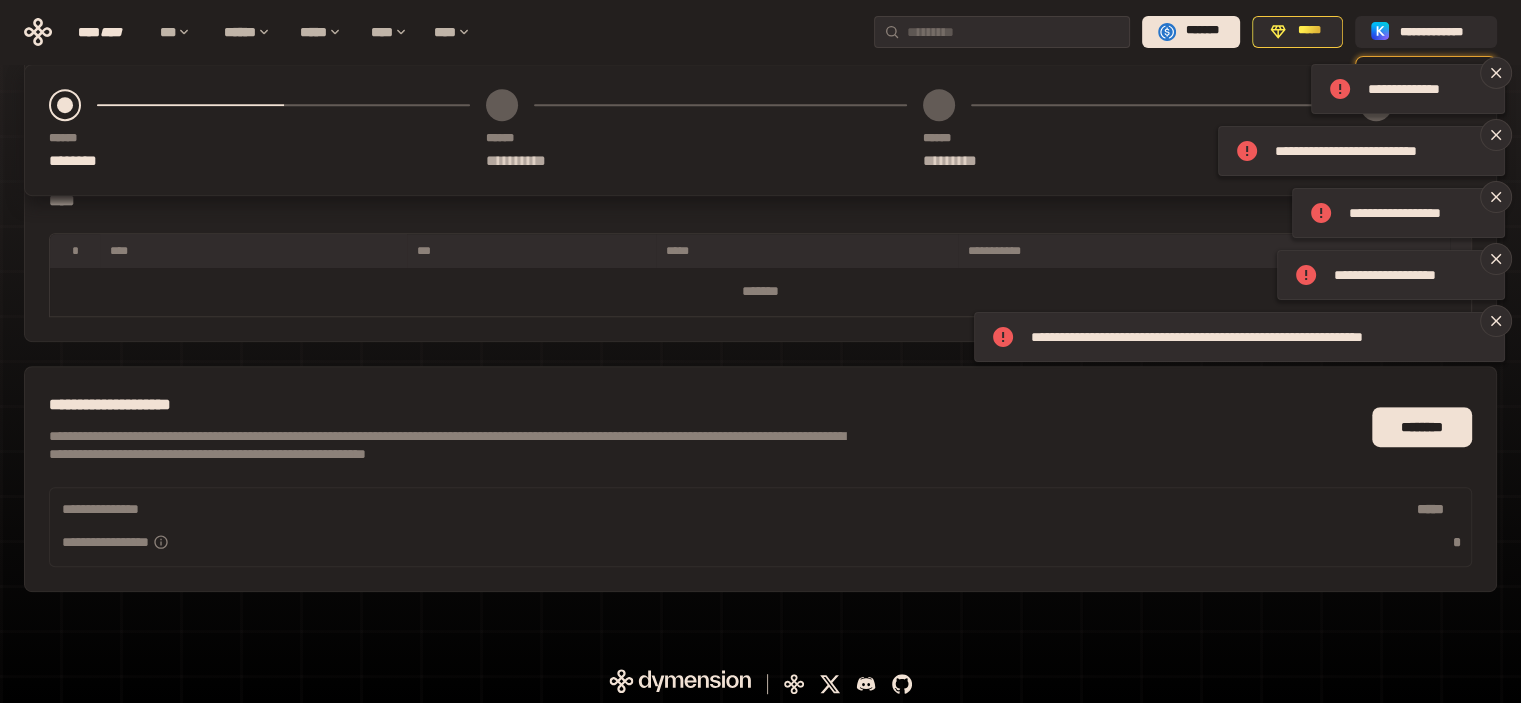 click on "**********" at bounding box center [761, 509] 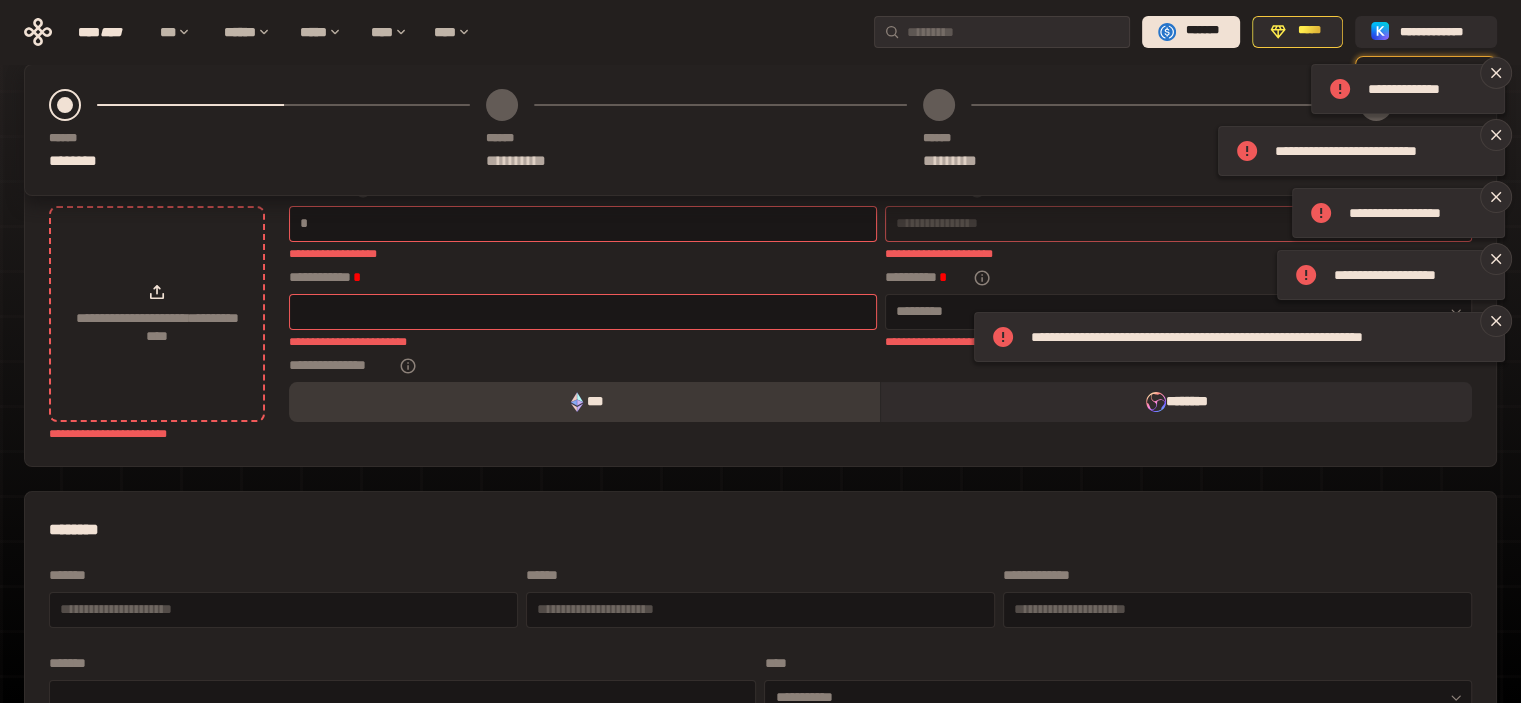 scroll, scrollTop: 0, scrollLeft: 0, axis: both 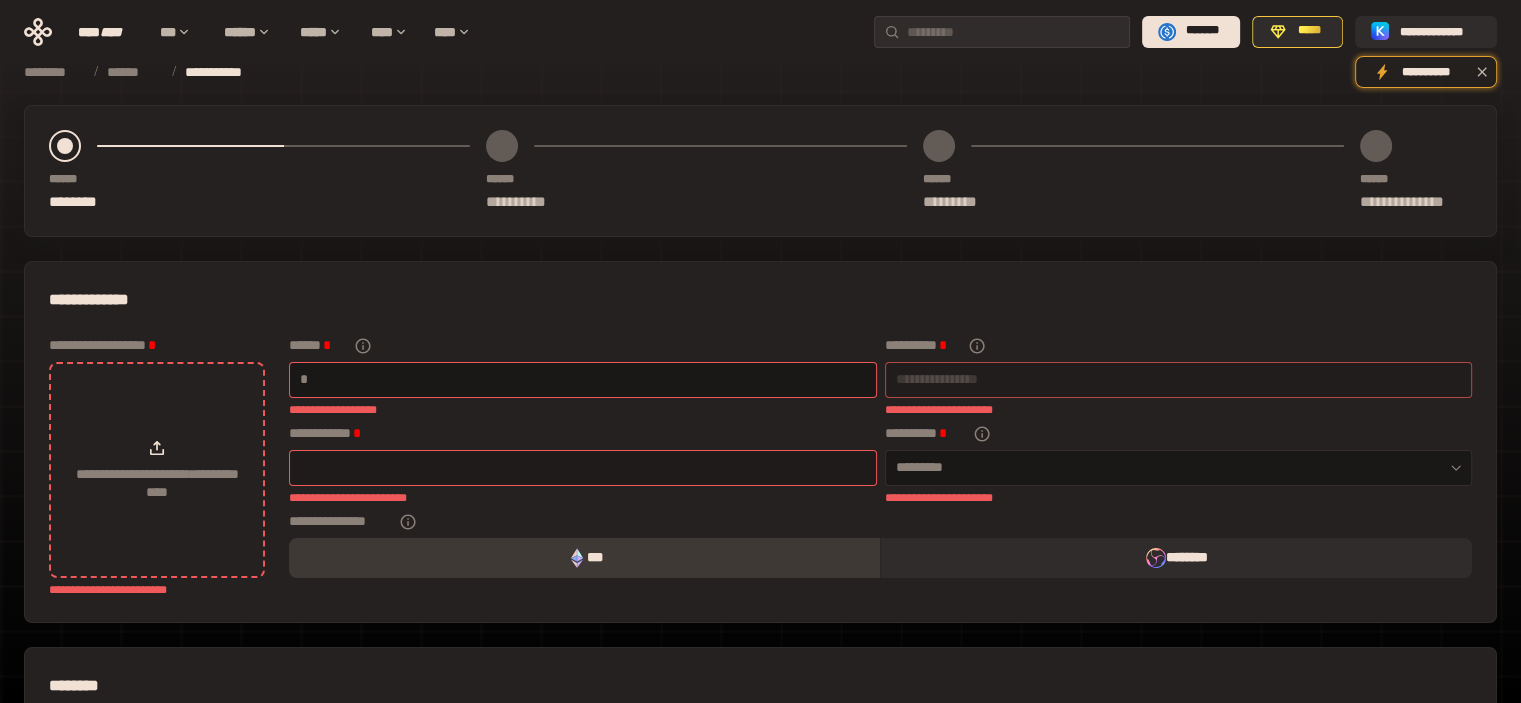 click at bounding box center [583, 467] 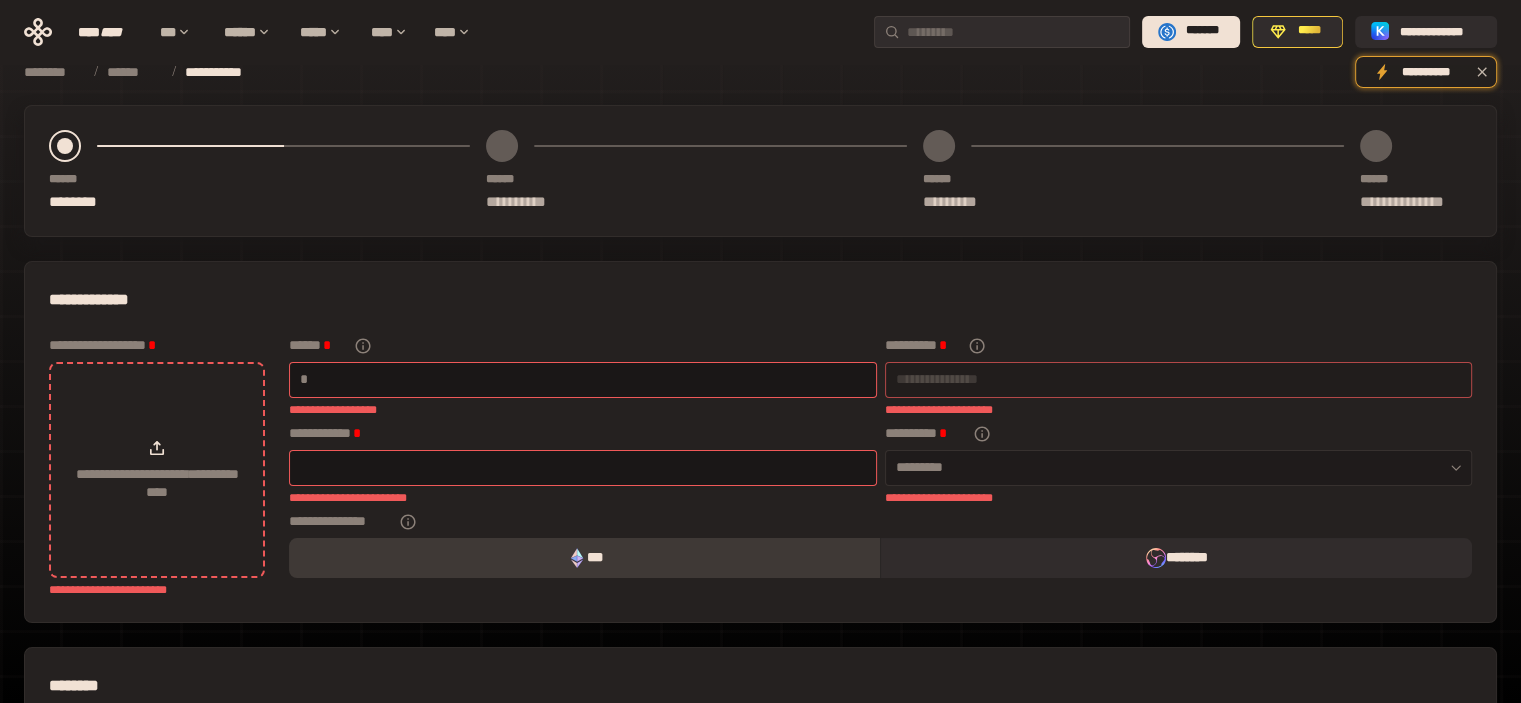 click on "*********" at bounding box center [1179, 468] 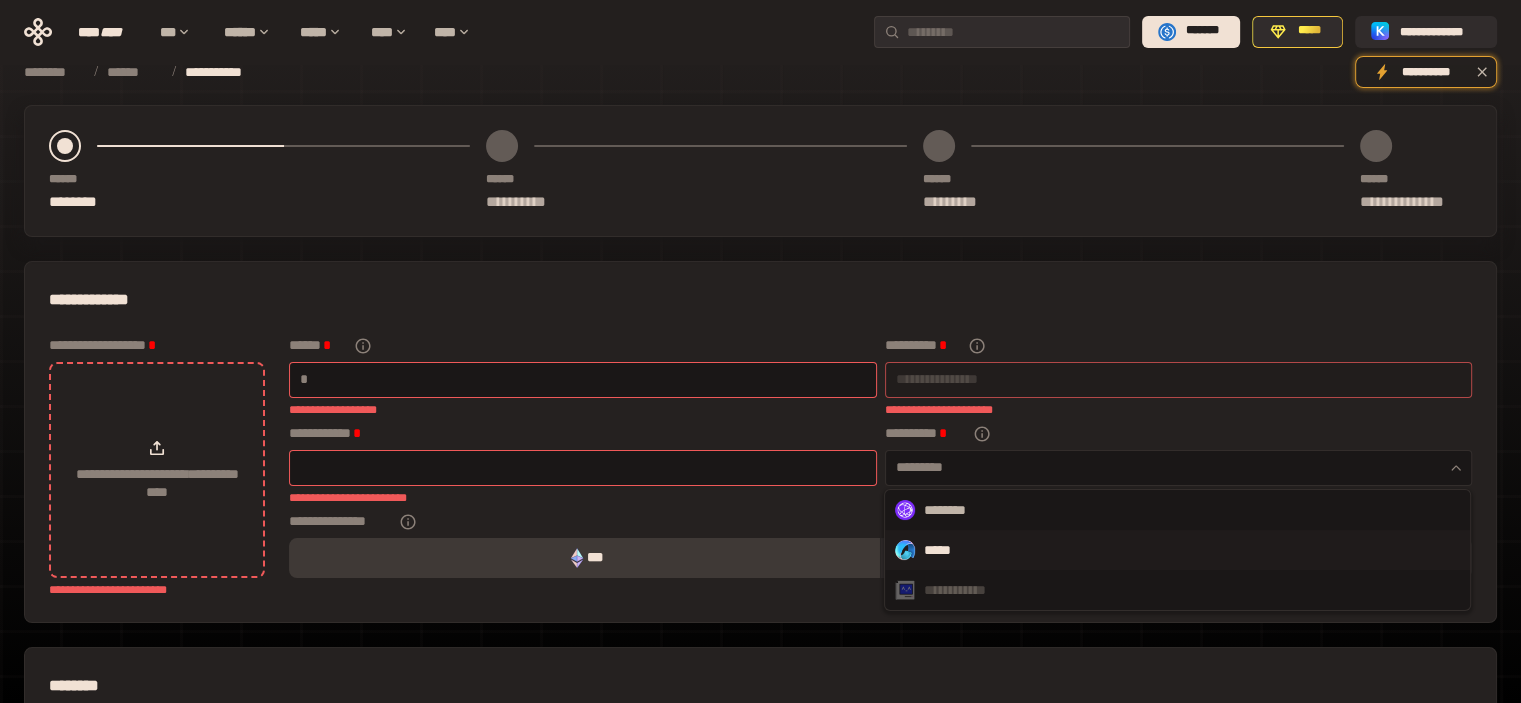 scroll, scrollTop: 200, scrollLeft: 0, axis: vertical 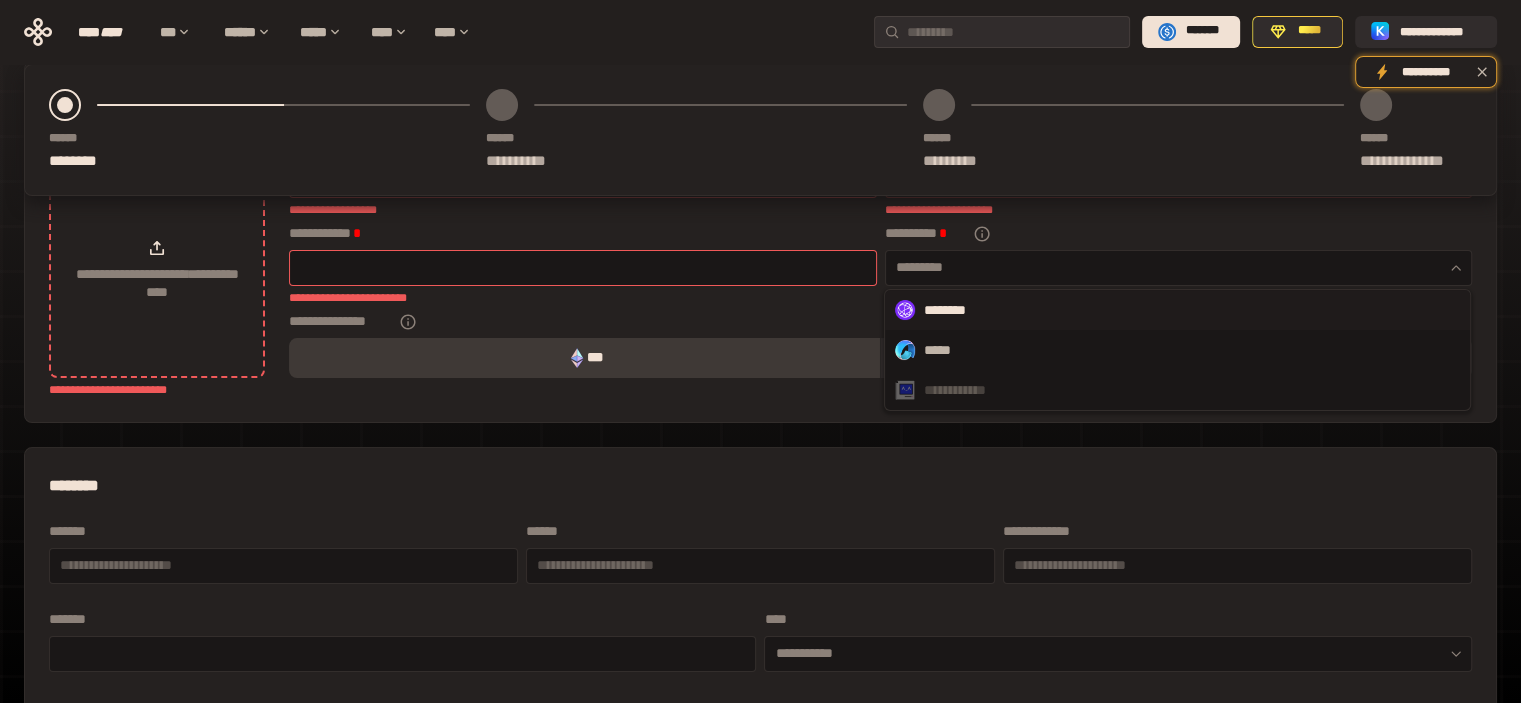 click on "********" at bounding box center (1177, 310) 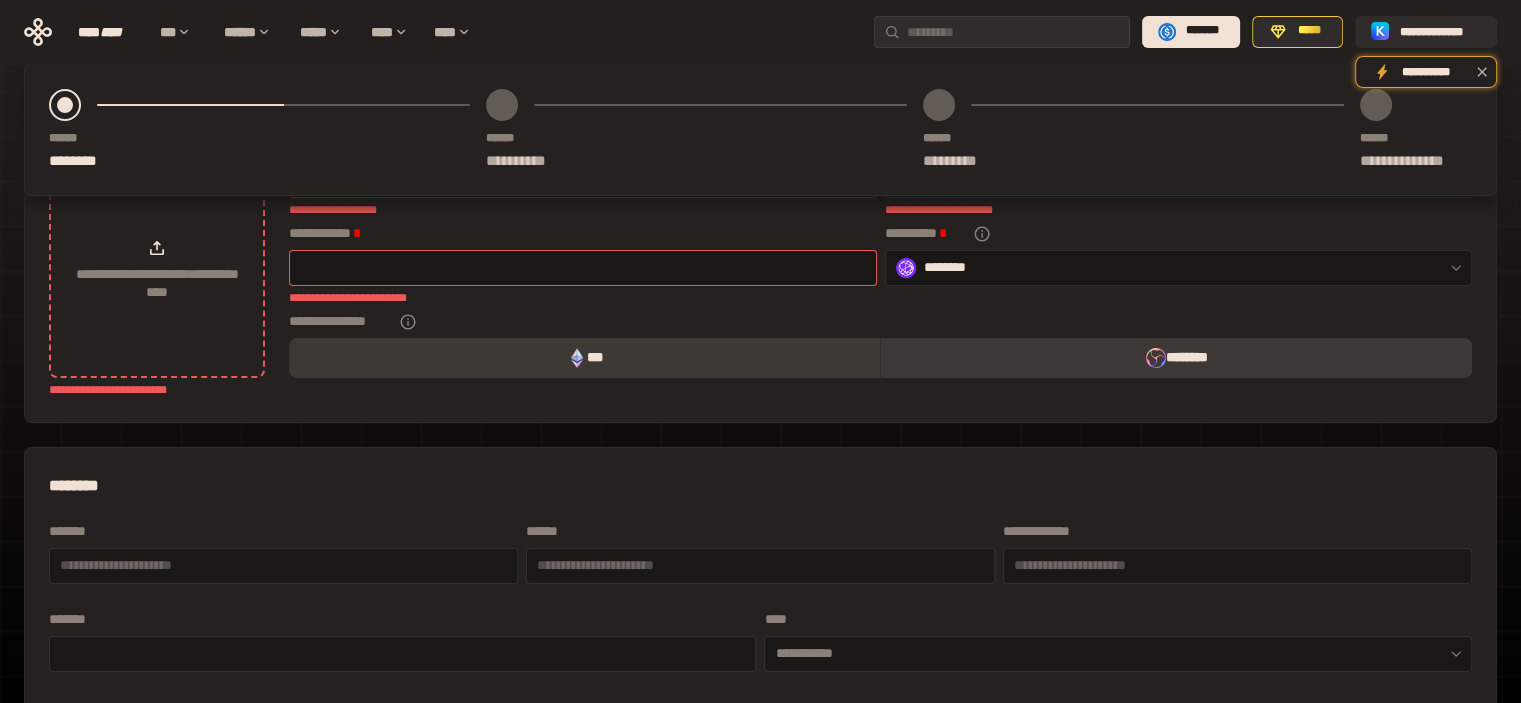 scroll, scrollTop: 0, scrollLeft: 0, axis: both 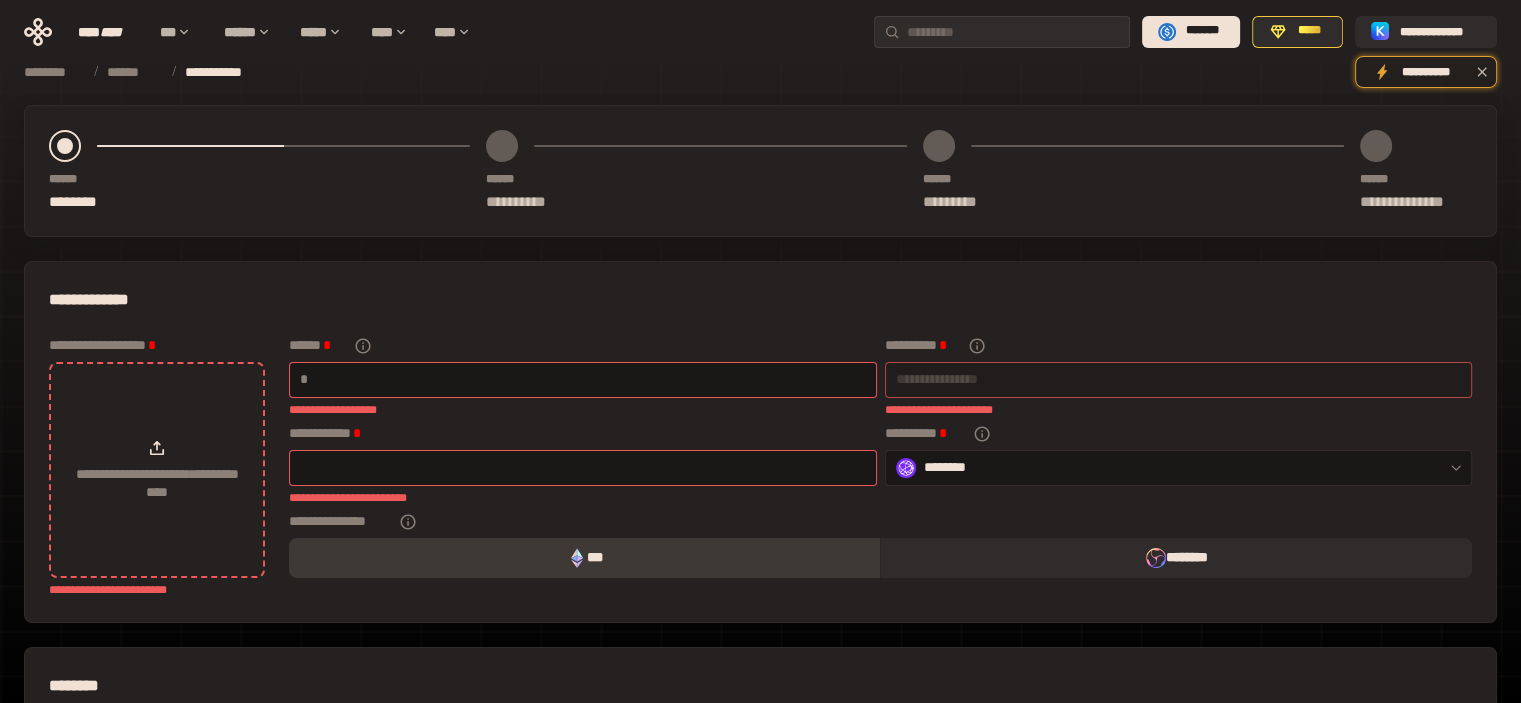 click at bounding box center (1179, 380) 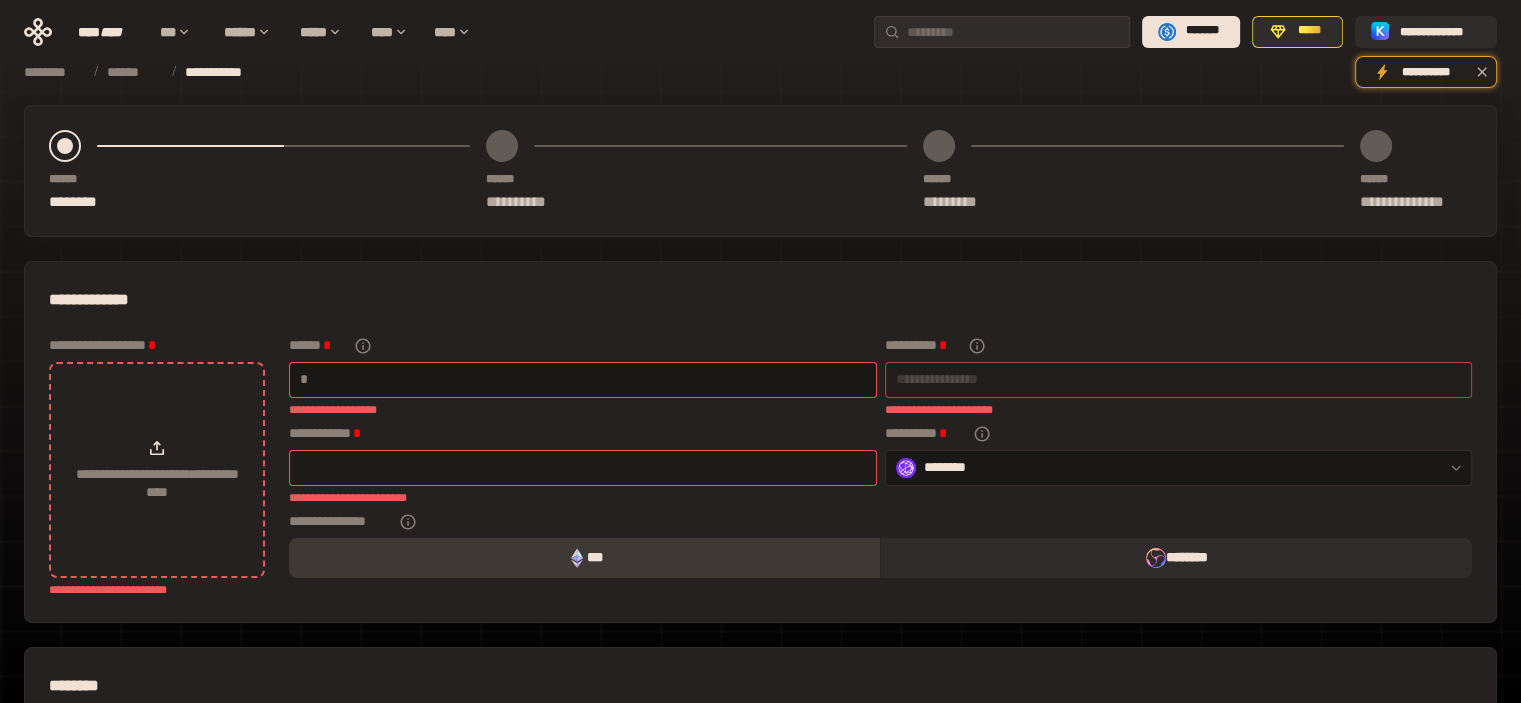 click at bounding box center (583, 468) 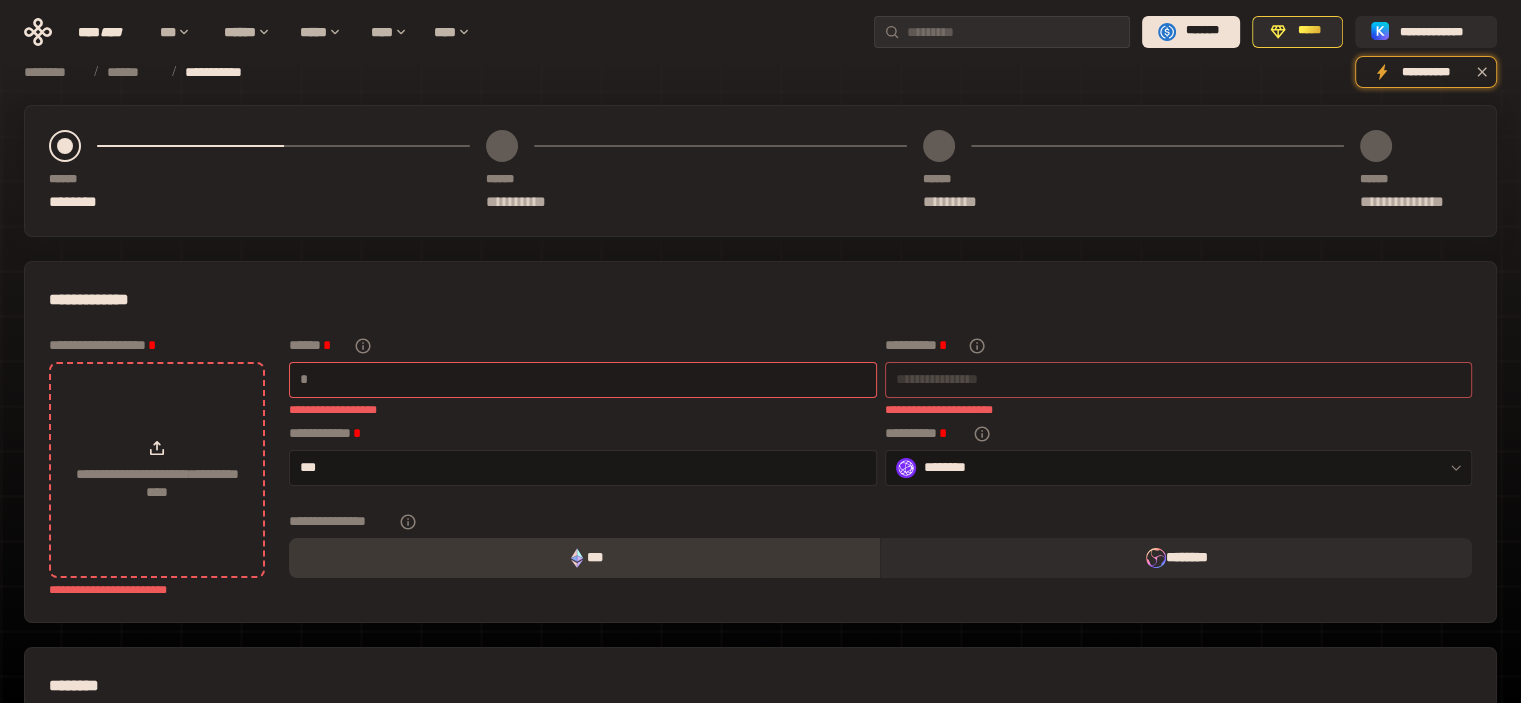 type on "***" 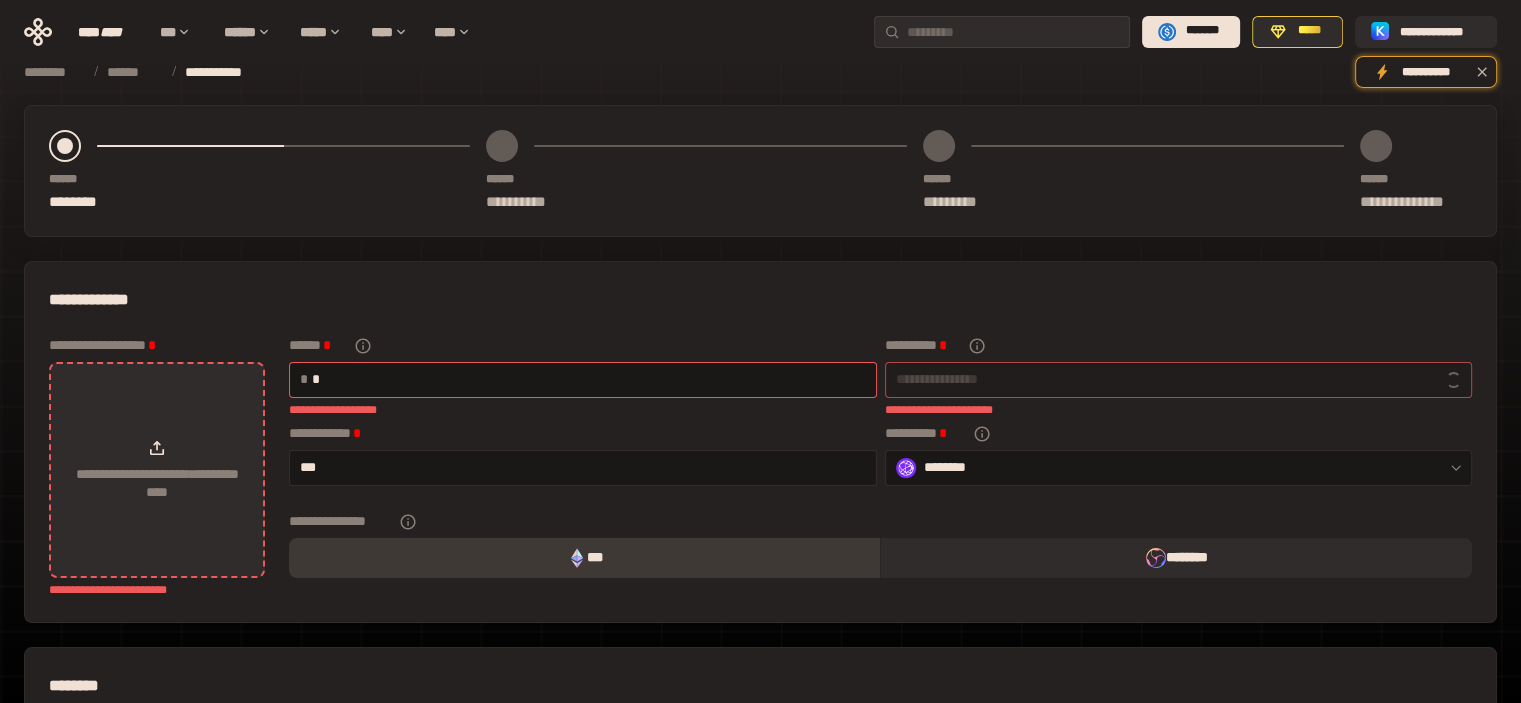 type on "**********" 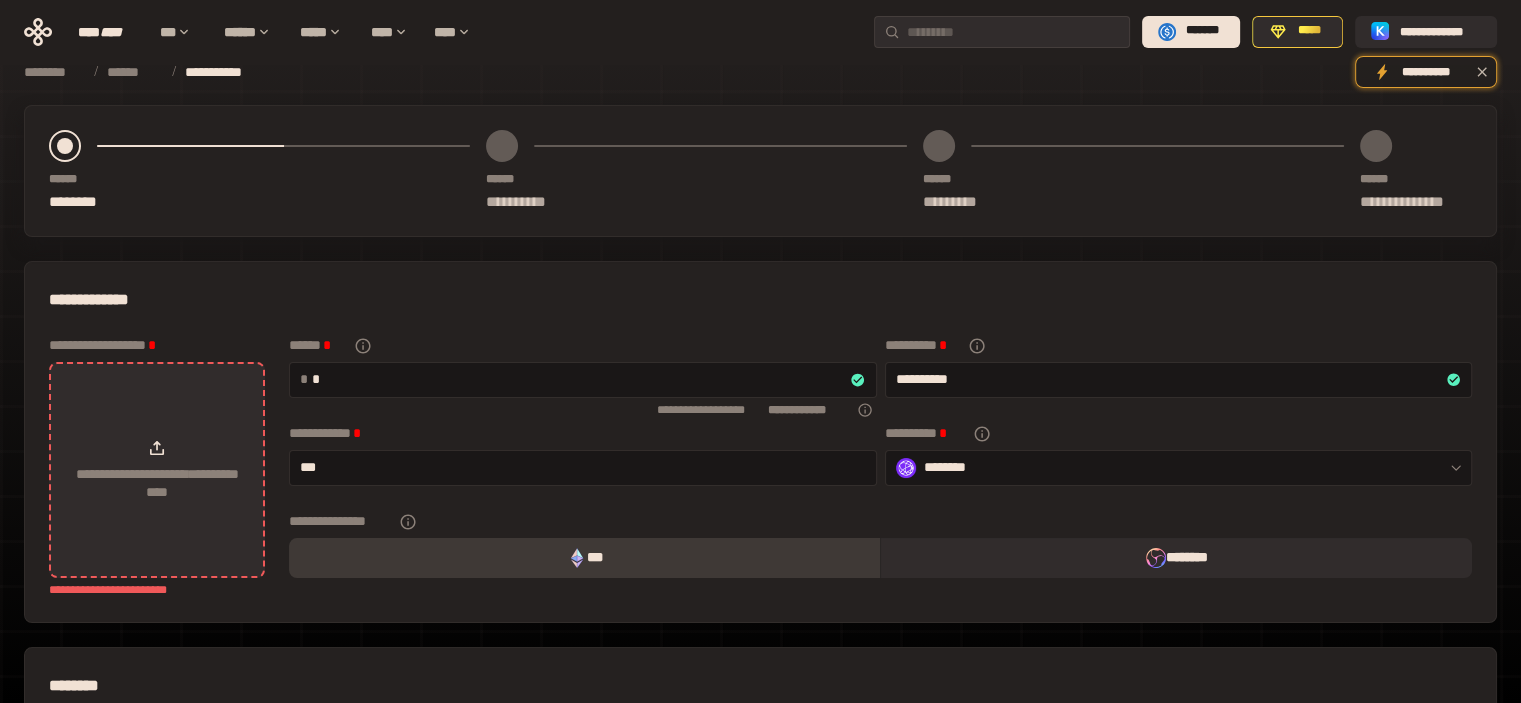 type on "*" 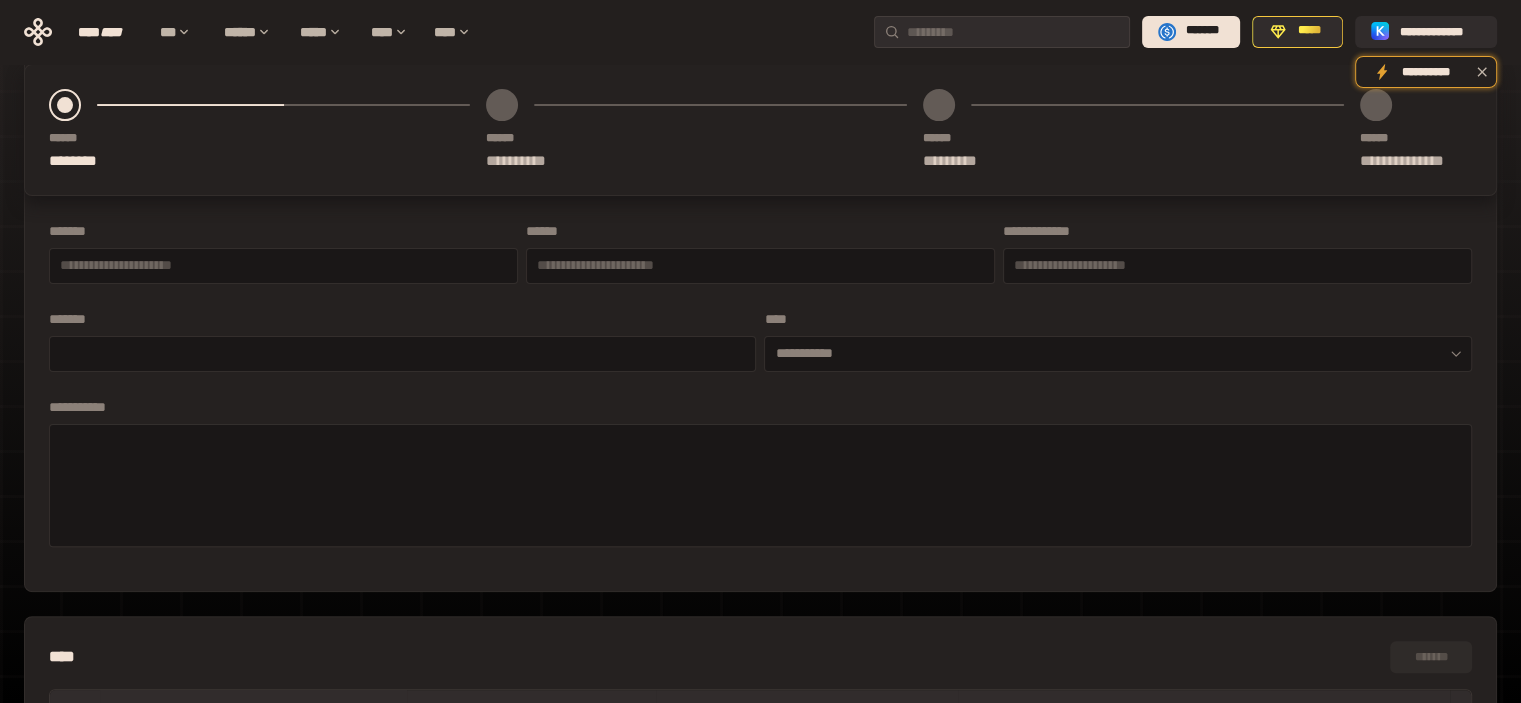 scroll, scrollTop: 900, scrollLeft: 0, axis: vertical 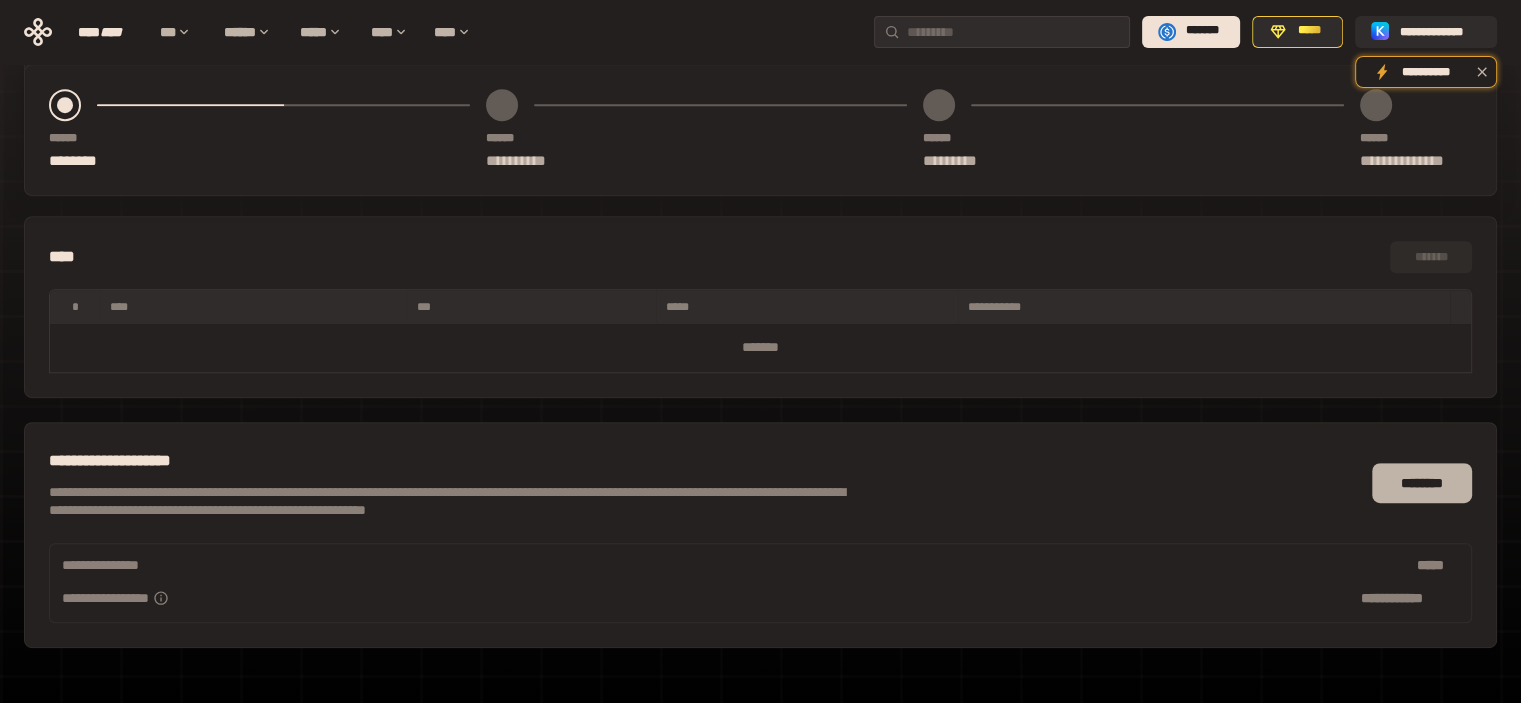 click on "********" at bounding box center (1422, 483) 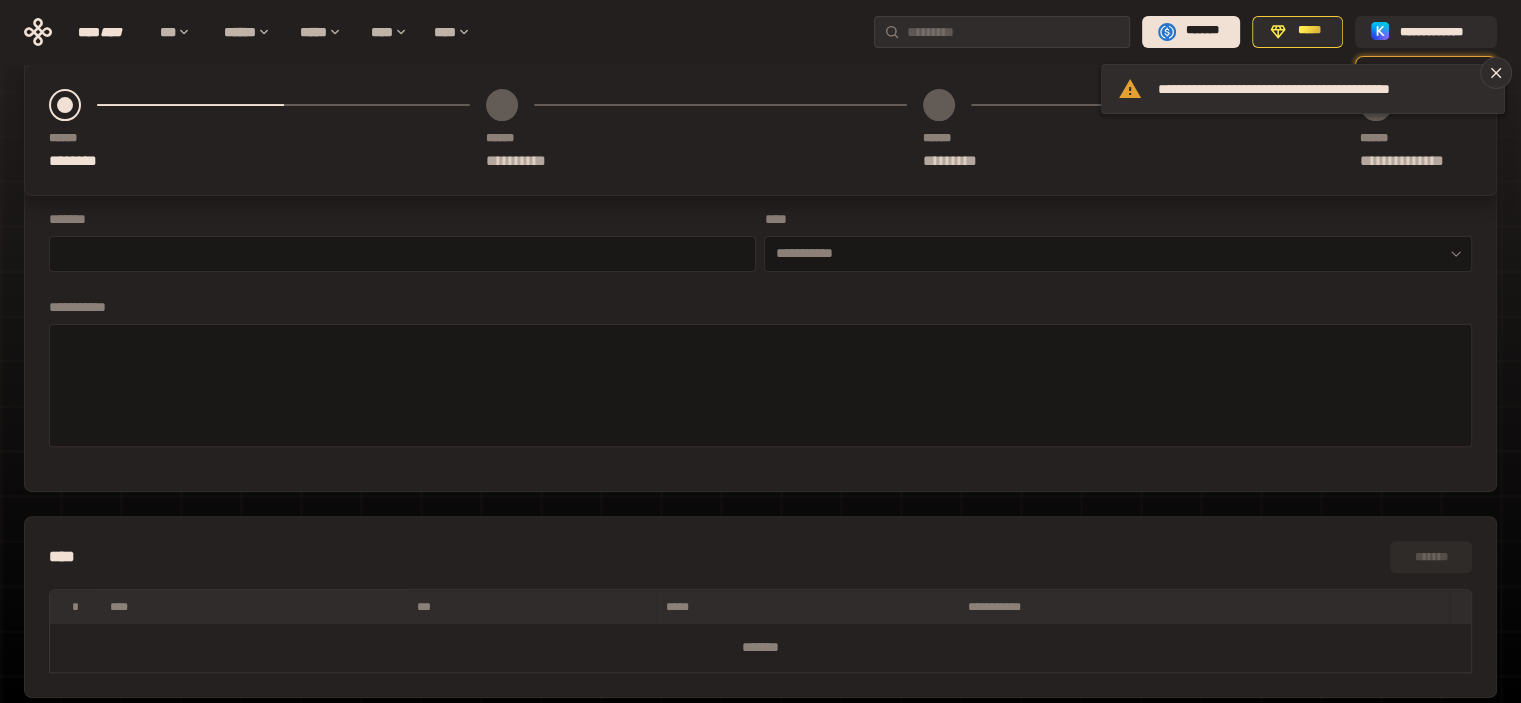 scroll, scrollTop: 400, scrollLeft: 0, axis: vertical 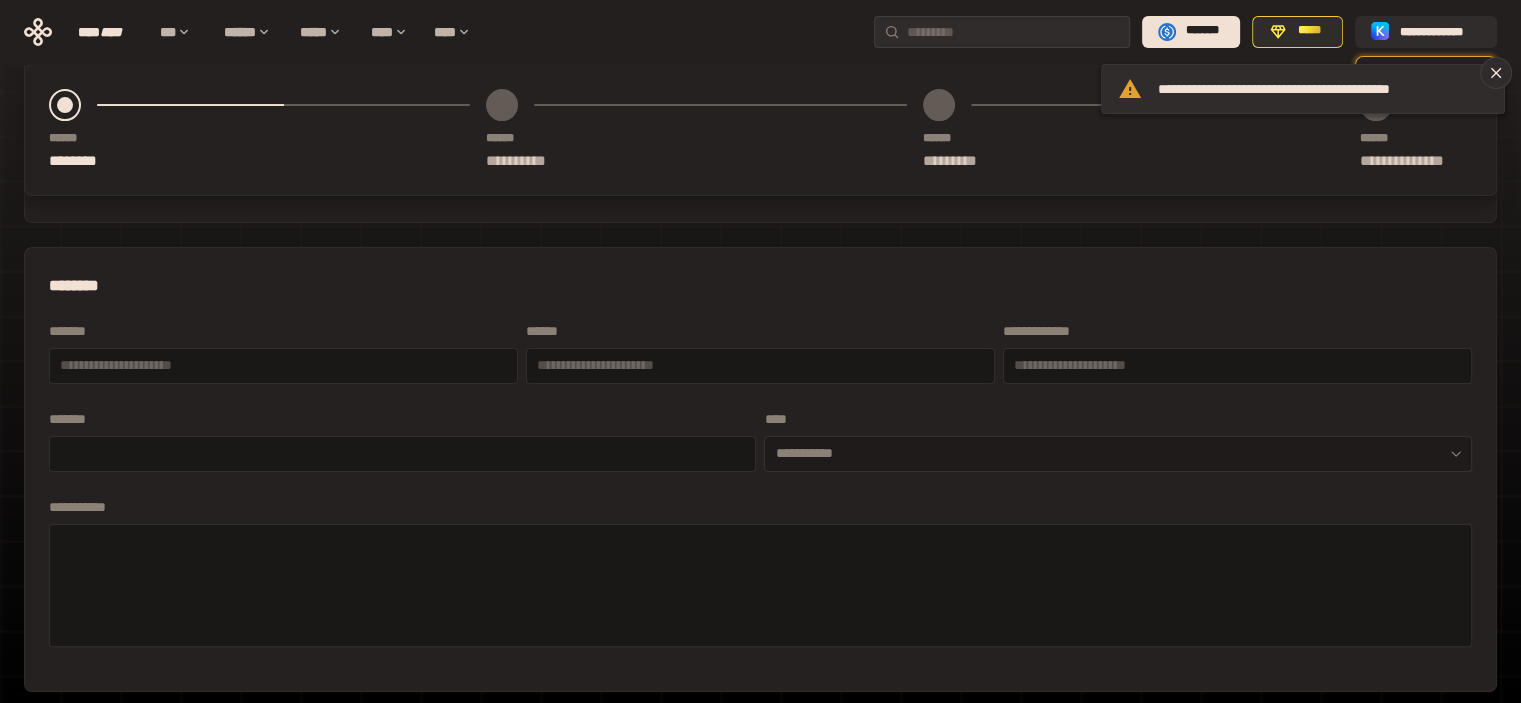 click on "**********" at bounding box center (1118, 454) 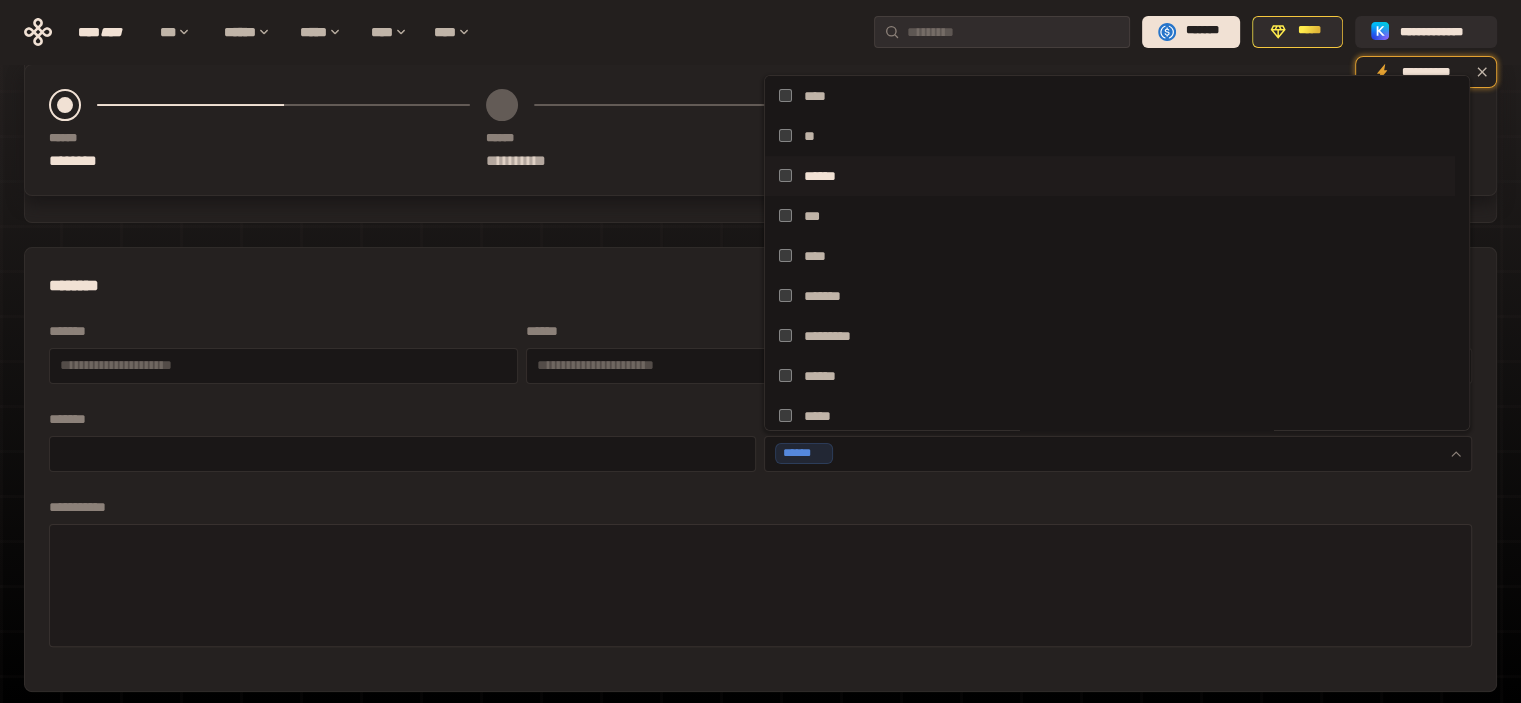 click at bounding box center [760, 586] 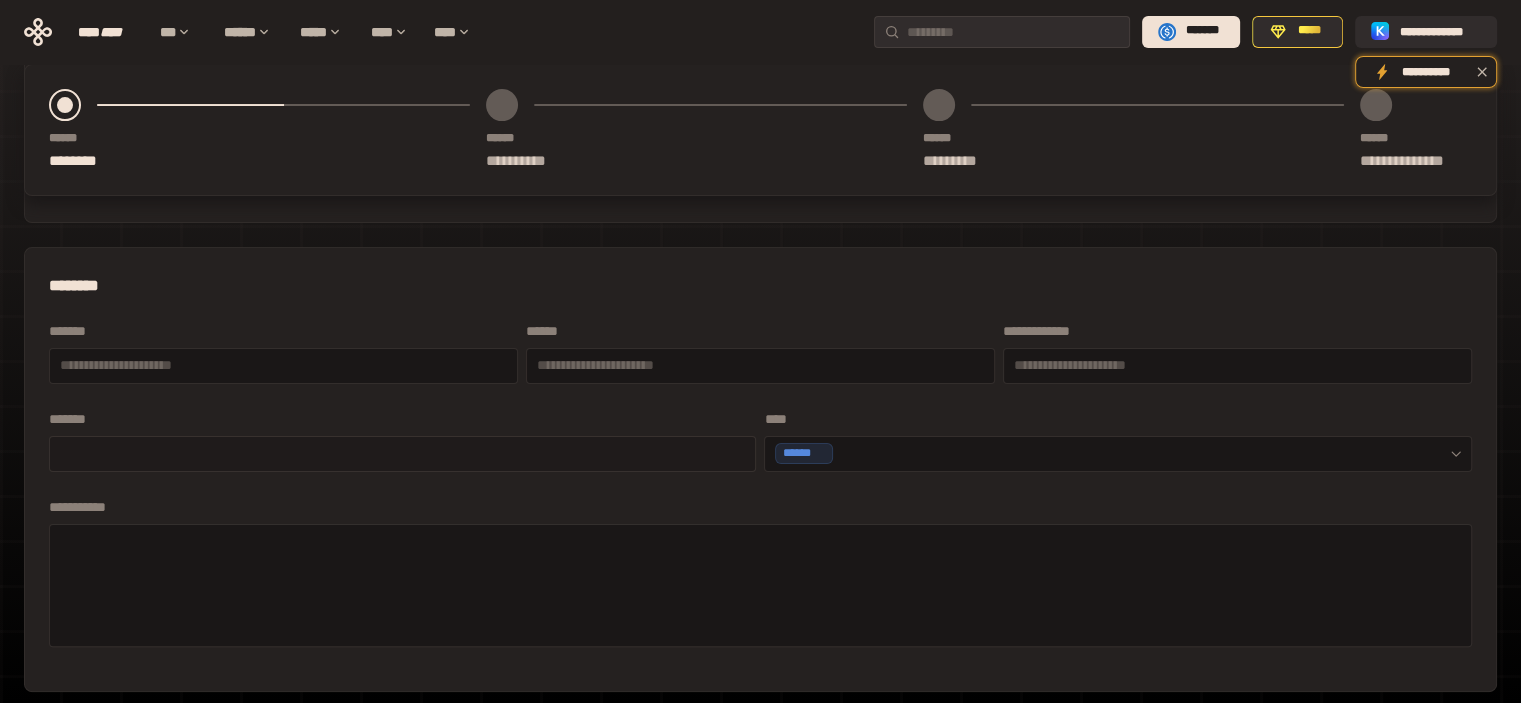 click at bounding box center [402, 454] 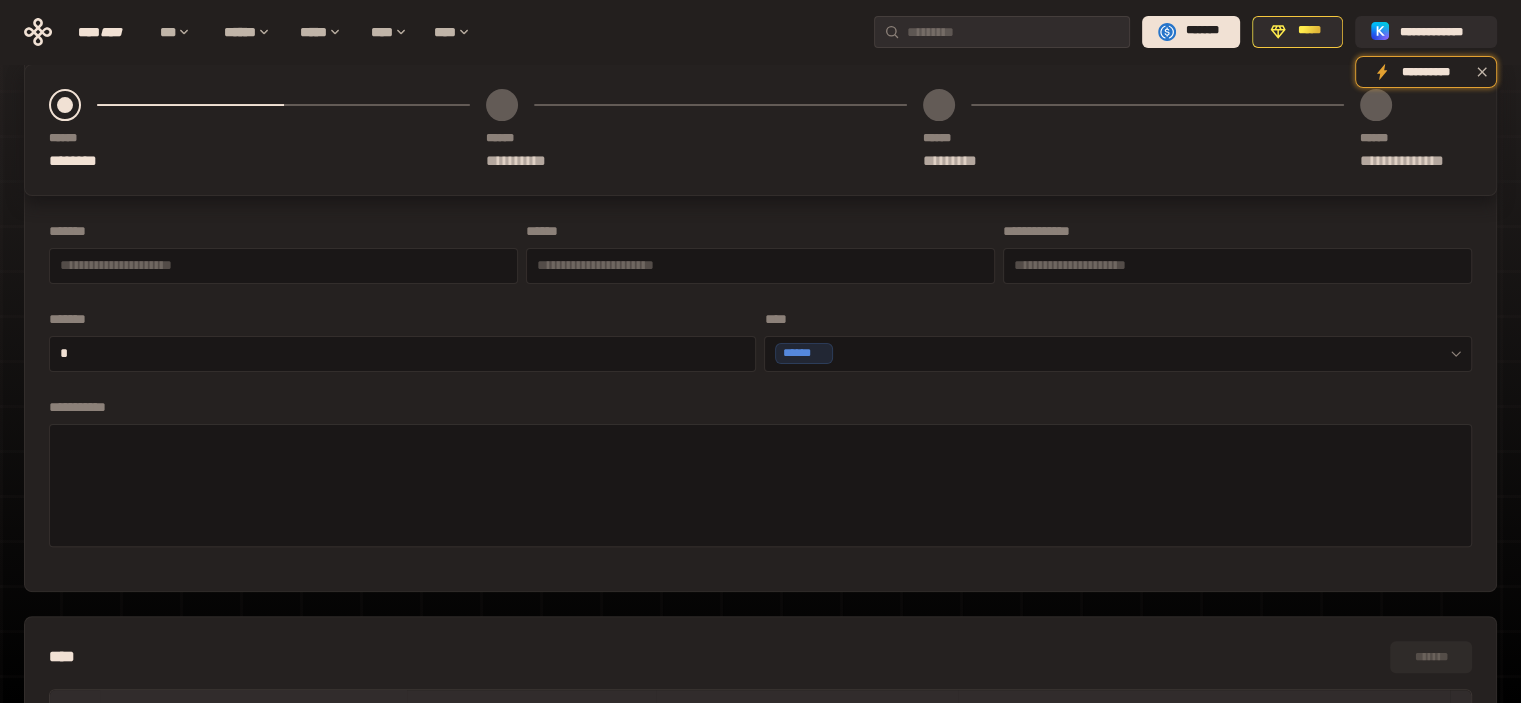 scroll, scrollTop: 300, scrollLeft: 0, axis: vertical 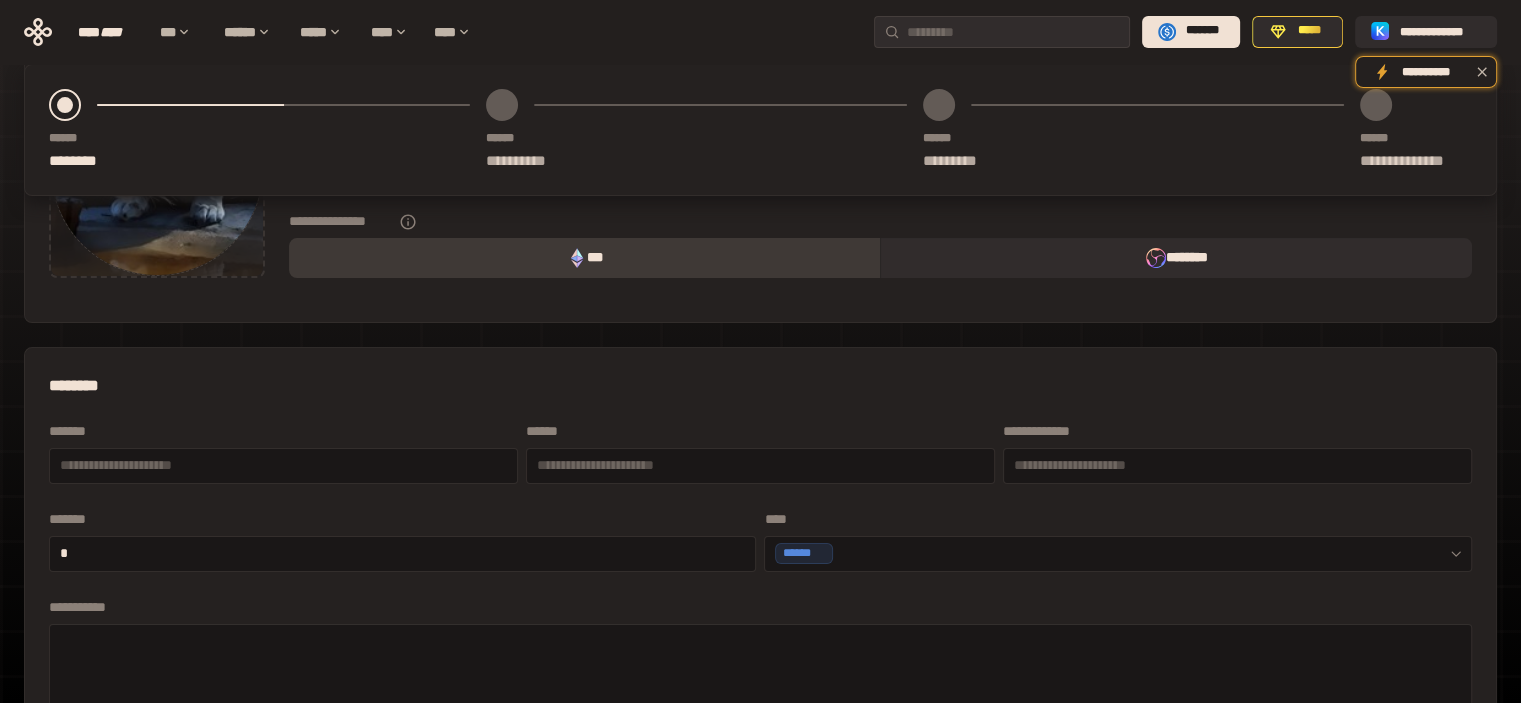 type on "*" 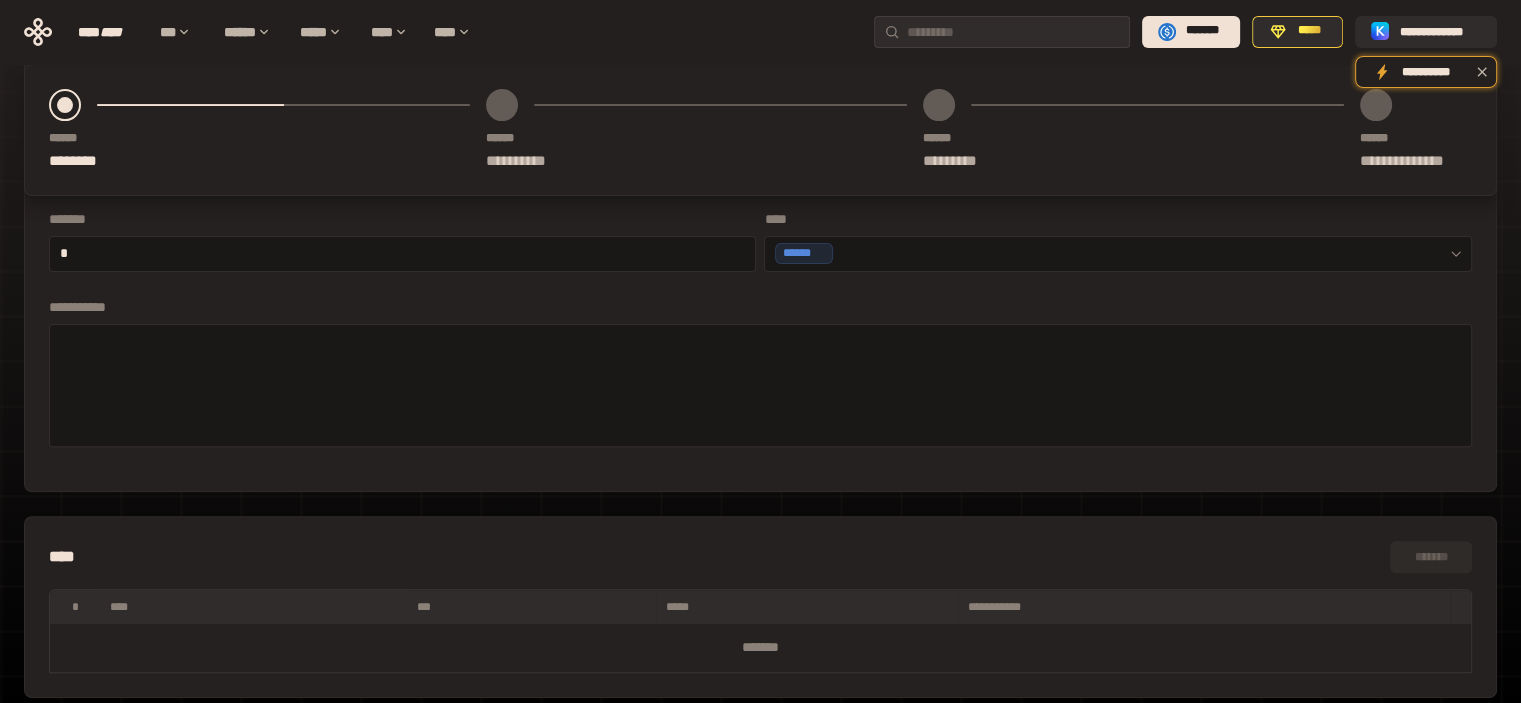 scroll, scrollTop: 956, scrollLeft: 0, axis: vertical 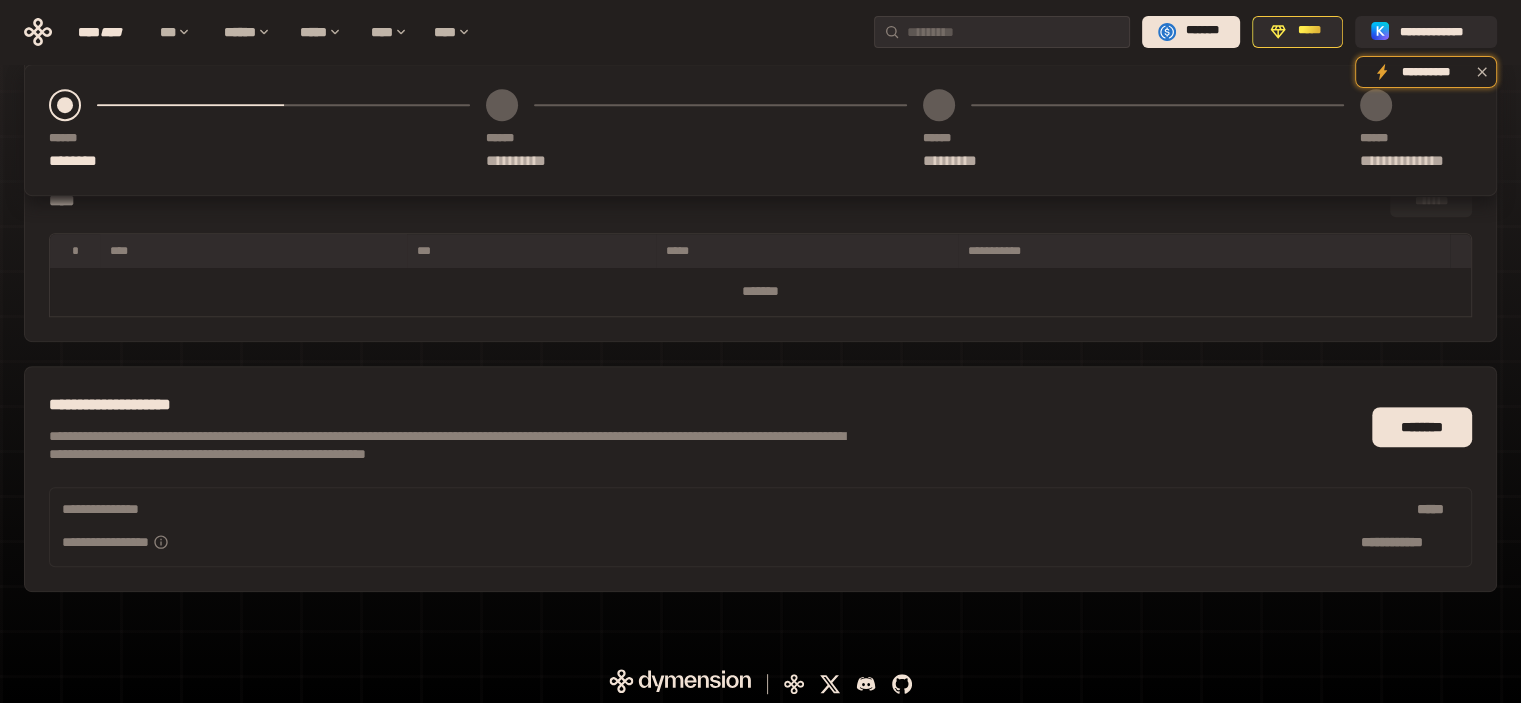 drag, startPoint x: 1434, startPoint y: 425, endPoint x: 1358, endPoint y: 444, distance: 78.339005 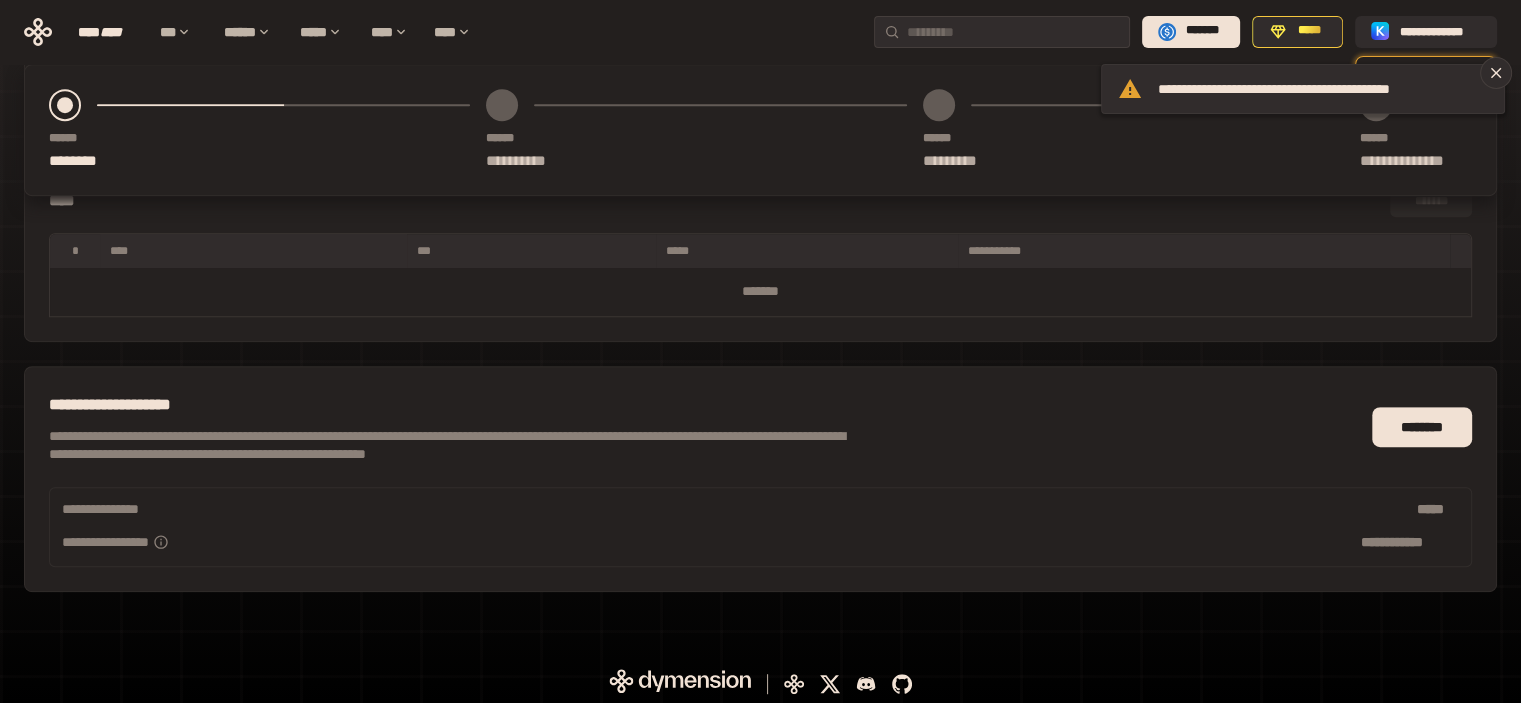 click on "**********" at bounding box center (760, 479) 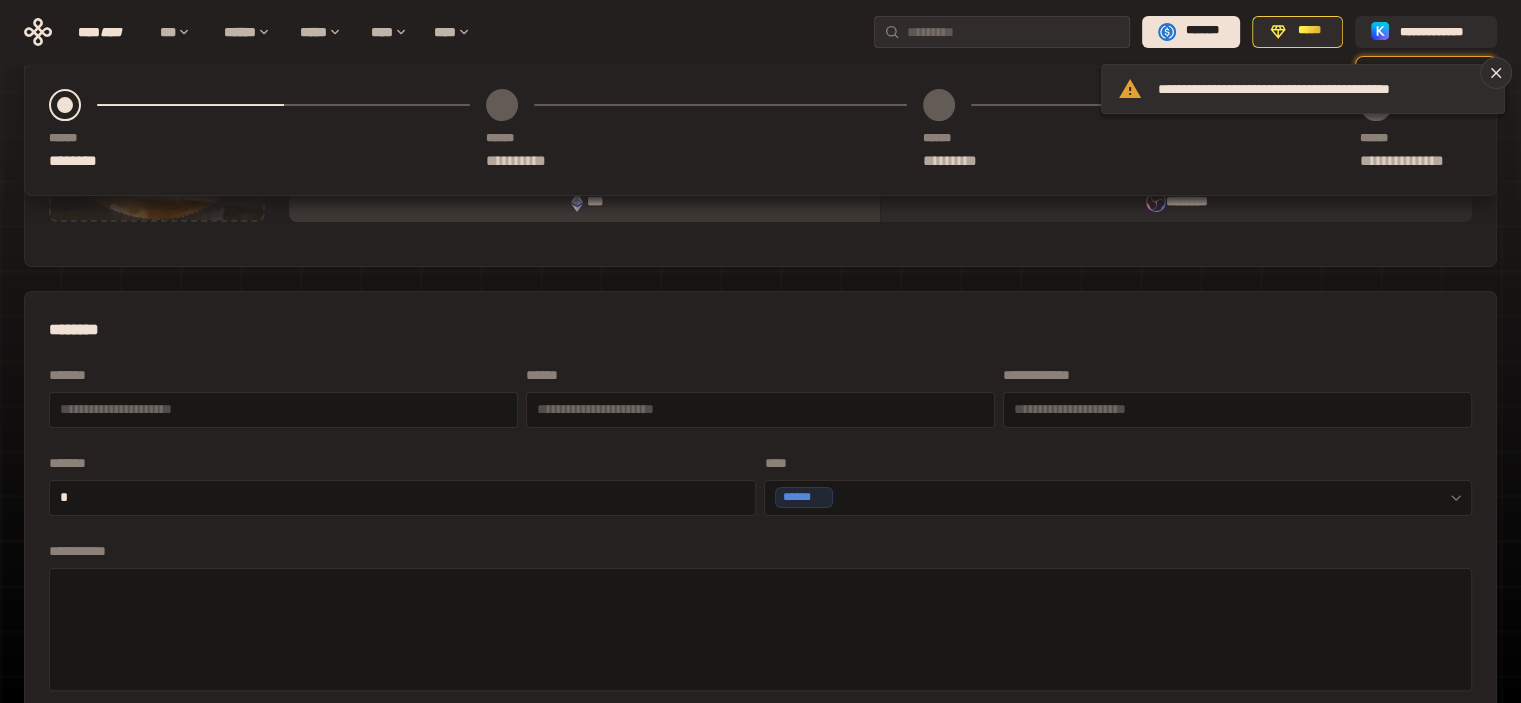 scroll, scrollTop: 56, scrollLeft: 0, axis: vertical 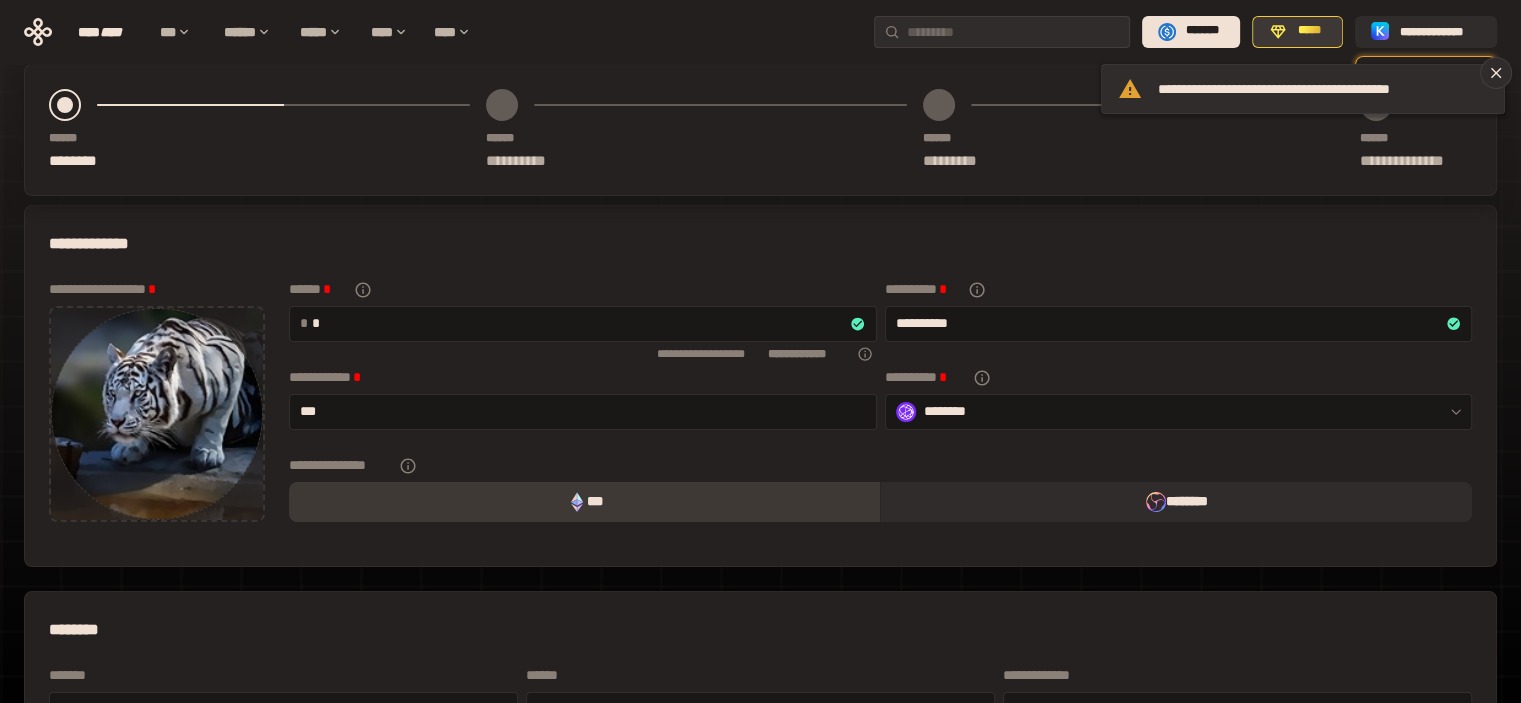 click on "*****" at bounding box center [1297, 32] 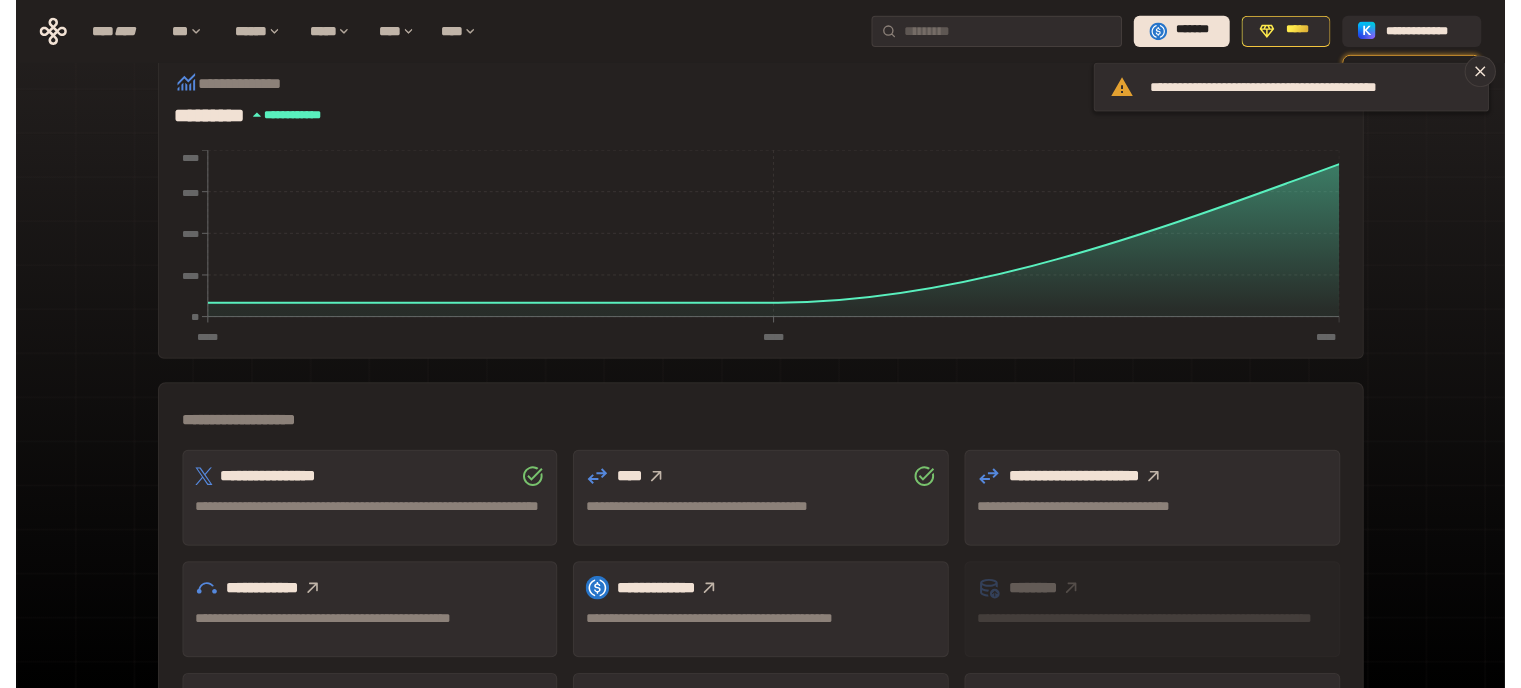 scroll, scrollTop: 556, scrollLeft: 0, axis: vertical 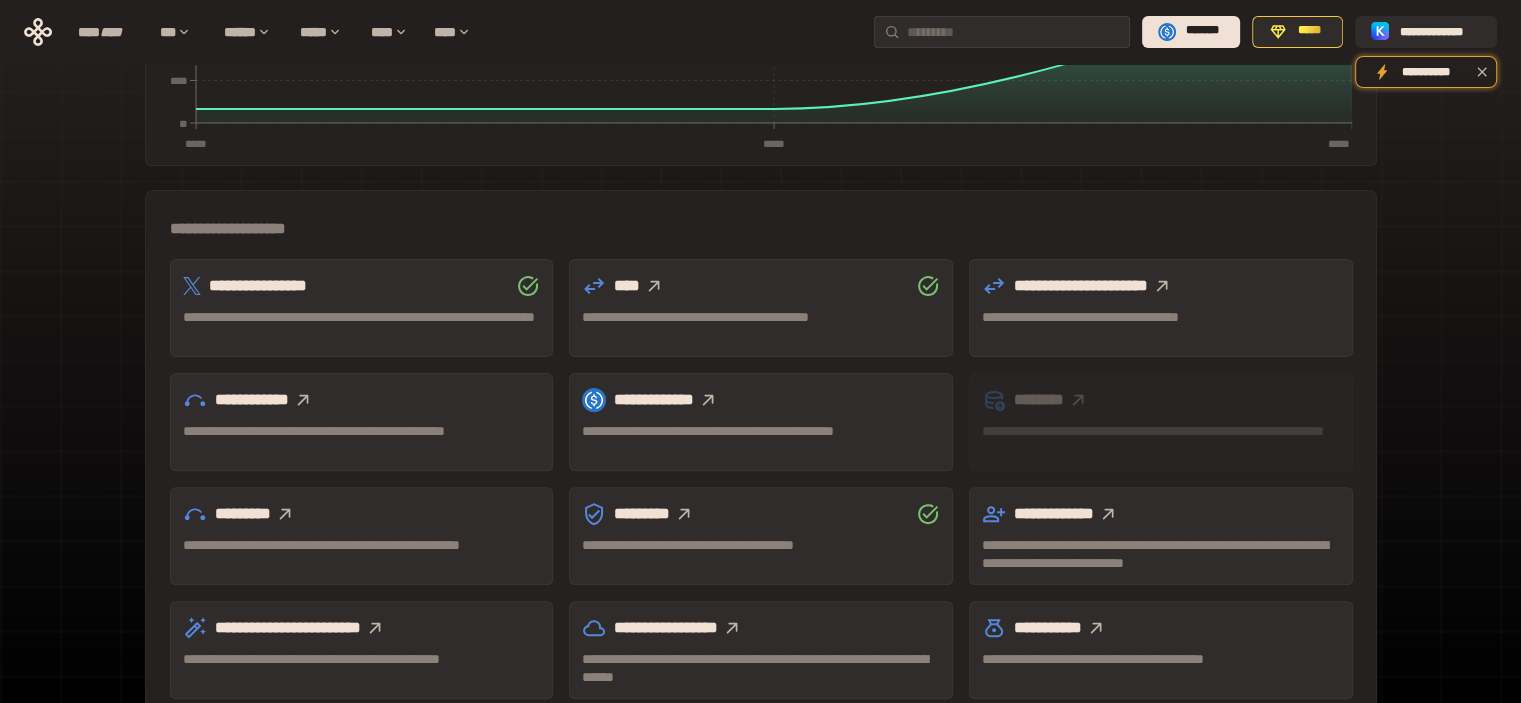 click 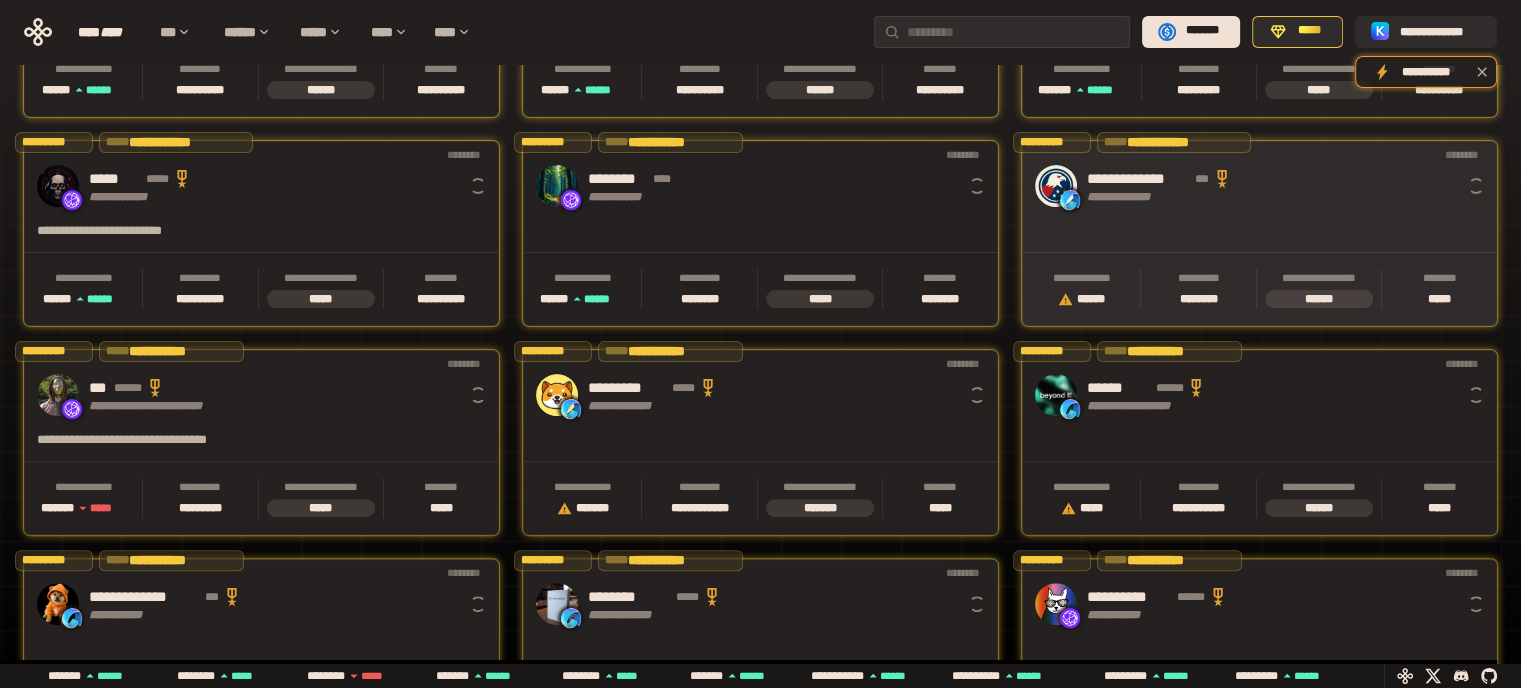 scroll, scrollTop: 0, scrollLeft: 16, axis: horizontal 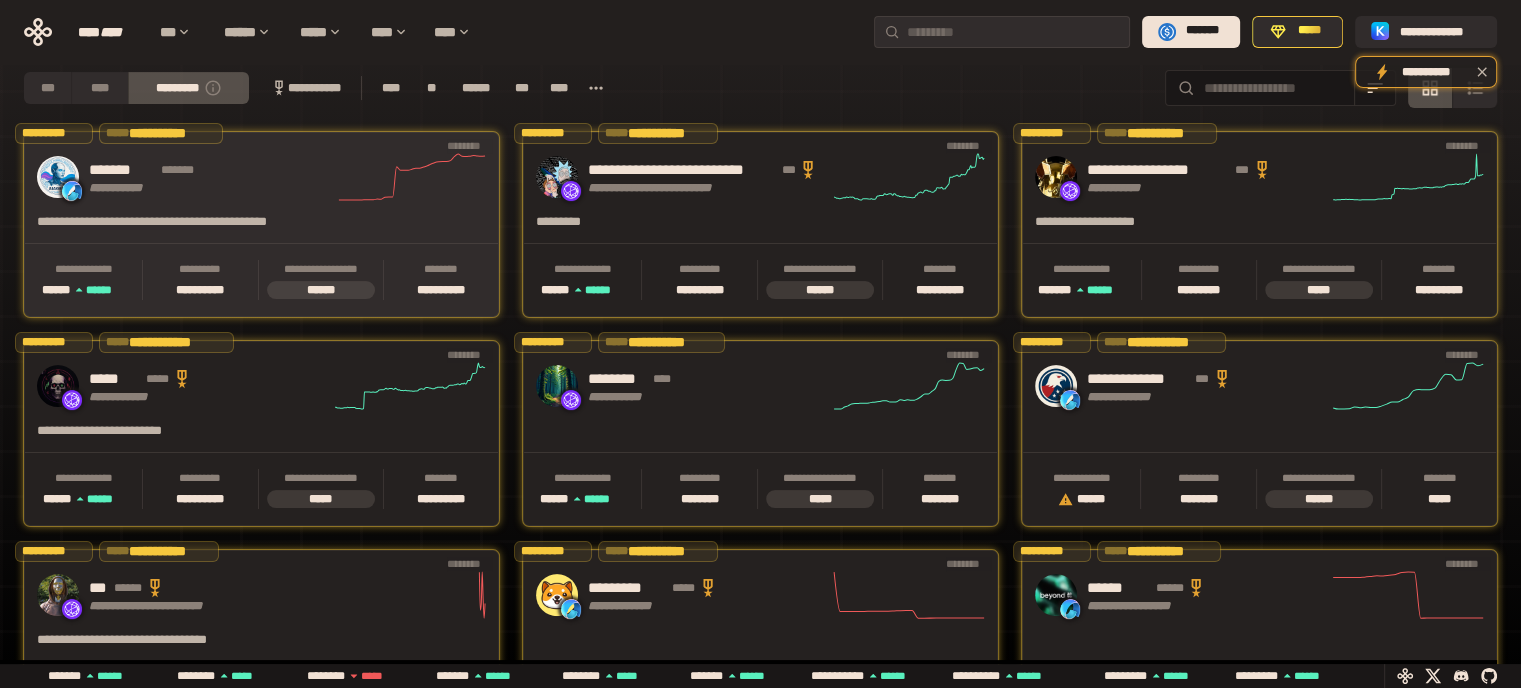click on "******* *******" at bounding box center [209, 170] 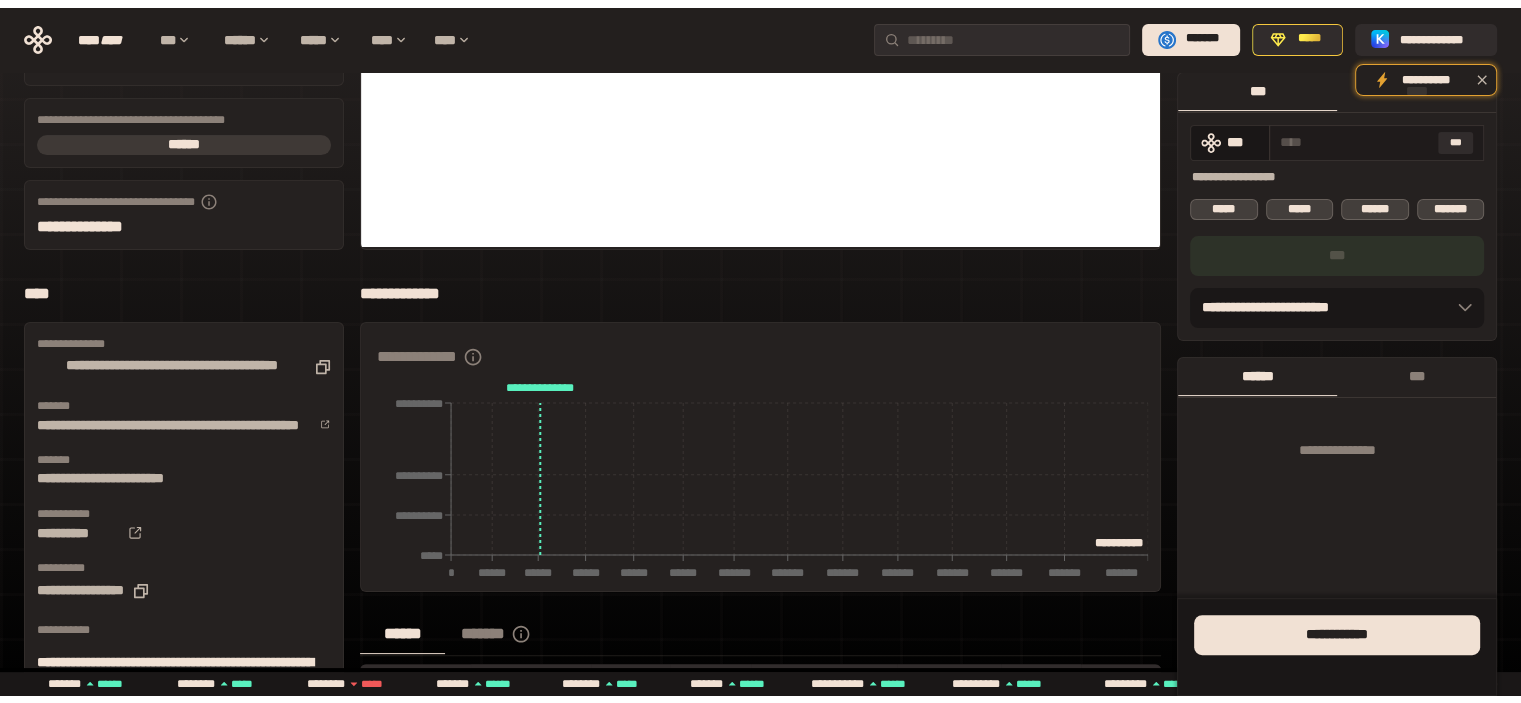 scroll, scrollTop: 0, scrollLeft: 0, axis: both 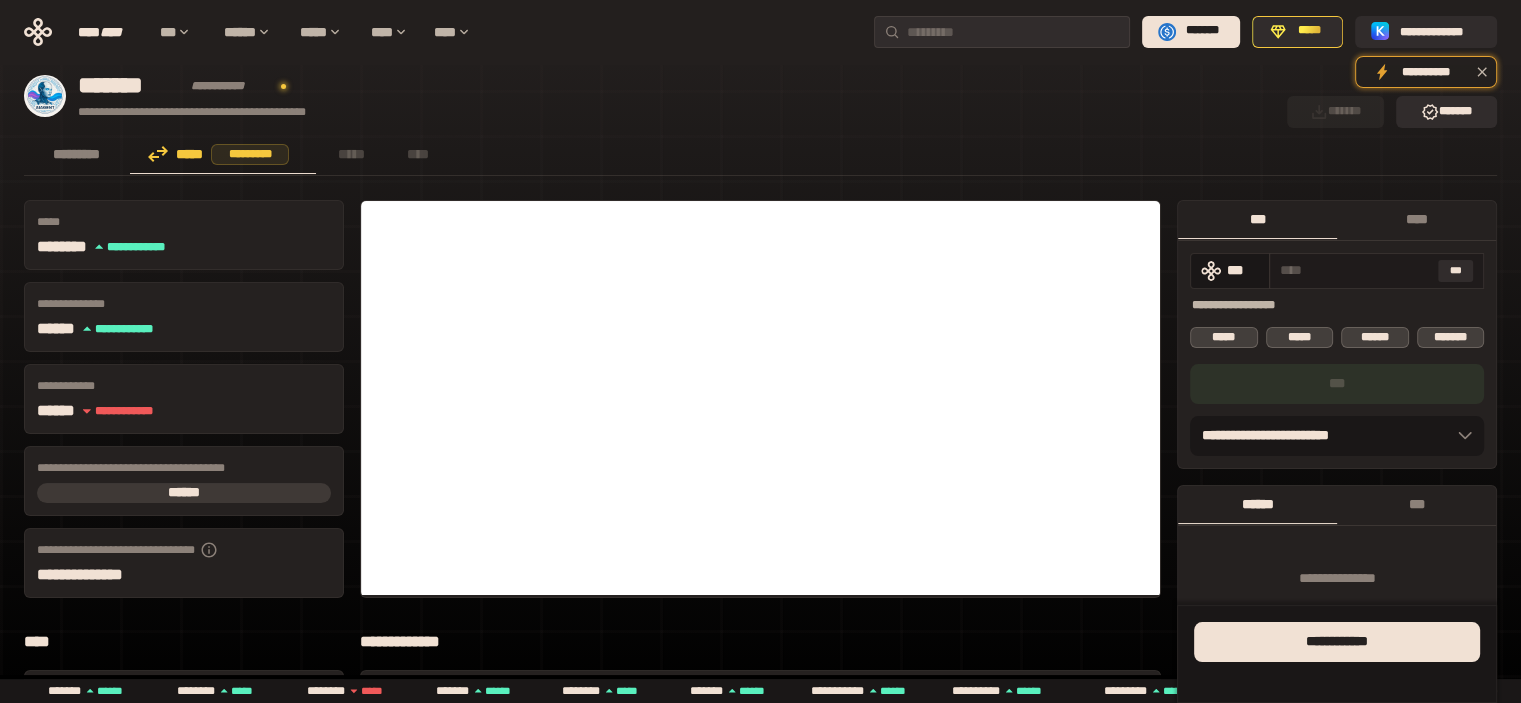 click at bounding box center [1355, 270] 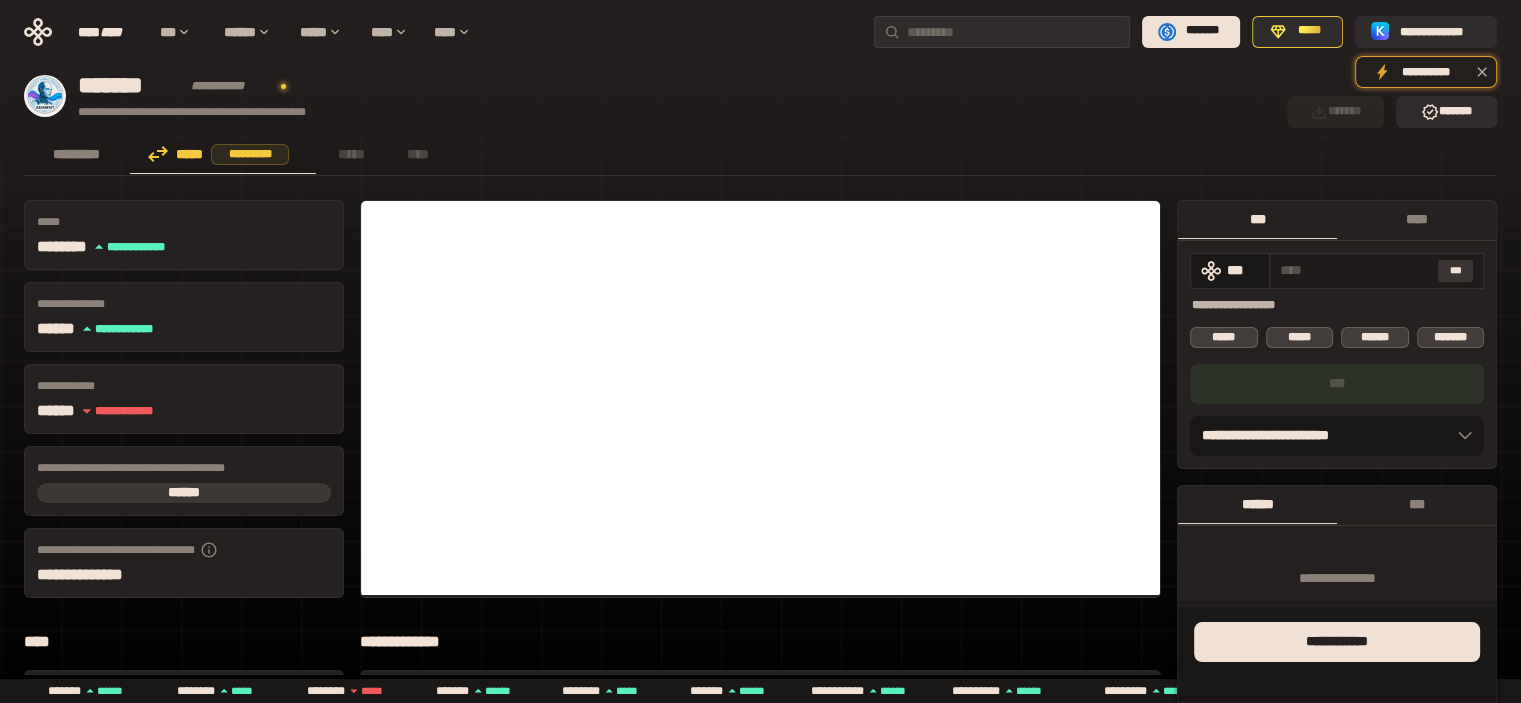 click on "***" at bounding box center [1456, 271] 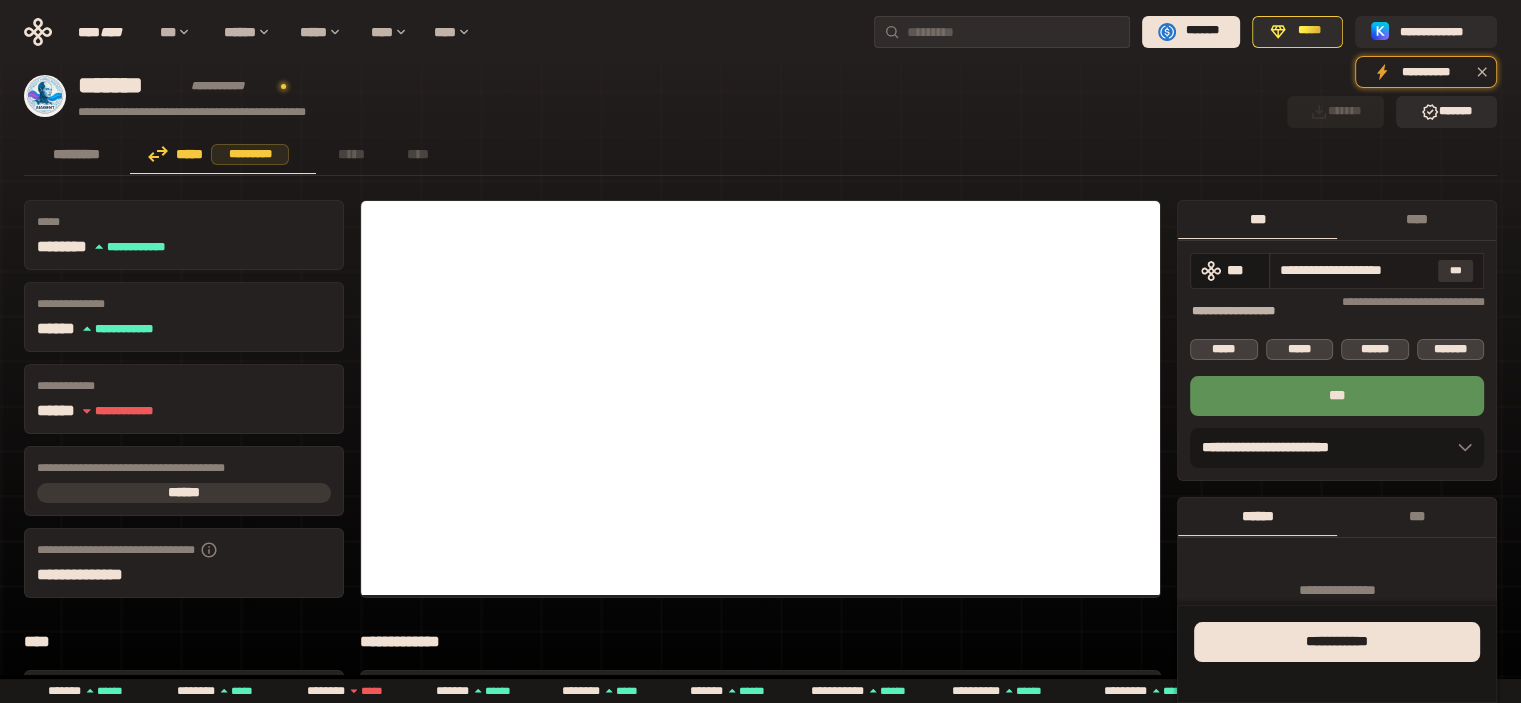 scroll, scrollTop: 0, scrollLeft: 11, axis: horizontal 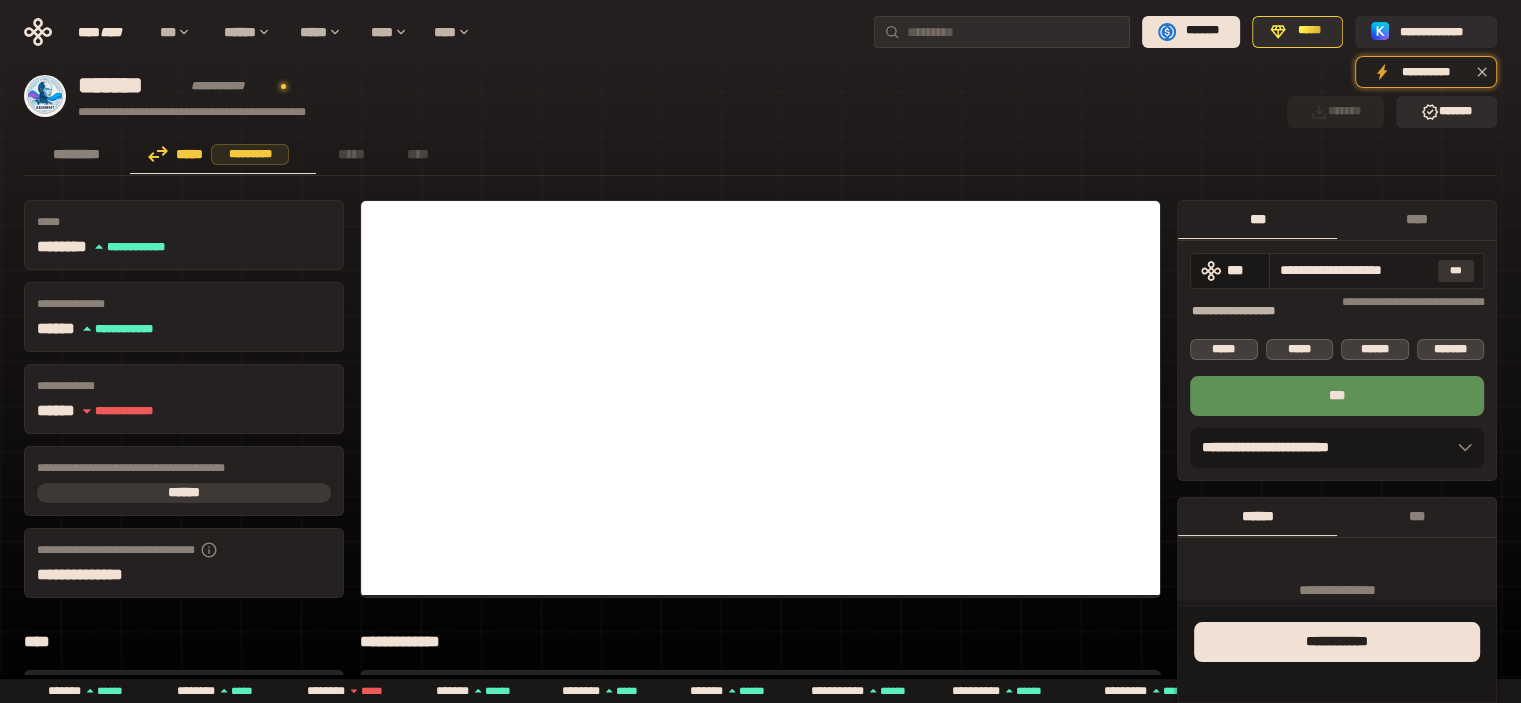 drag, startPoint x: 1311, startPoint y: 266, endPoint x: 1443, endPoint y: 272, distance: 132.13629 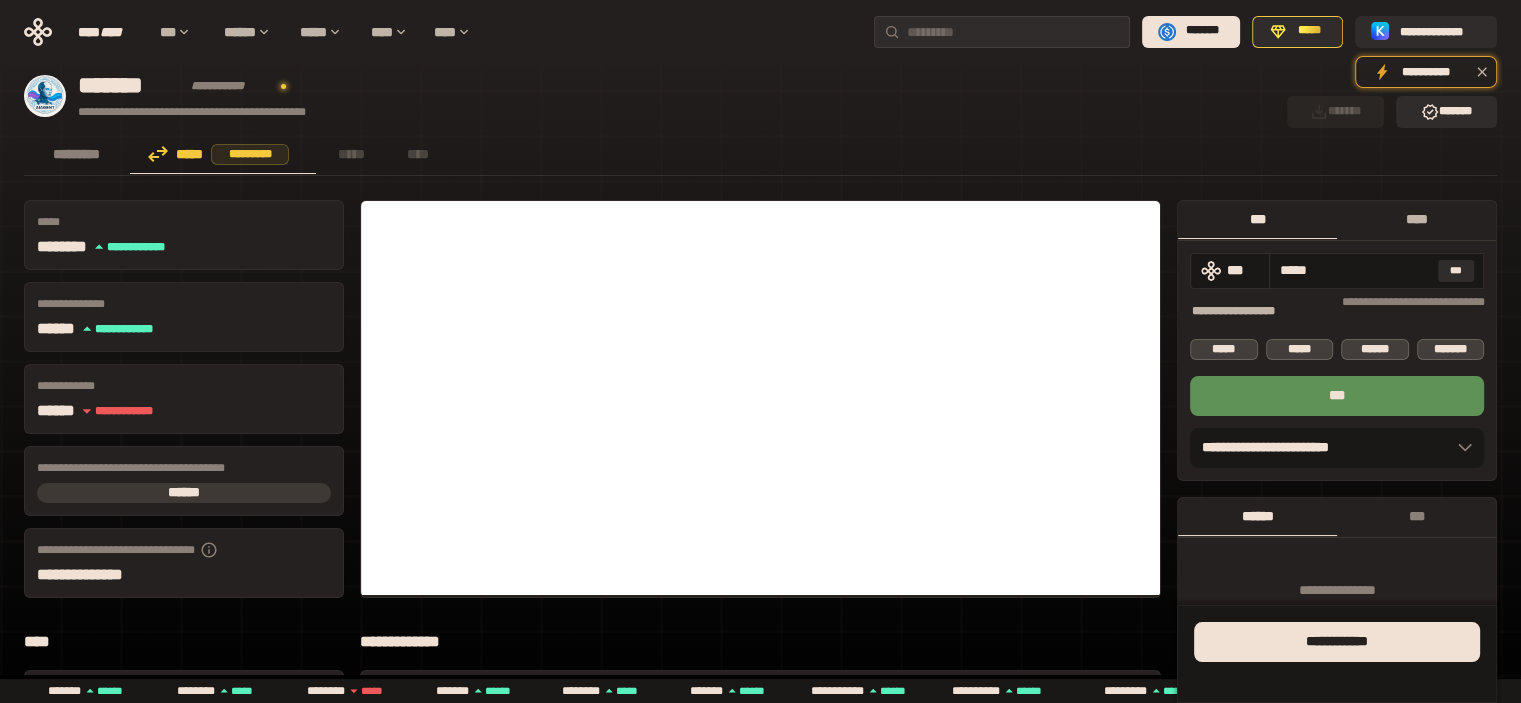 scroll, scrollTop: 0, scrollLeft: 0, axis: both 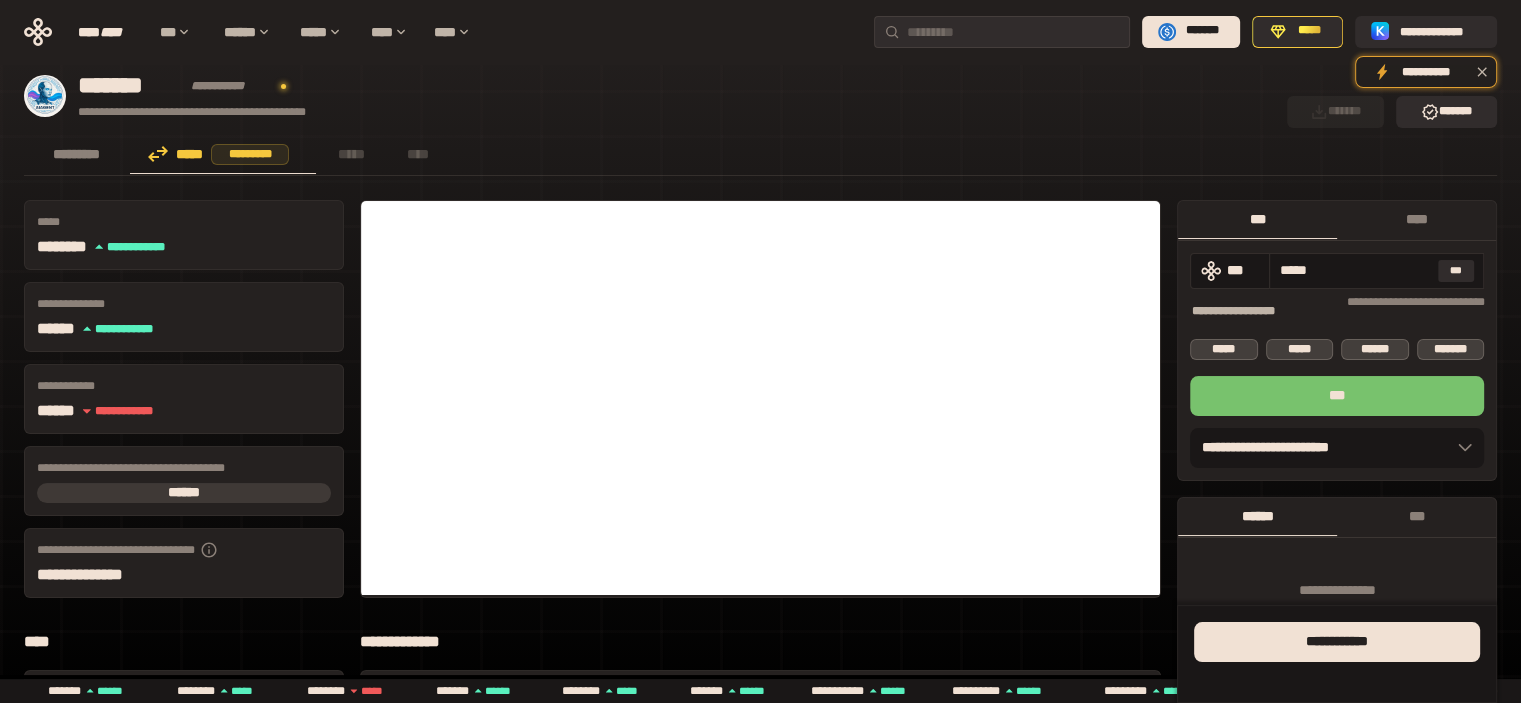 type on "*****" 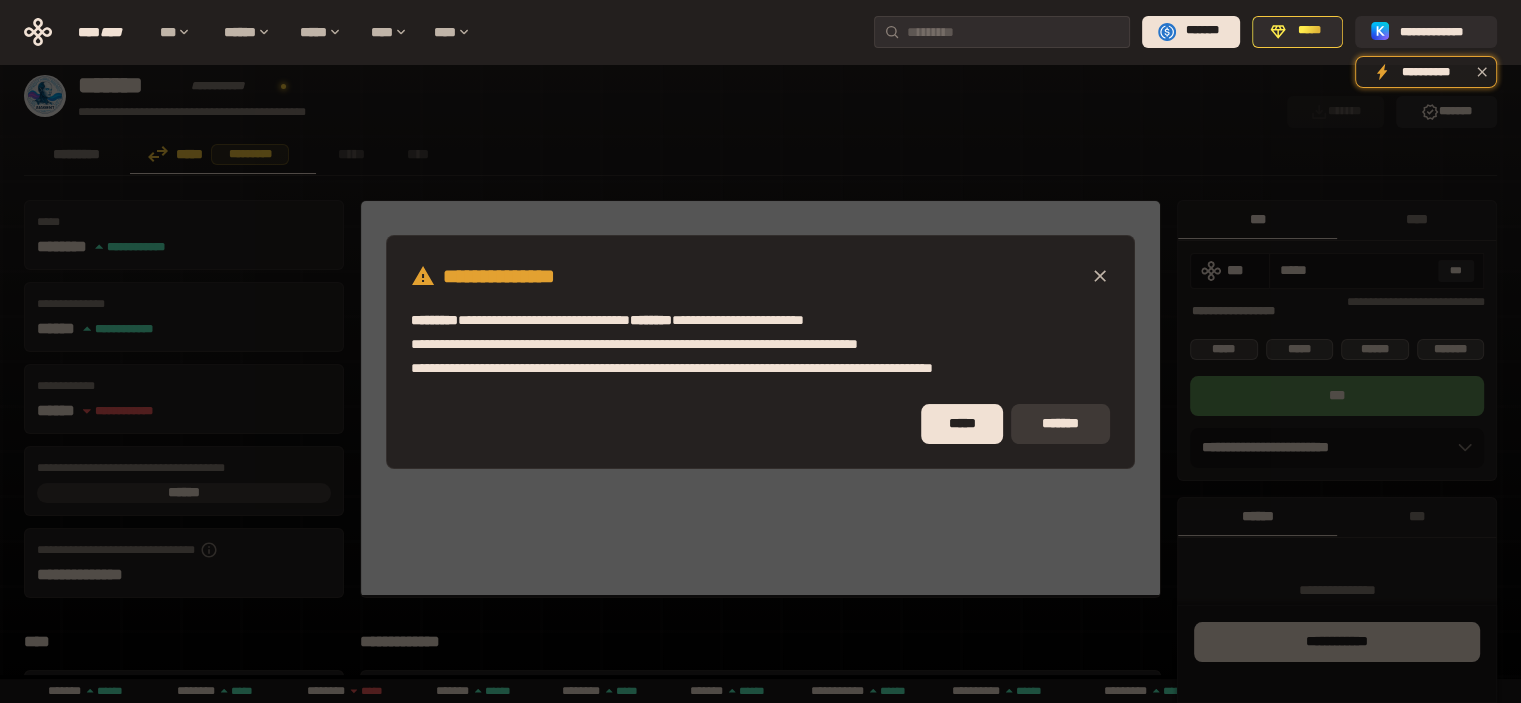 click on "*******" at bounding box center [1060, 424] 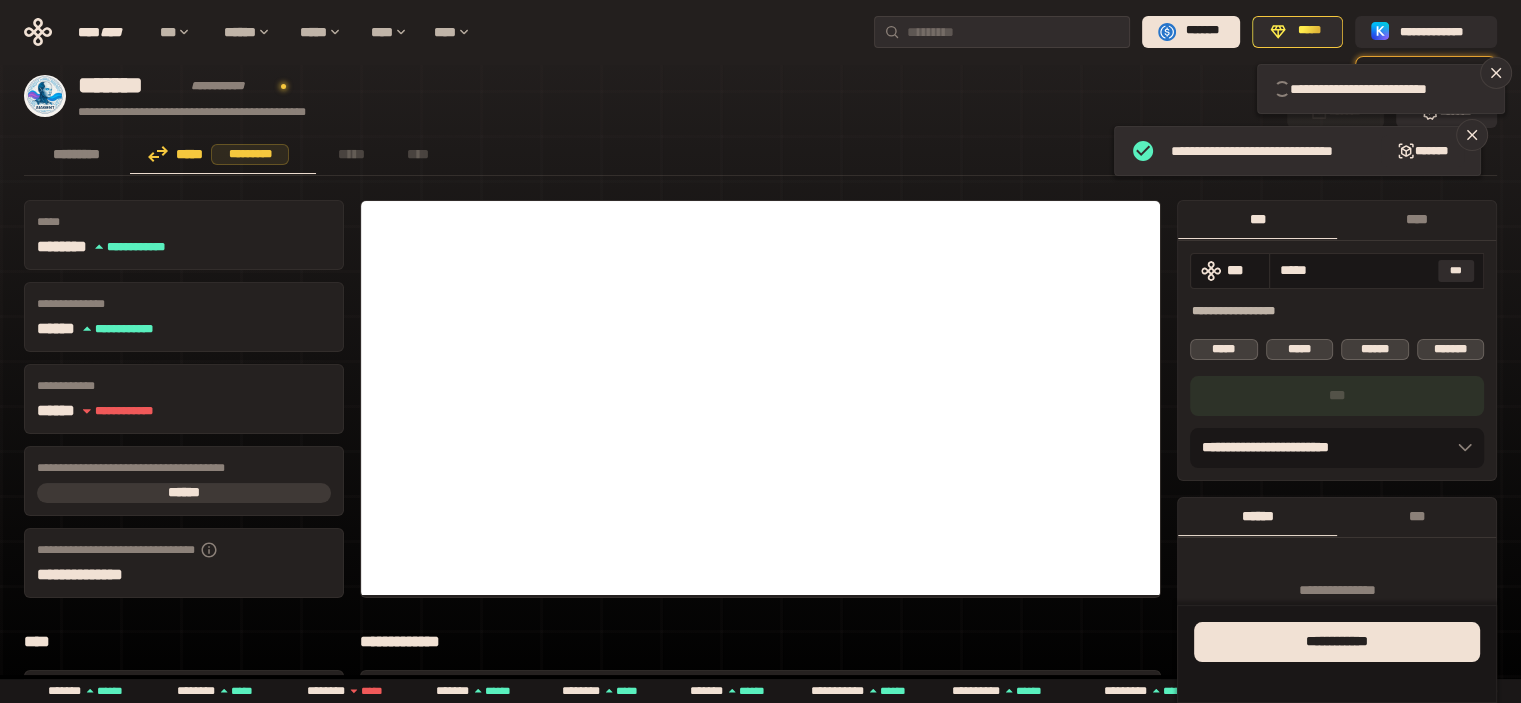 type 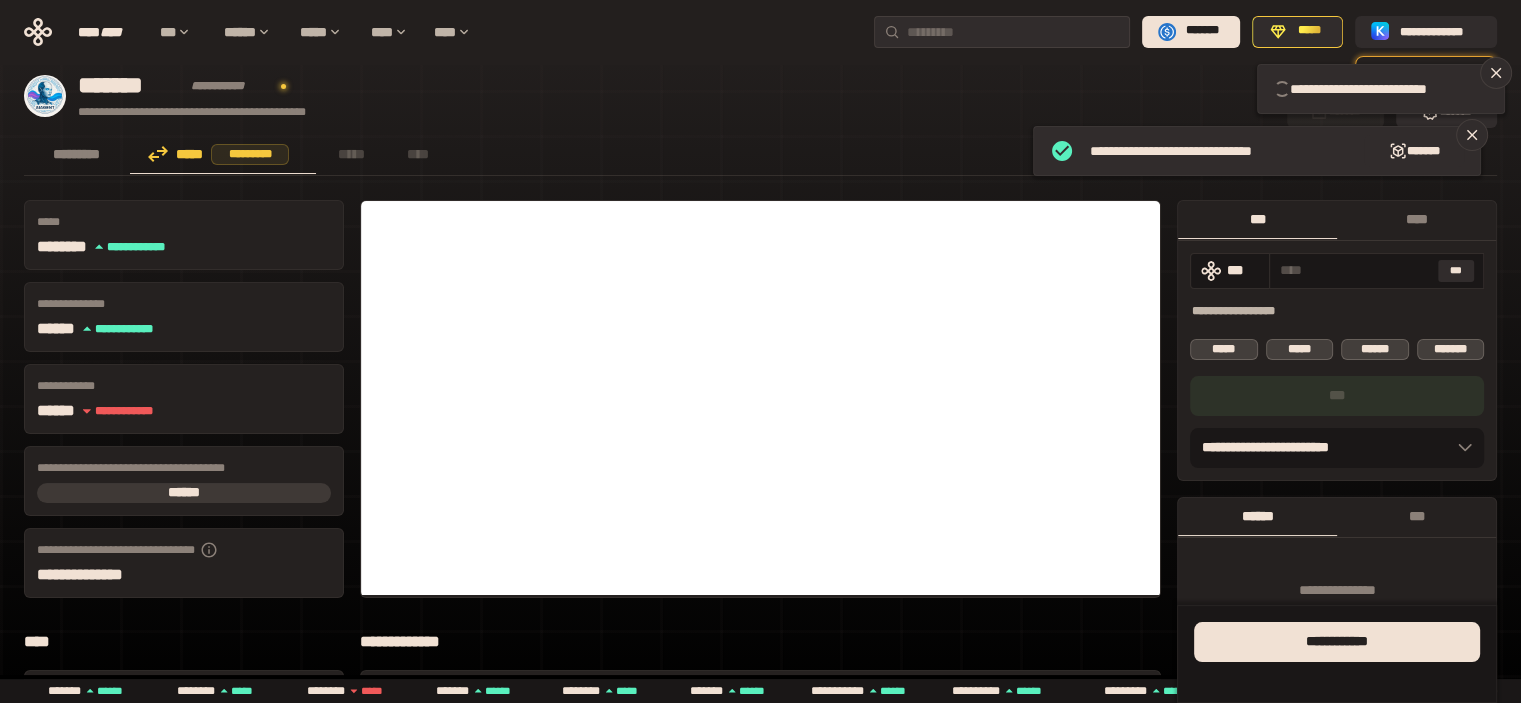 click on "**********" at bounding box center [649, 96] 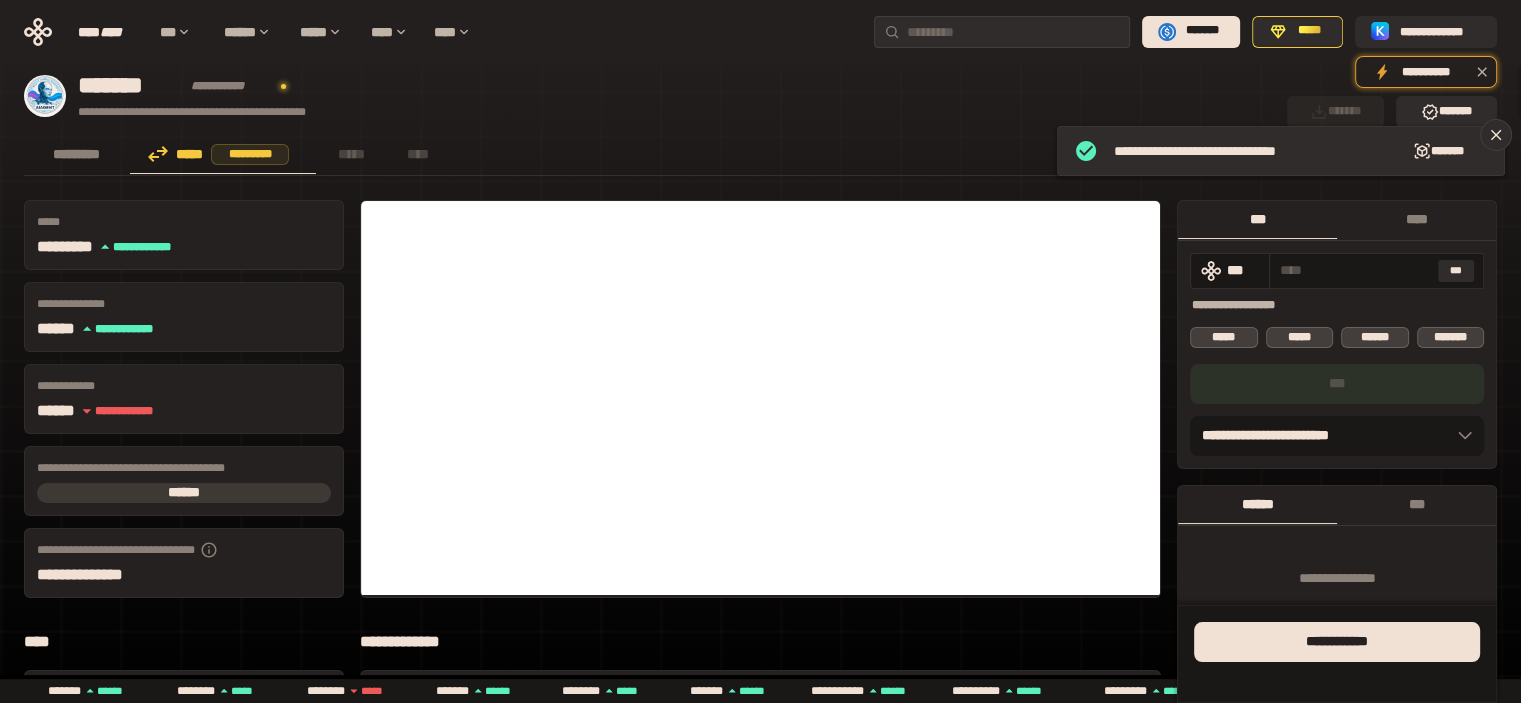 click 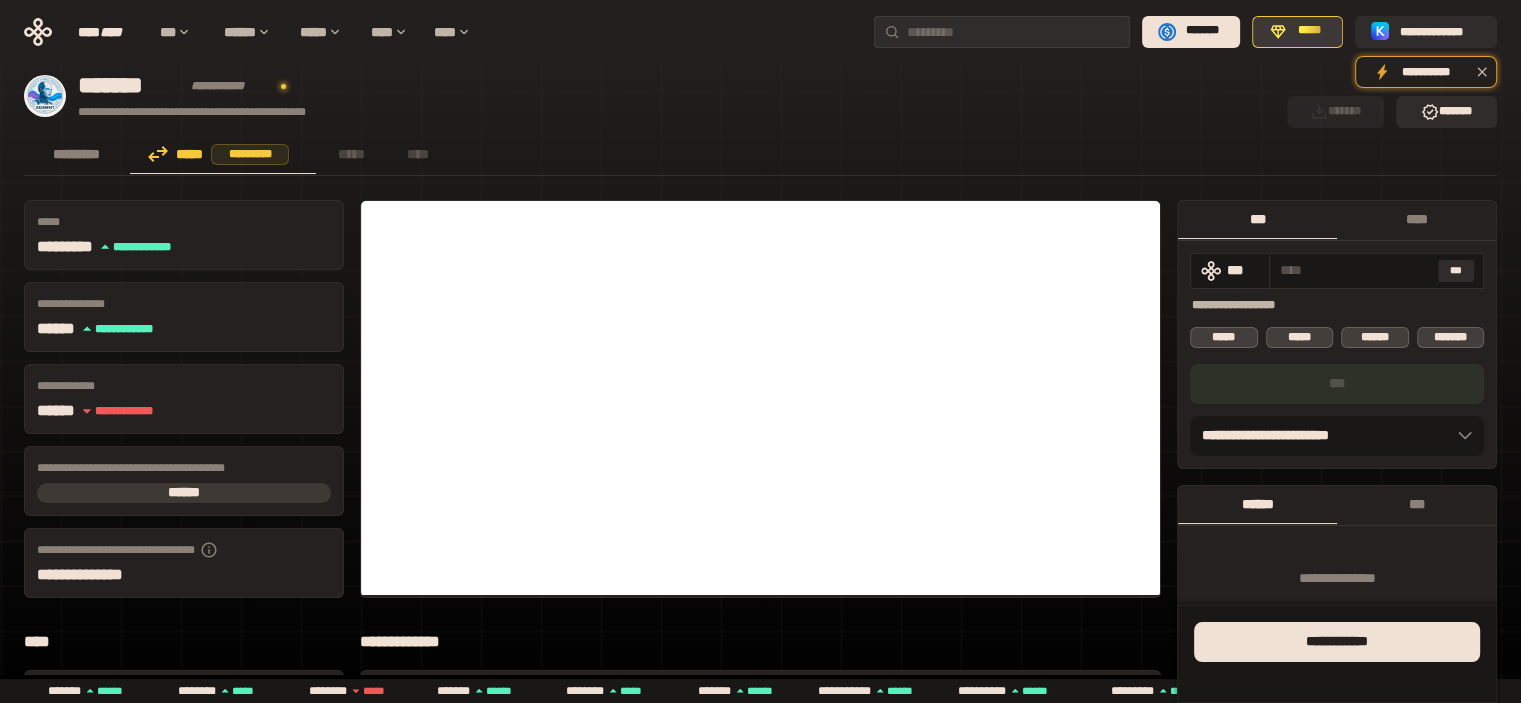 click on "*****" at bounding box center (1308, 31) 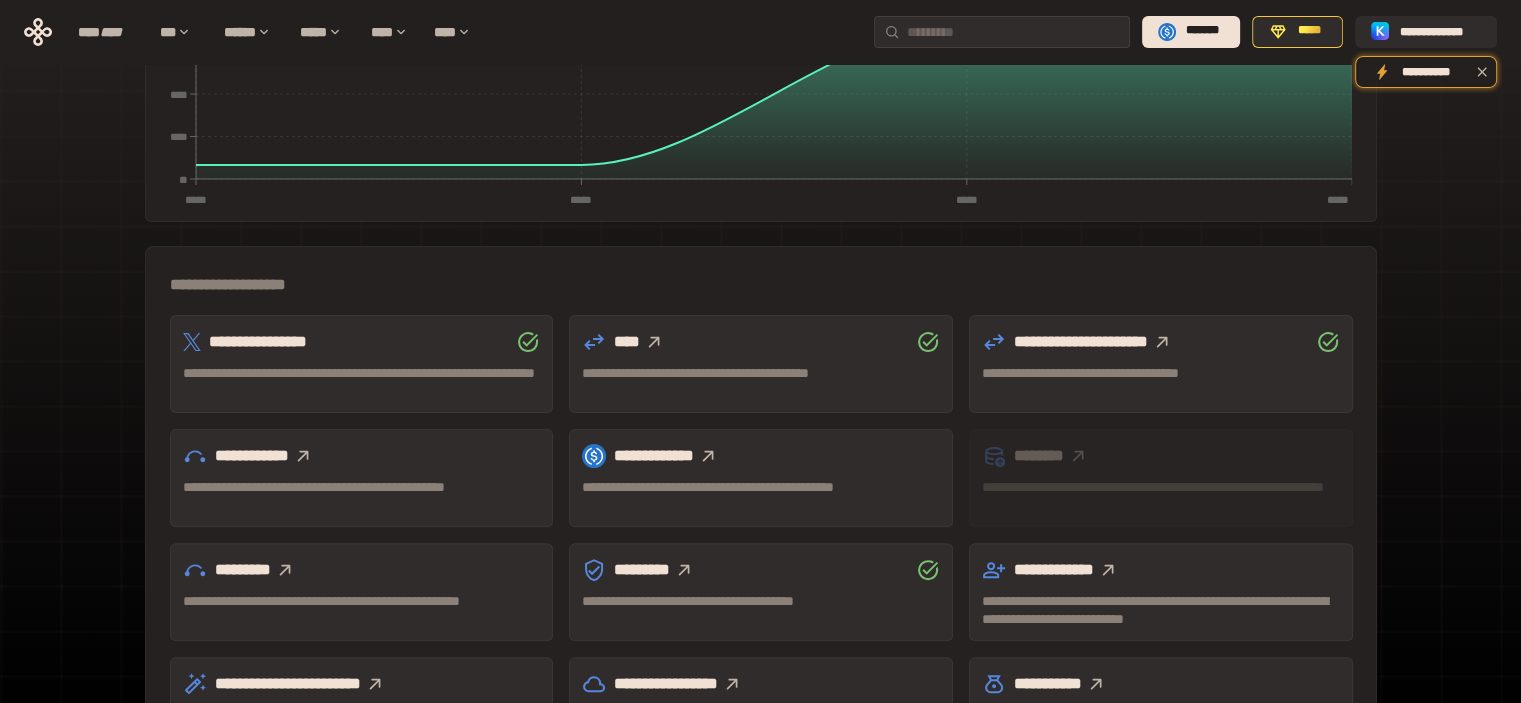 scroll, scrollTop: 581, scrollLeft: 0, axis: vertical 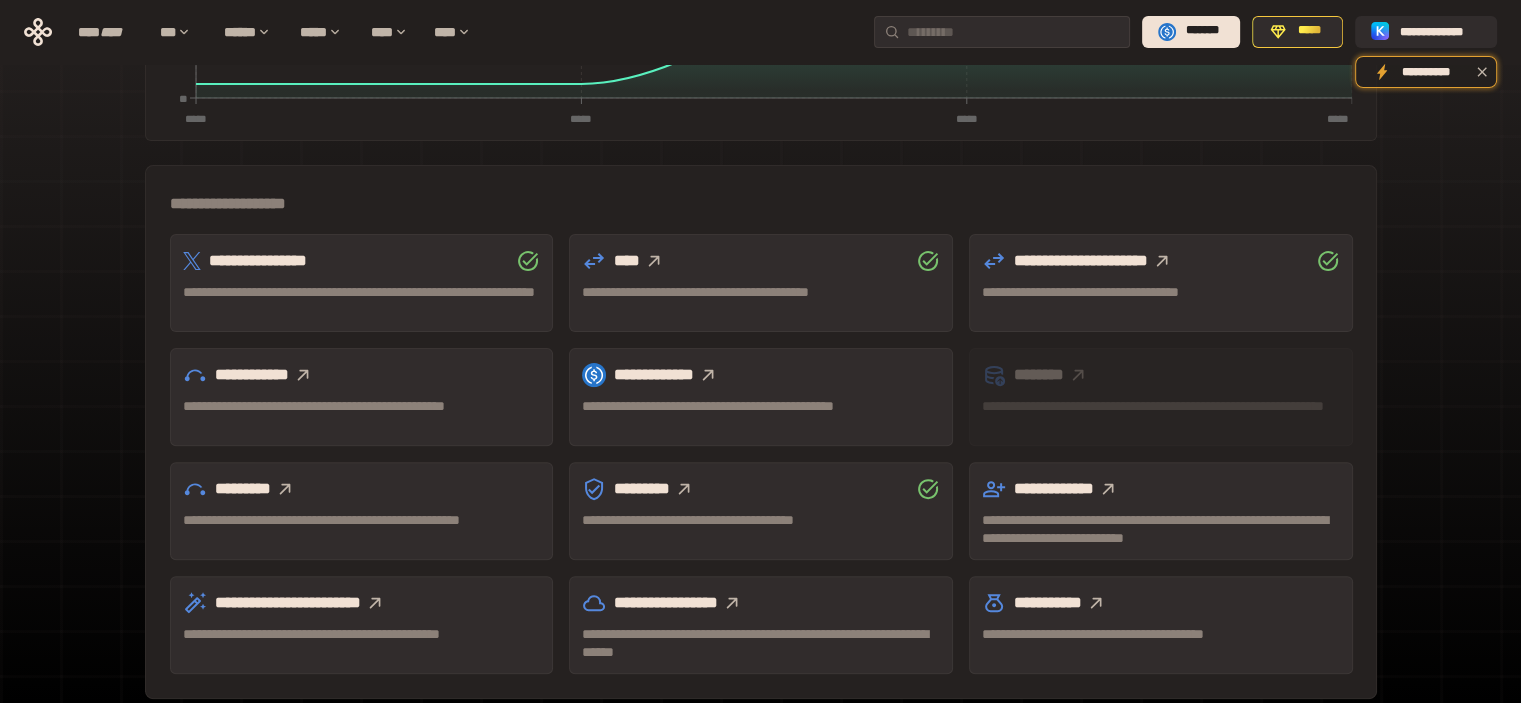 click 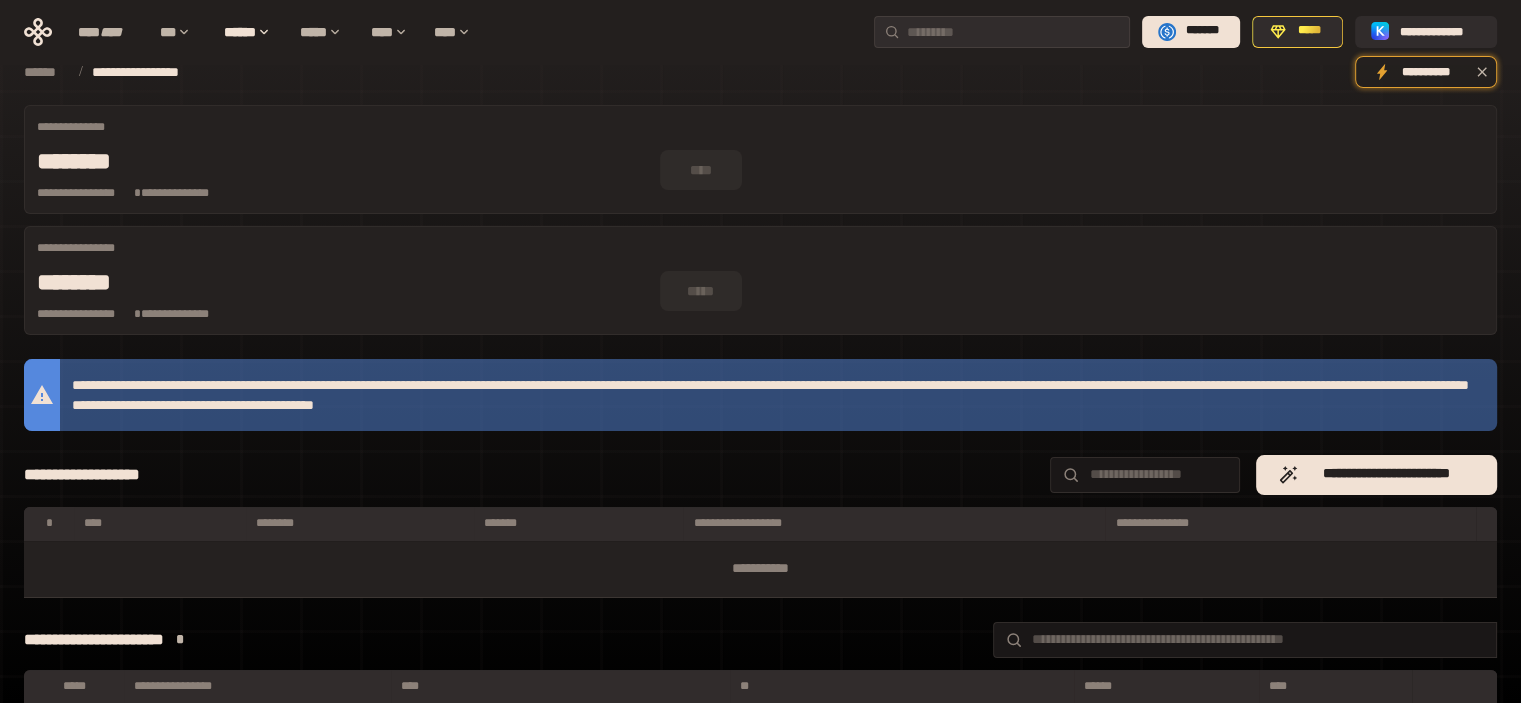 scroll, scrollTop: 100, scrollLeft: 0, axis: vertical 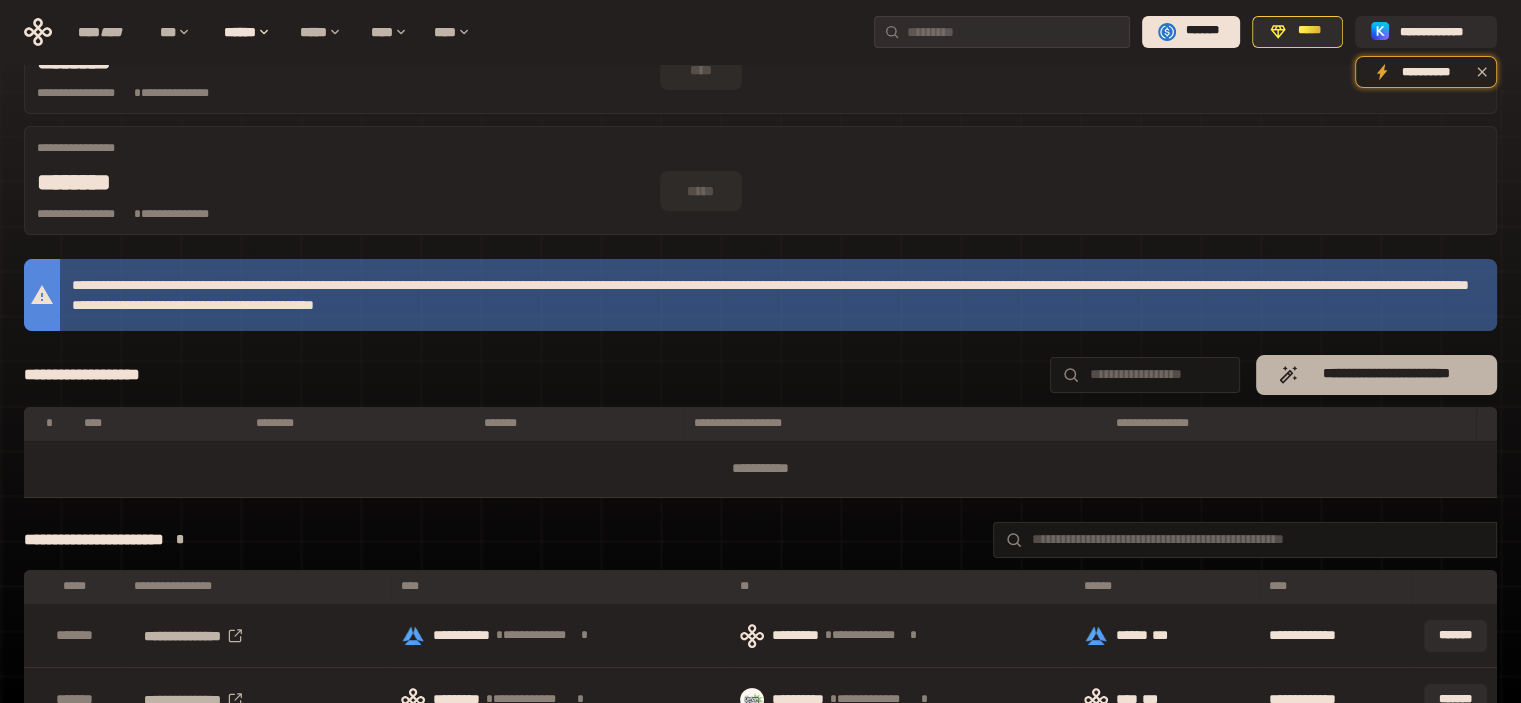 click on "**********" at bounding box center [1386, 374] 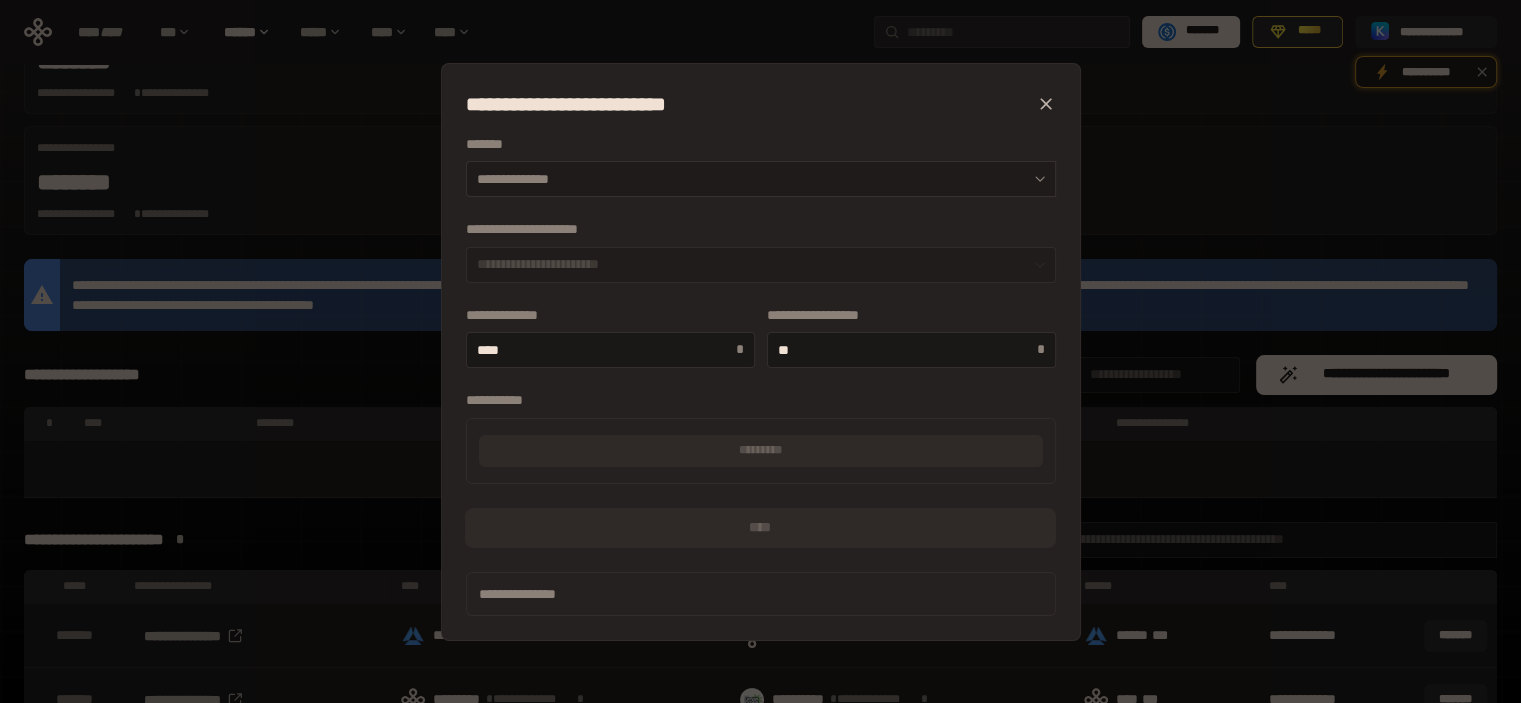 click on "**********" at bounding box center (761, 179) 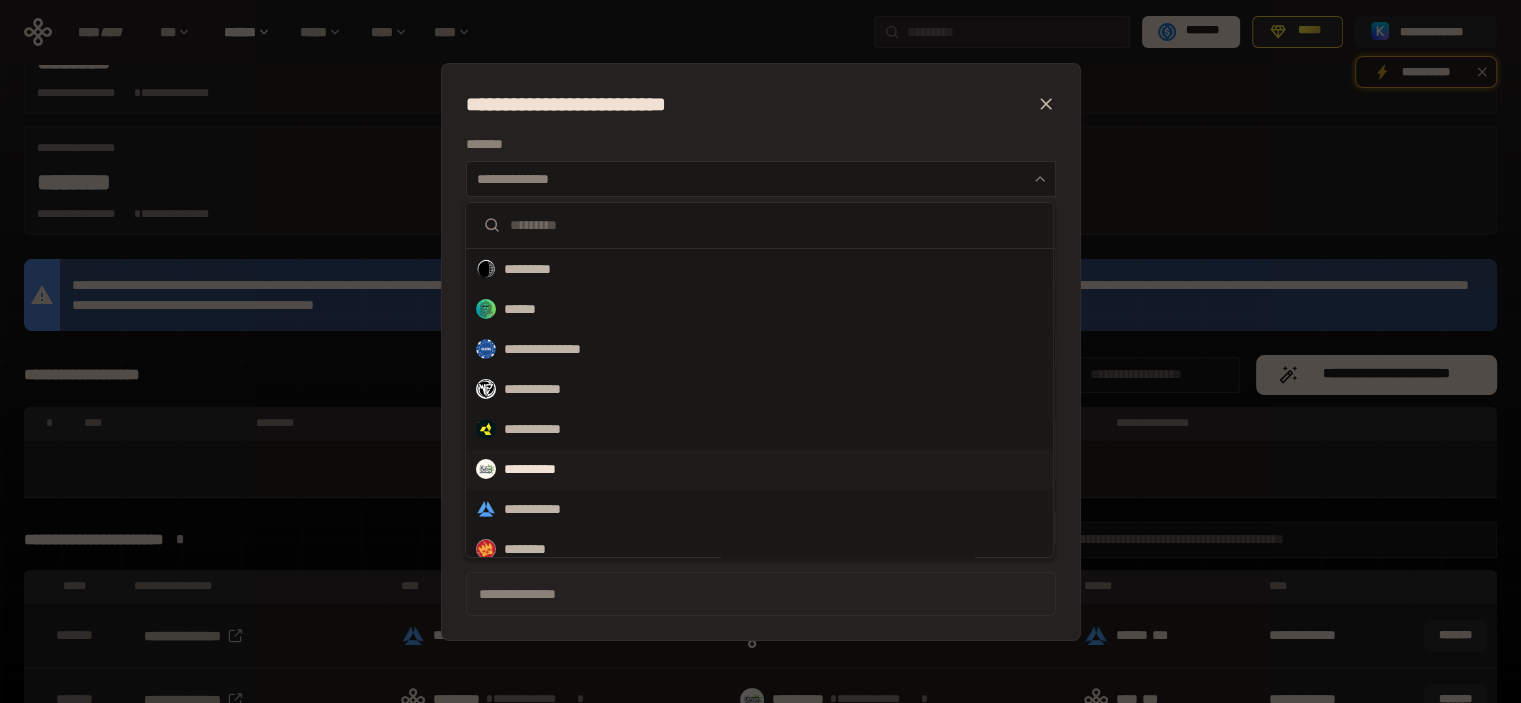 scroll, scrollTop: 200, scrollLeft: 0, axis: vertical 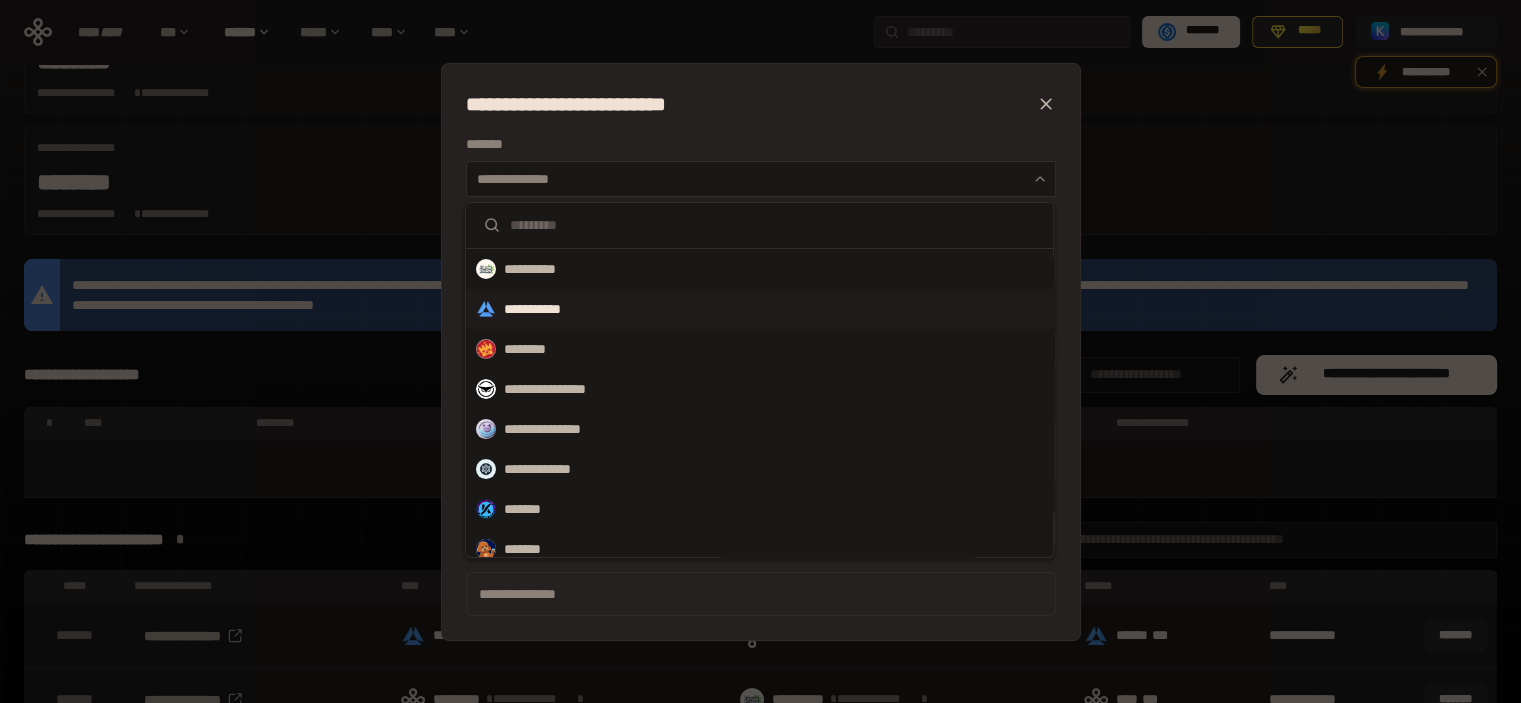 click on "**********" at bounding box center (547, 309) 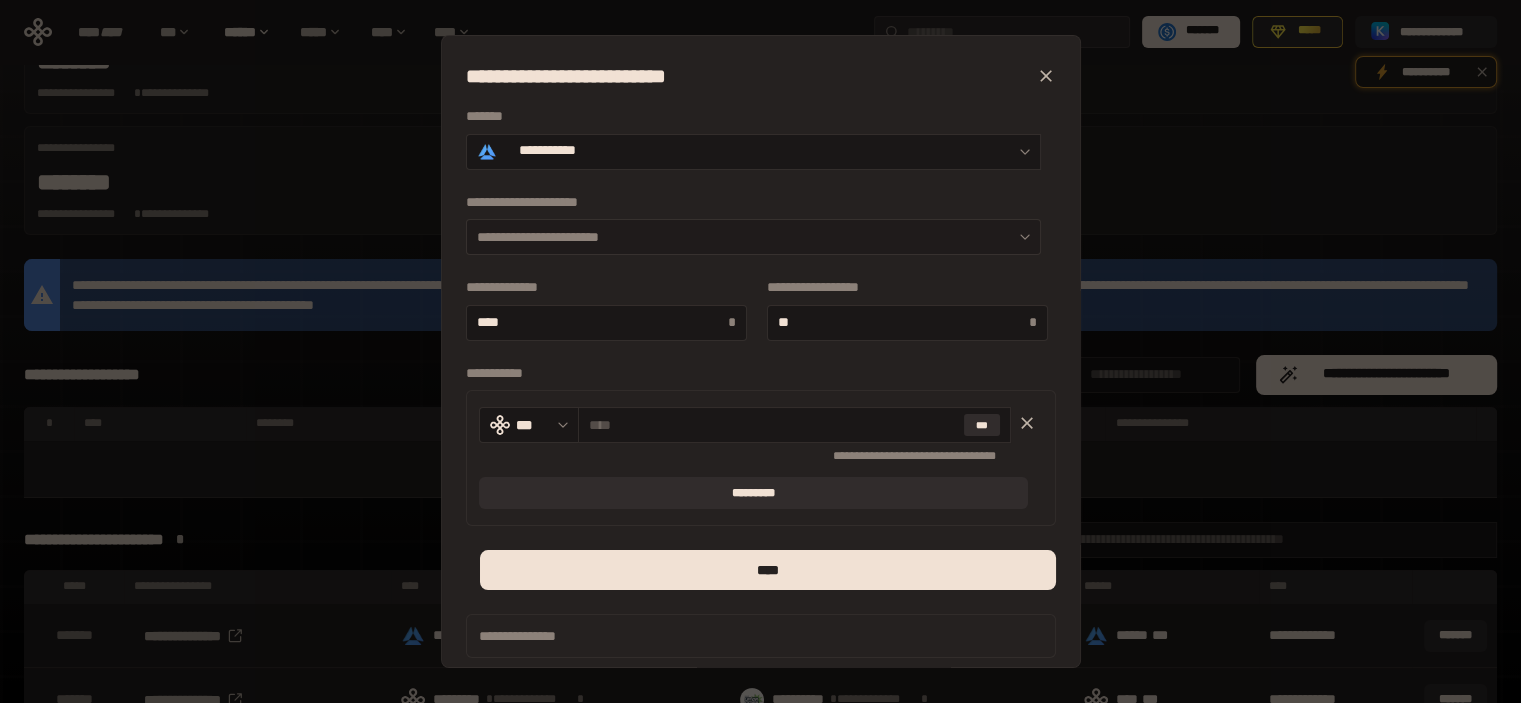click on "**********" at bounding box center [753, 237] 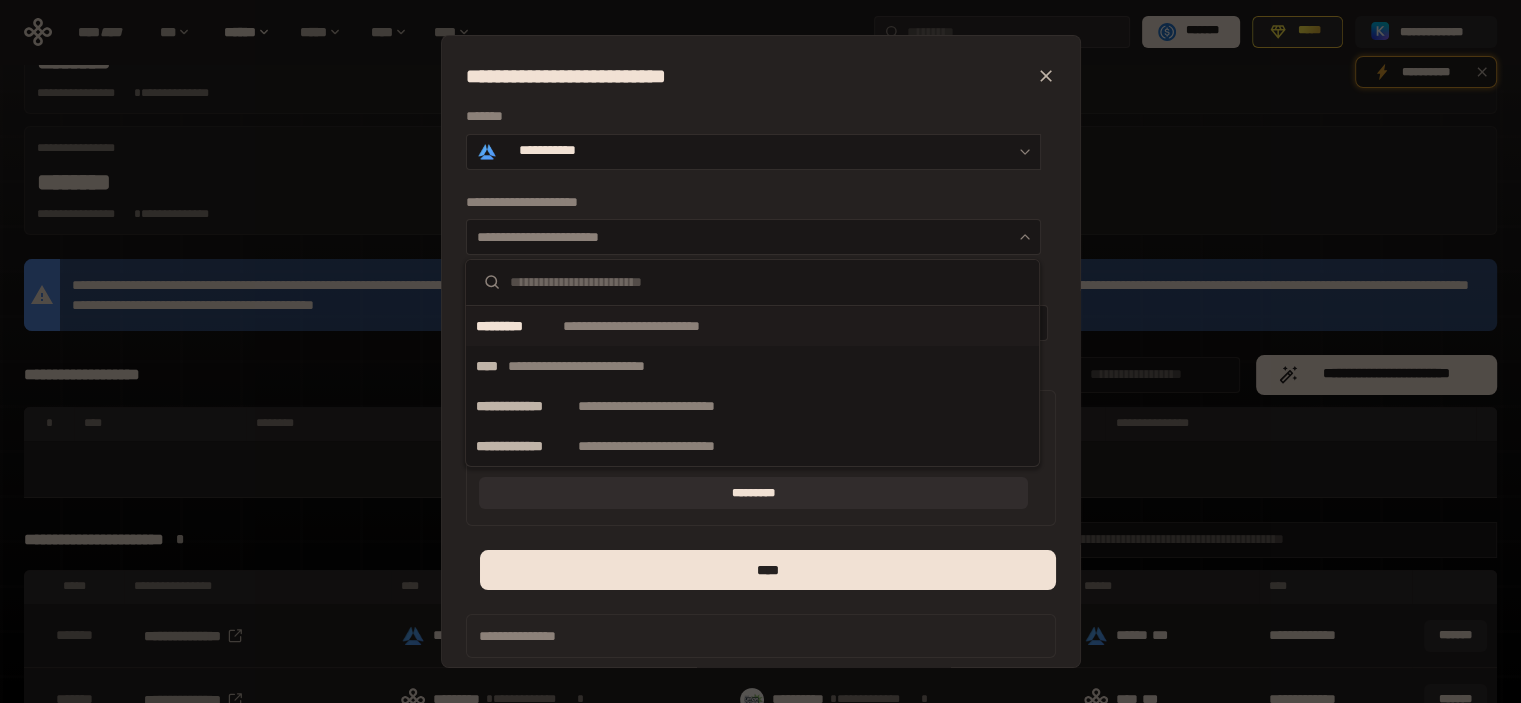 click on "*********" at bounding box center [517, 326] 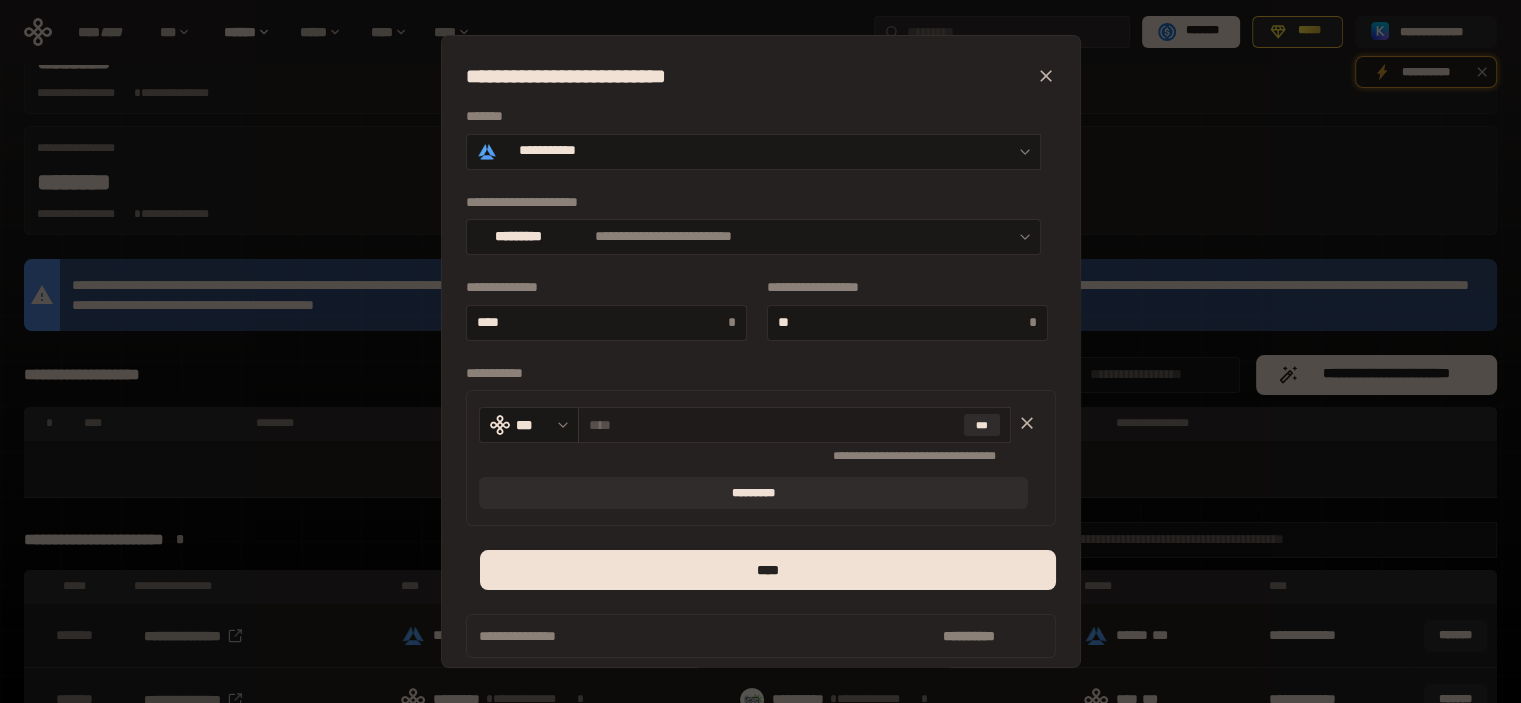 click at bounding box center (772, 425) 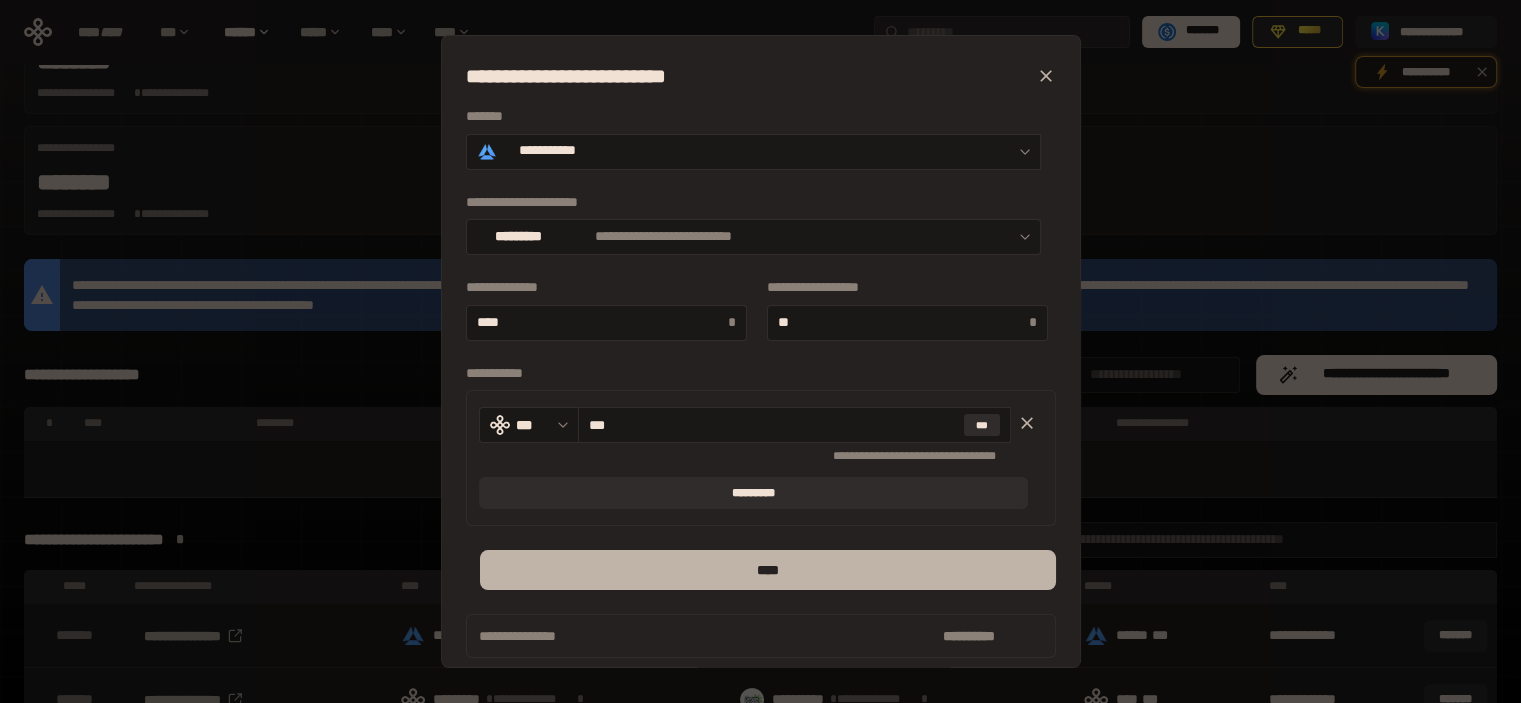 type on "***" 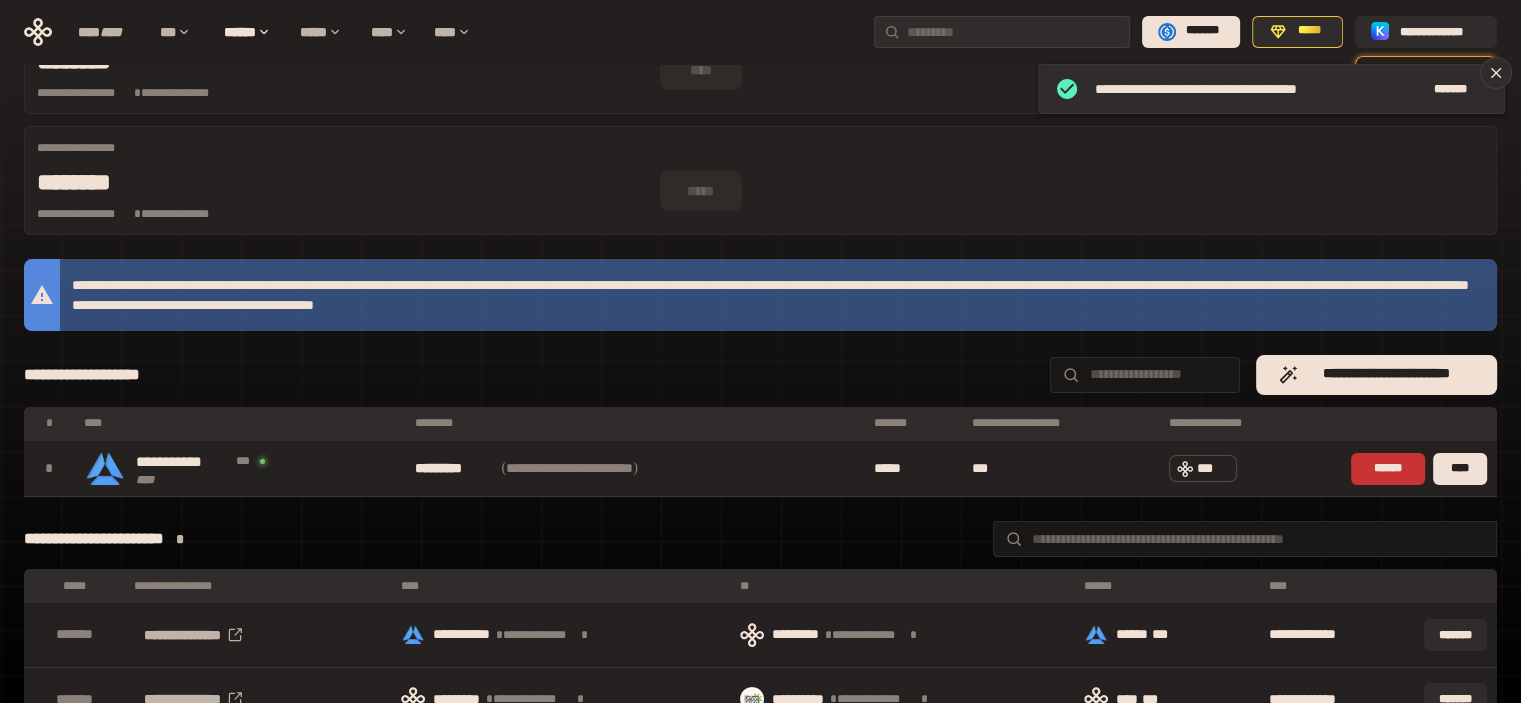 click on "**********" at bounding box center [760, 539] 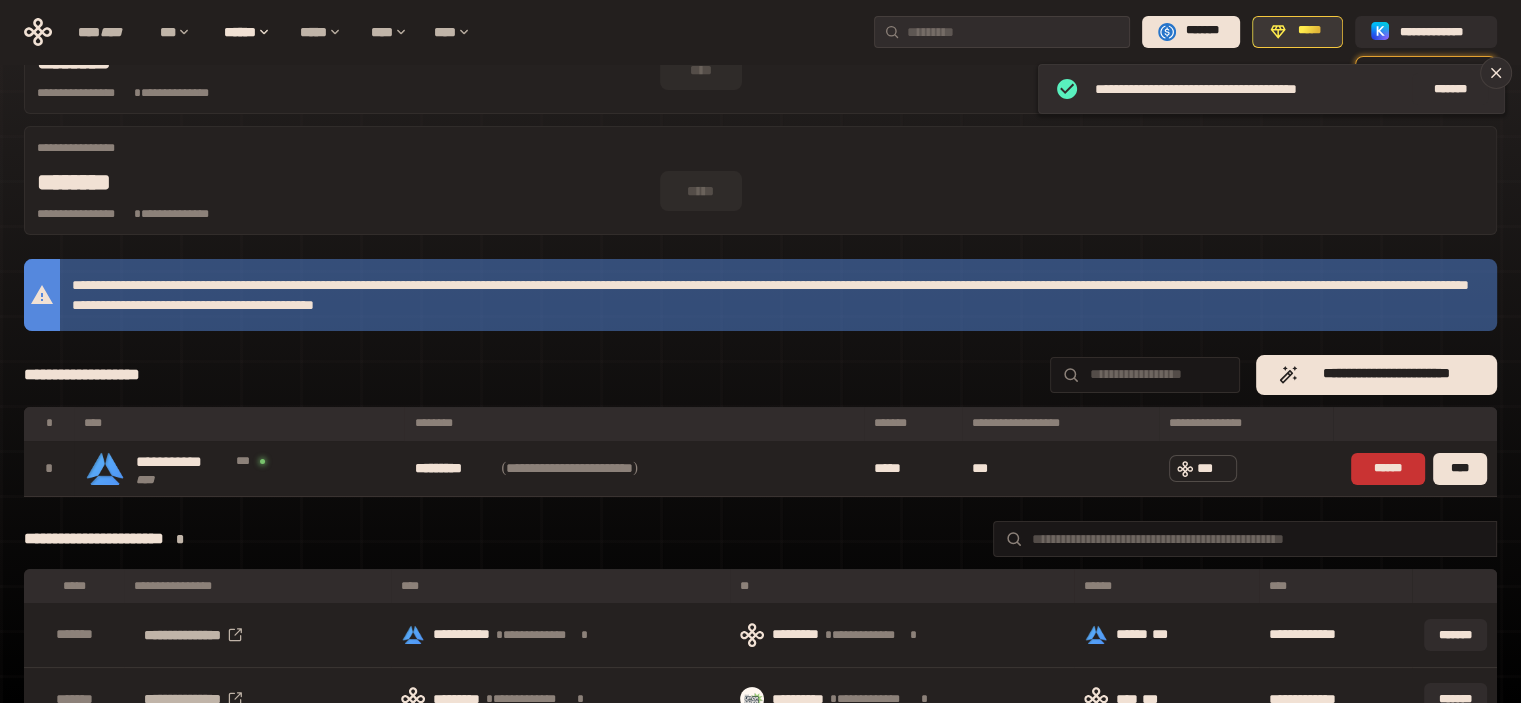 click on "*****" at bounding box center (1308, 31) 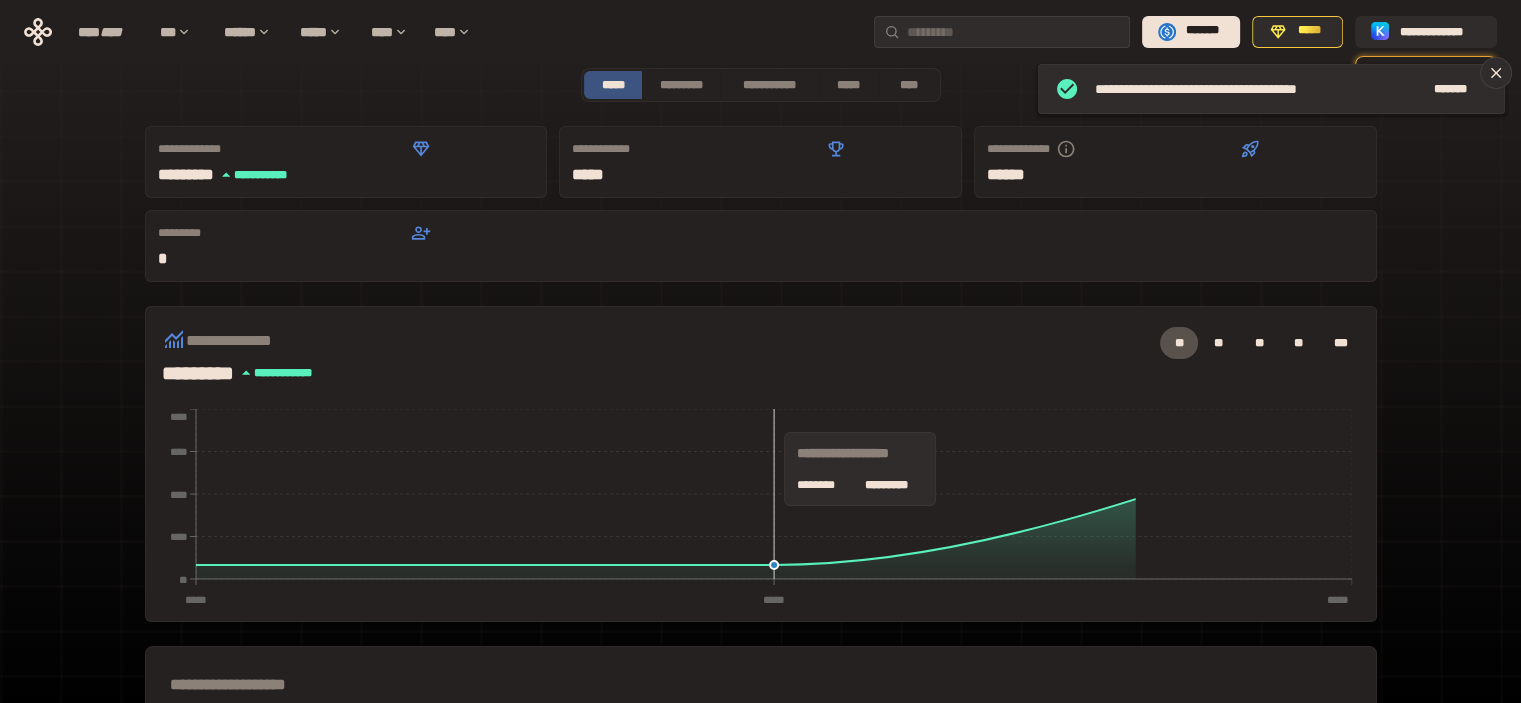 scroll, scrollTop: 500, scrollLeft: 0, axis: vertical 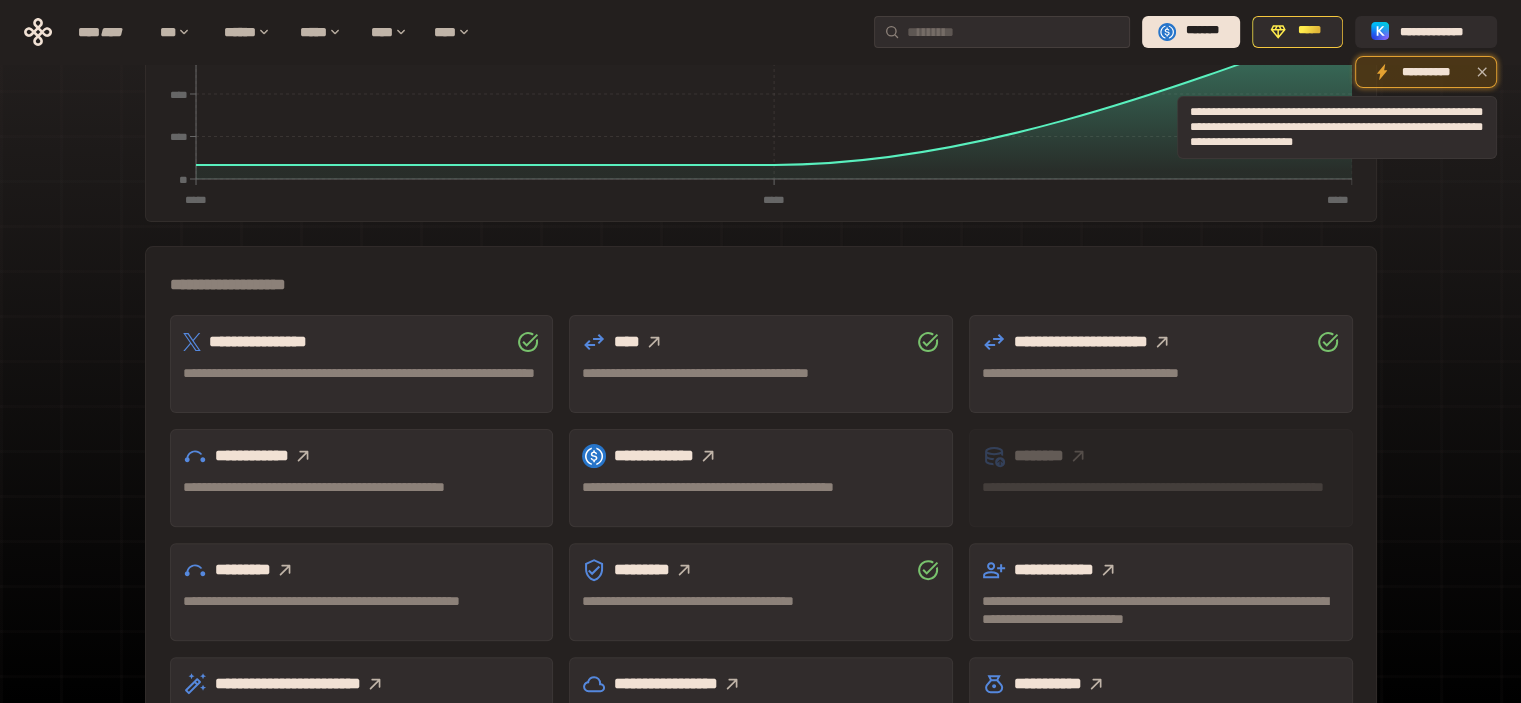 click 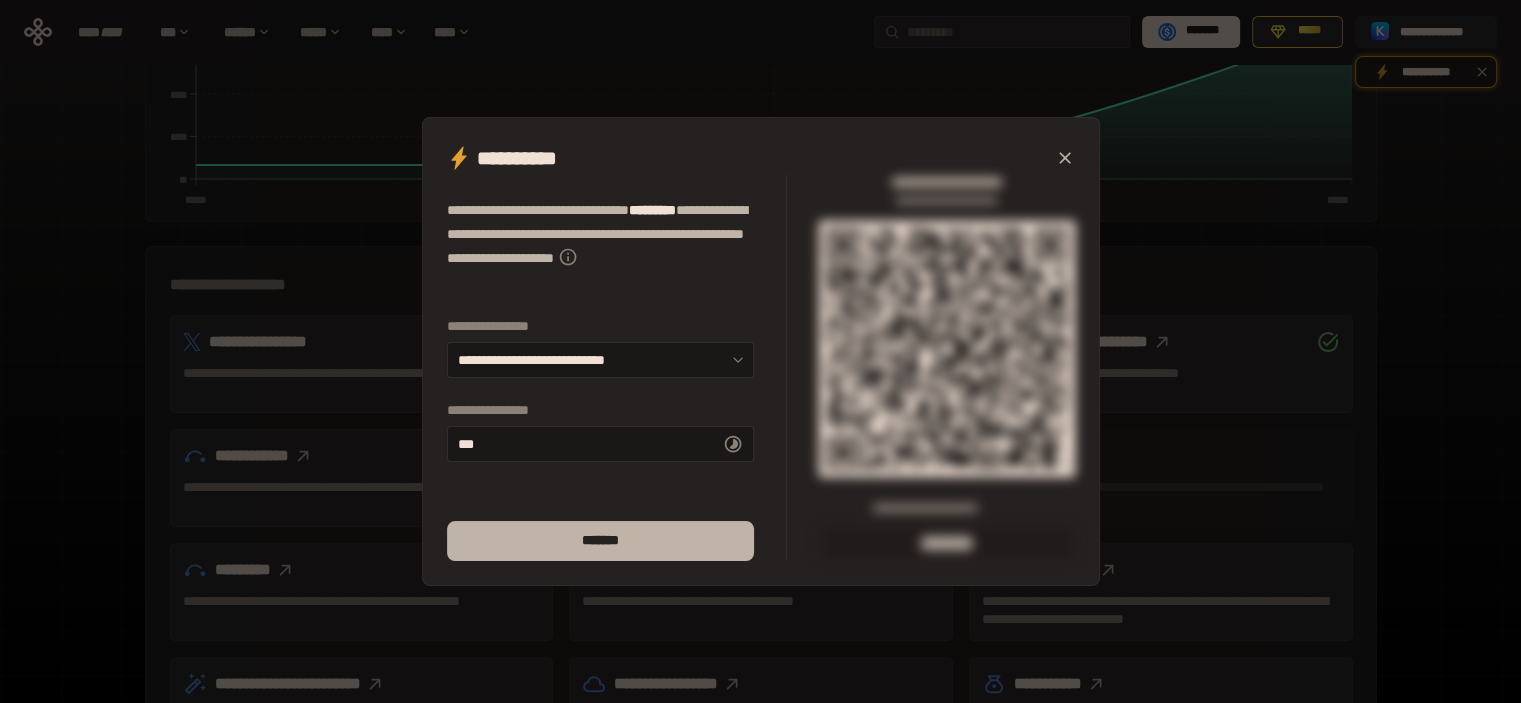 click on "*******" at bounding box center [600, 541] 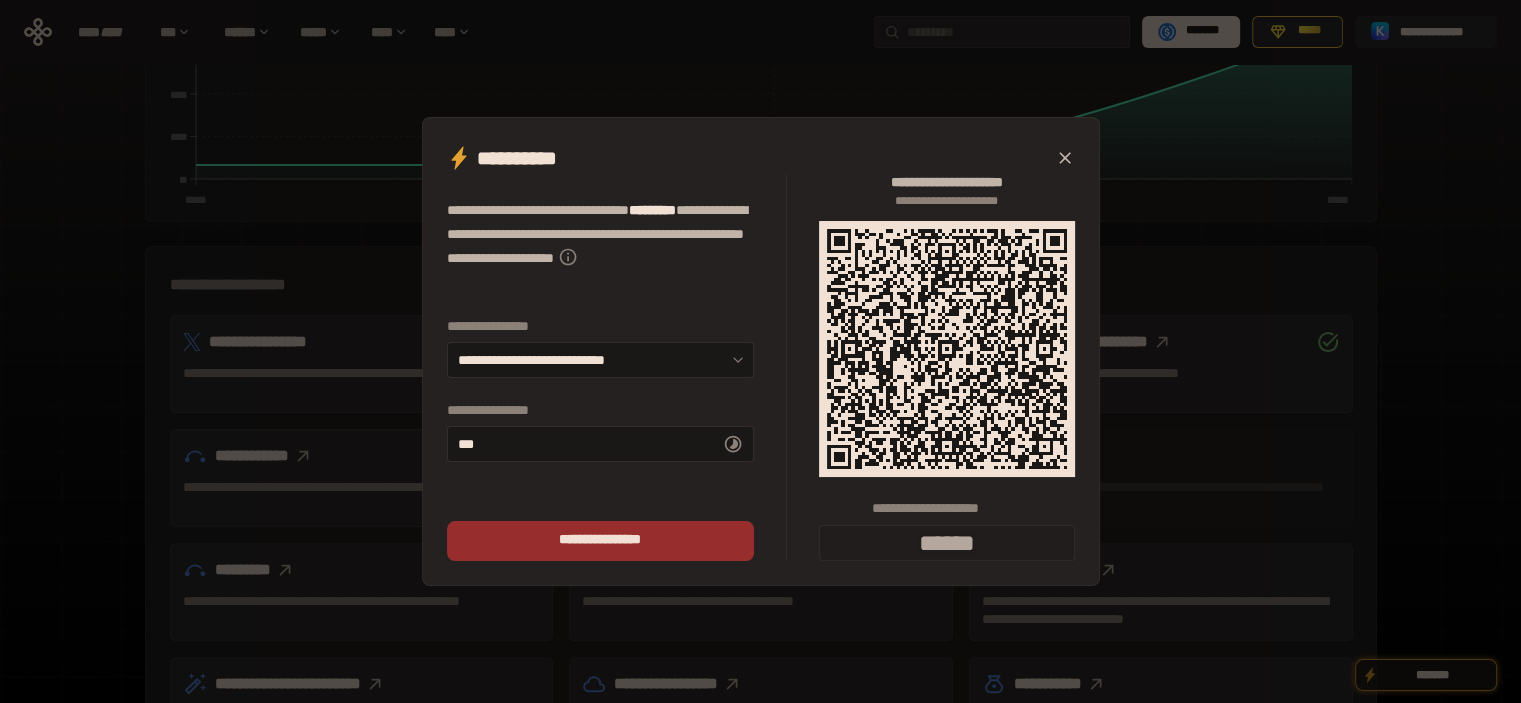 click on "******** ******* *" at bounding box center (600, 540) 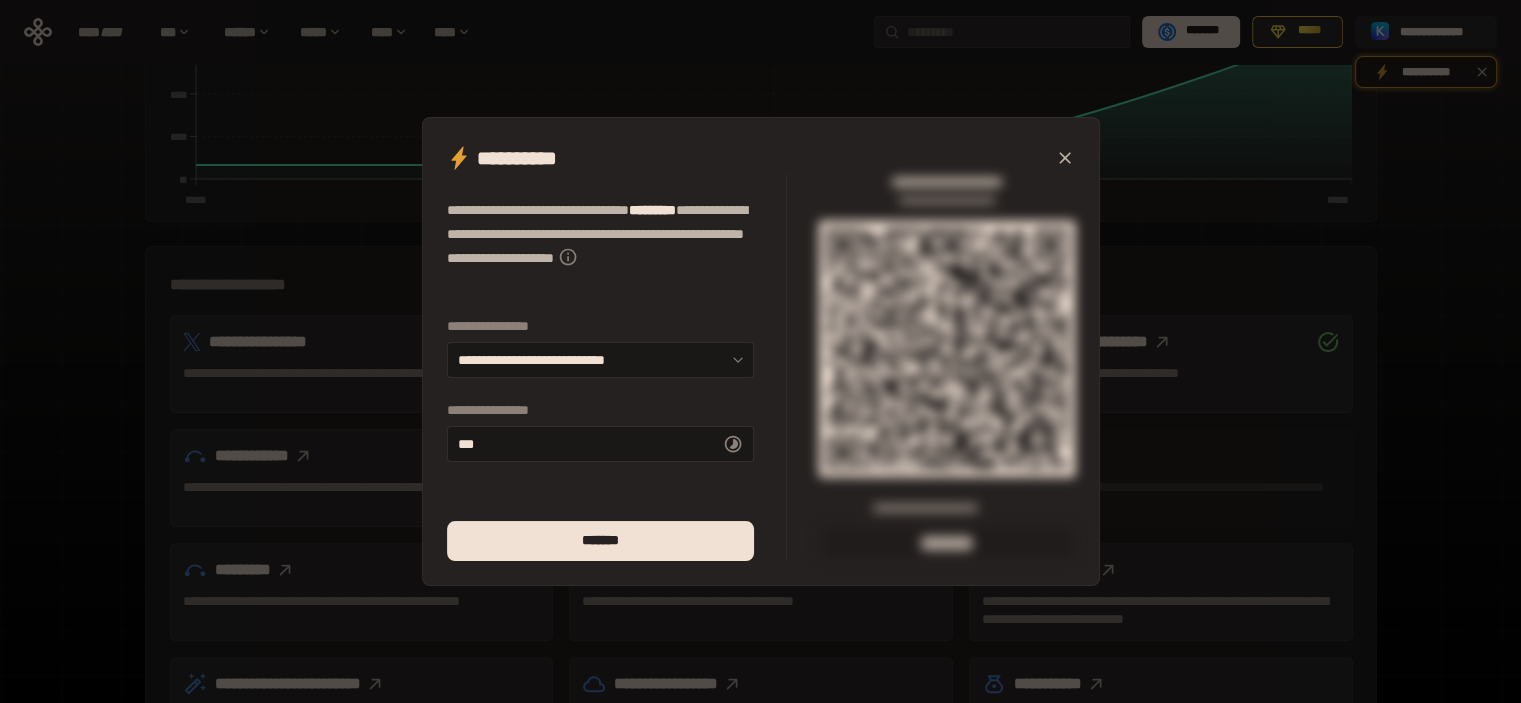 click 